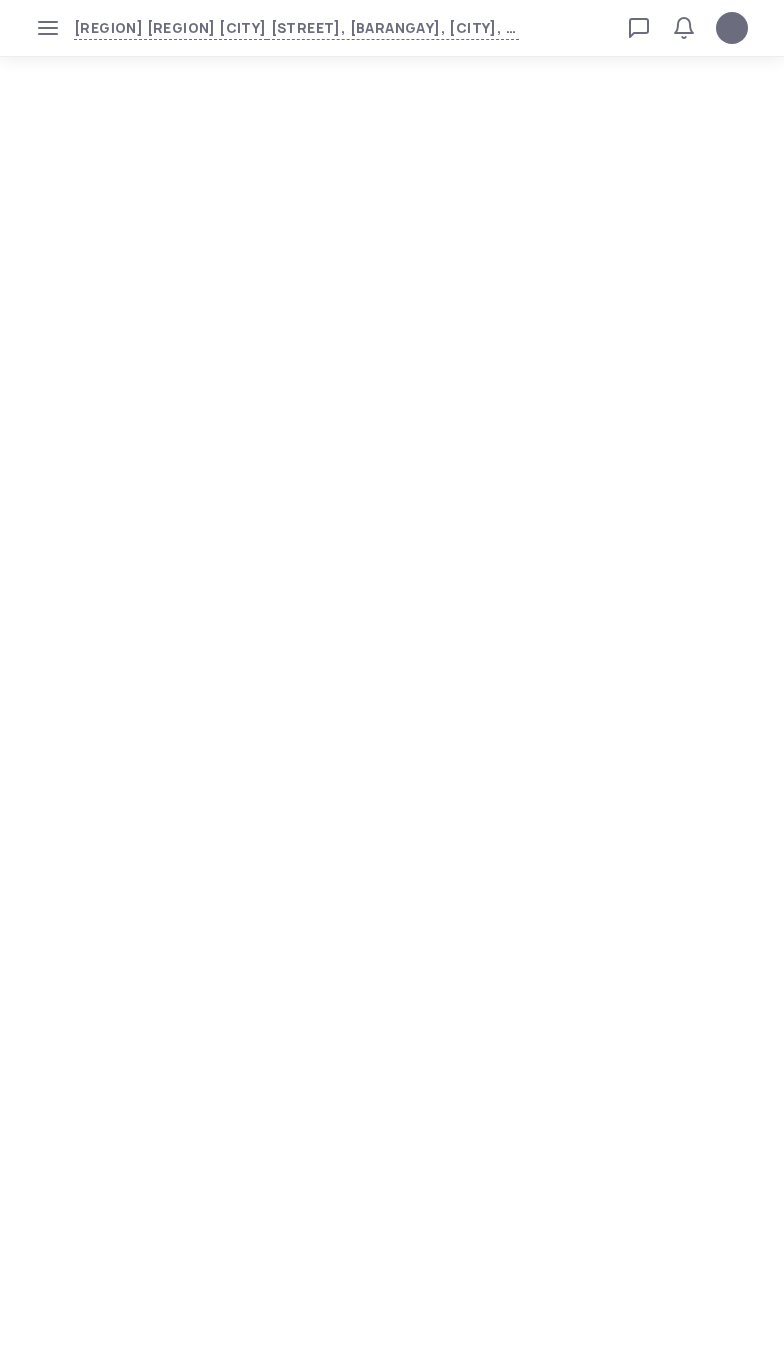 scroll, scrollTop: 0, scrollLeft: 0, axis: both 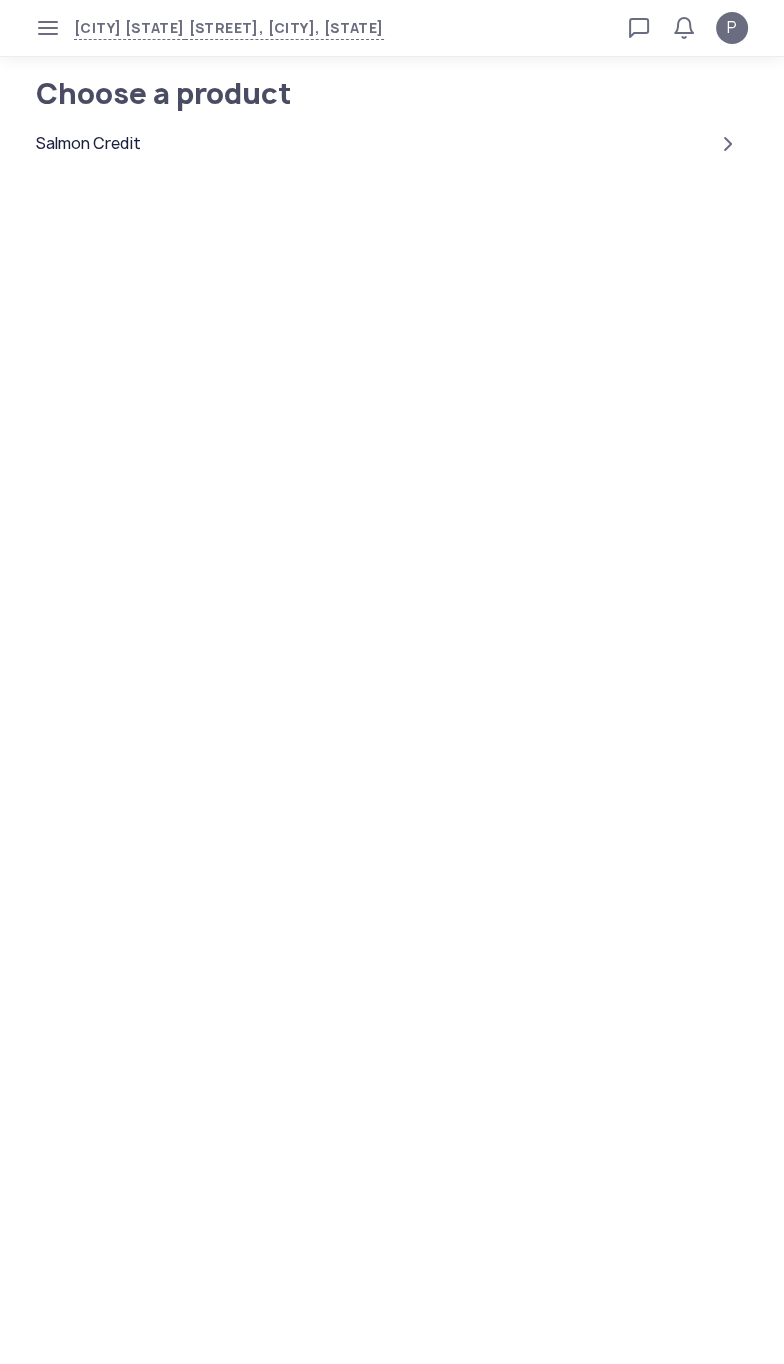 click on "Salmon Credit" 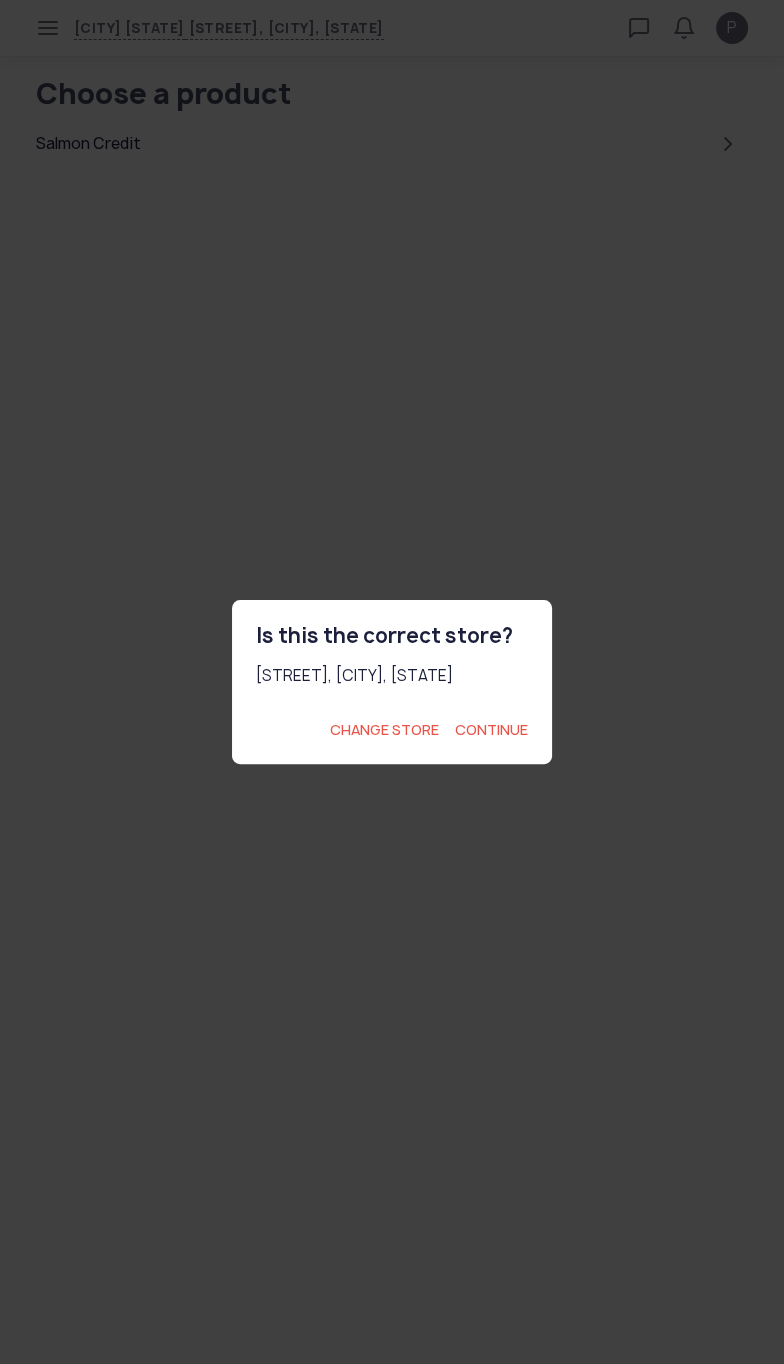 click on "Continue" 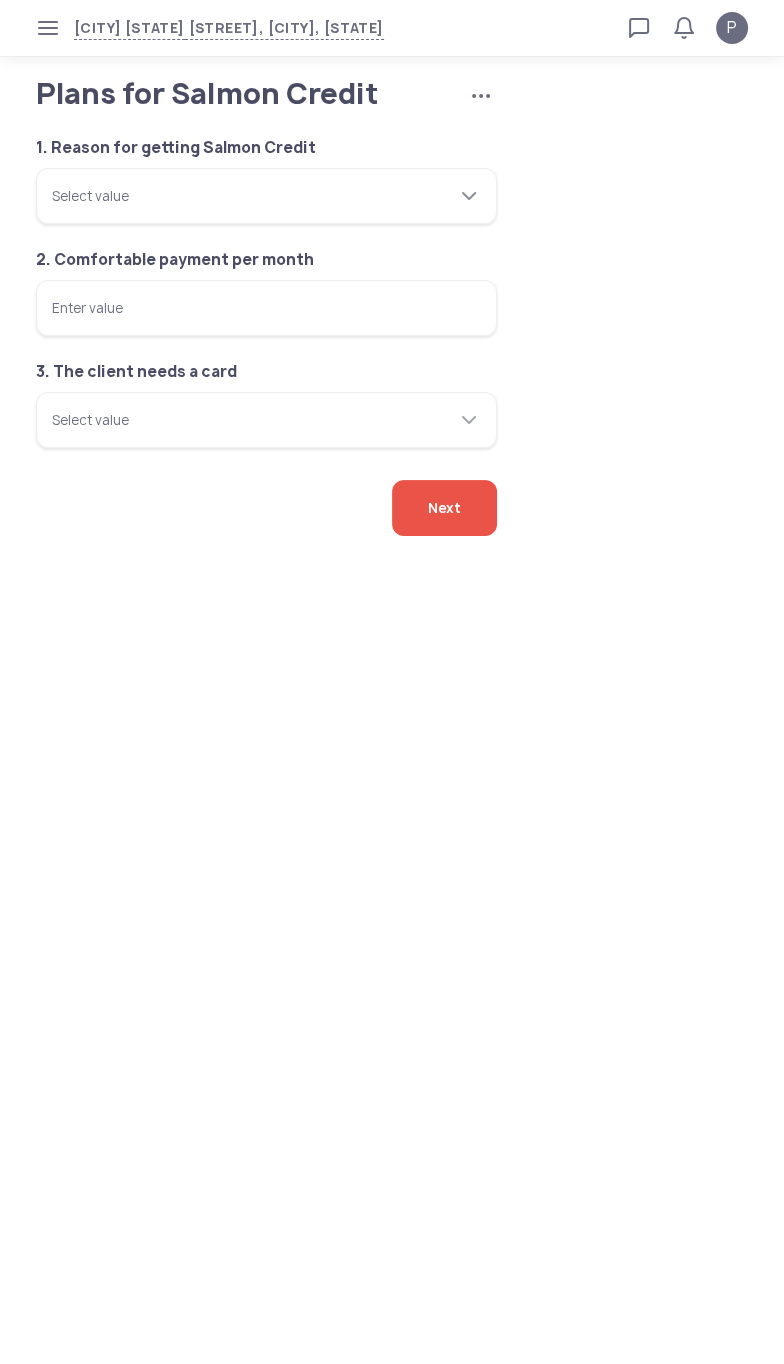 click 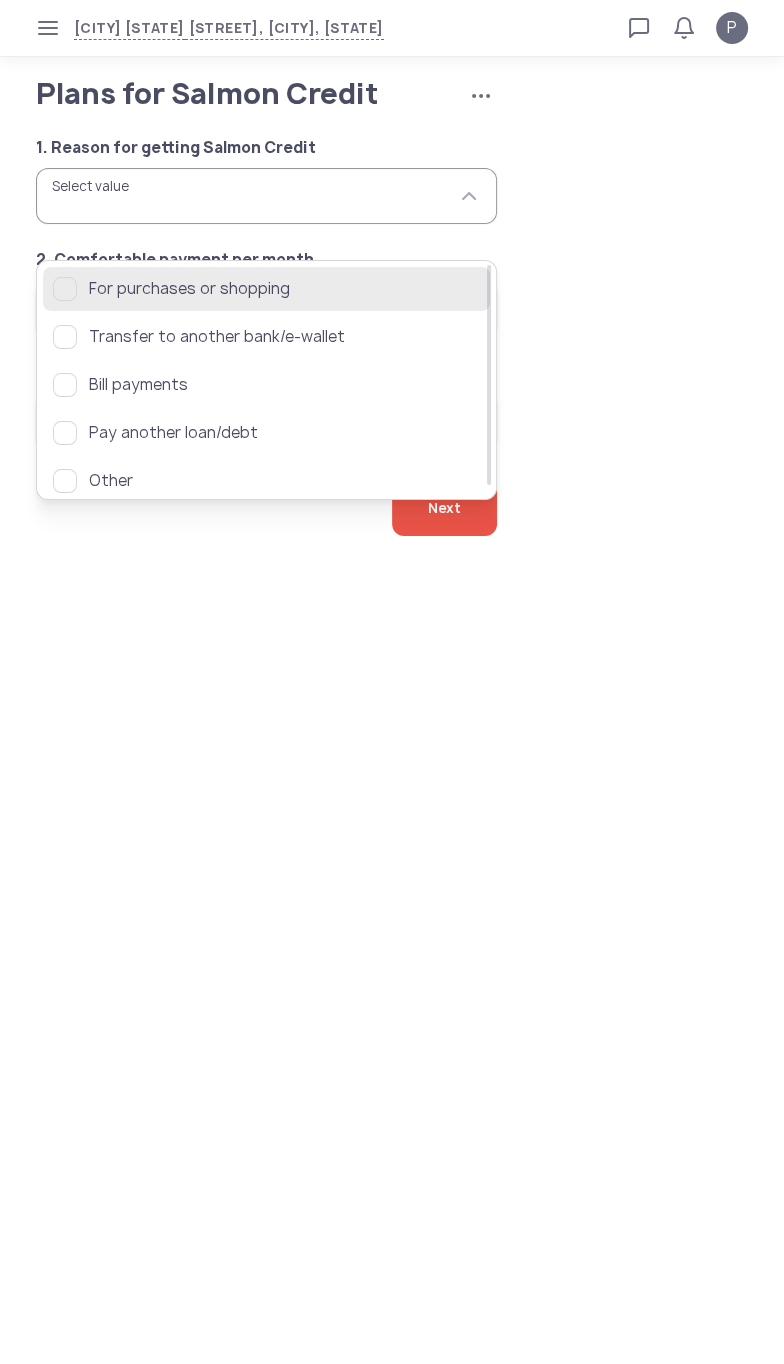 click 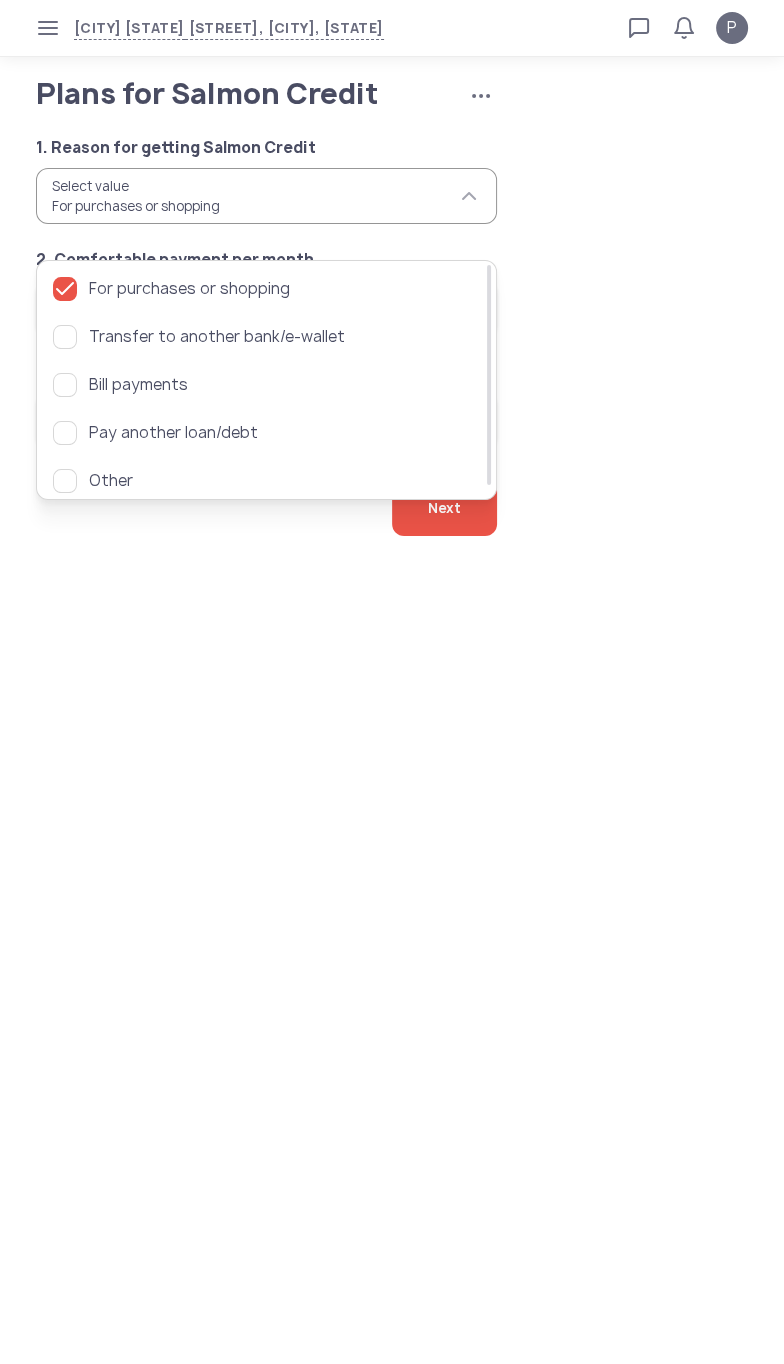 click on "Full name Ma.[LAST] Telephone number [PHONE] E-mail [EMAIL] Log out" at bounding box center (392, 682) 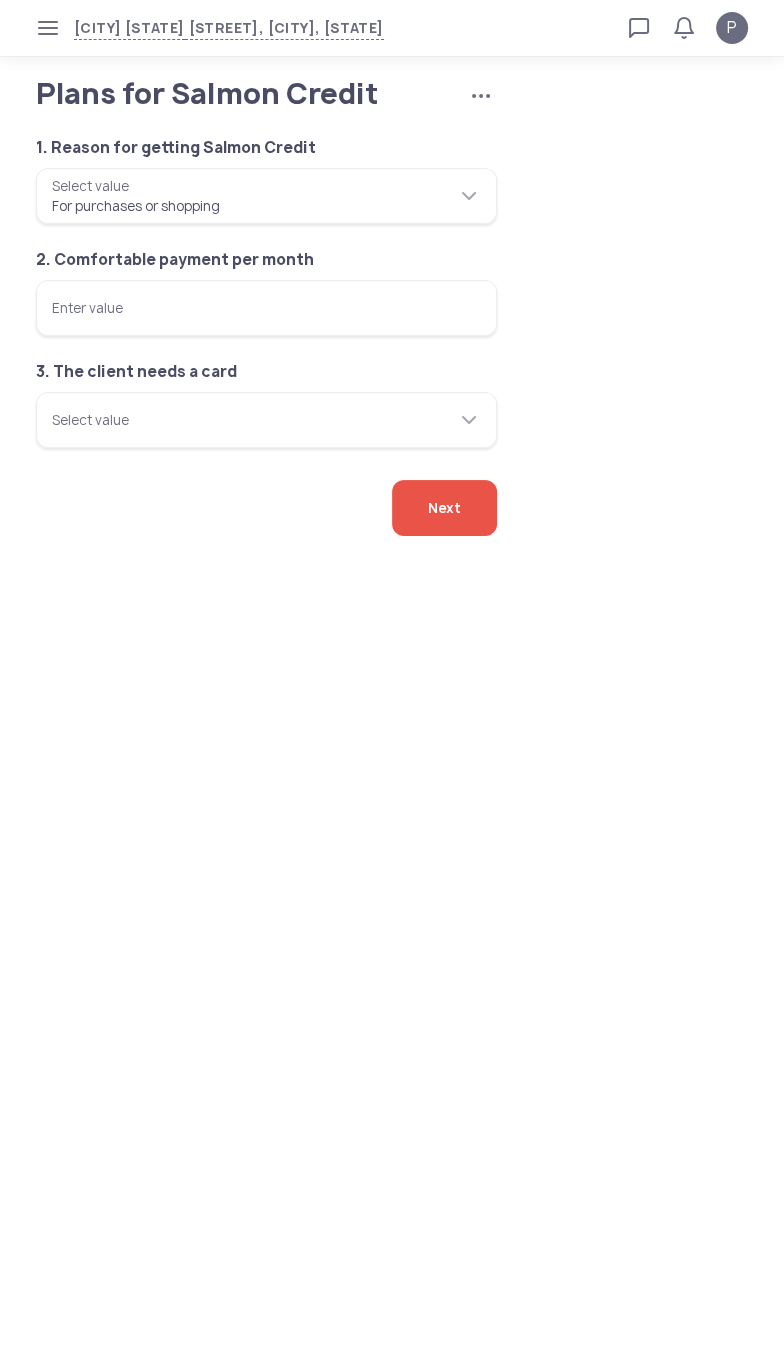 click on "Enter value" at bounding box center (266, 308) 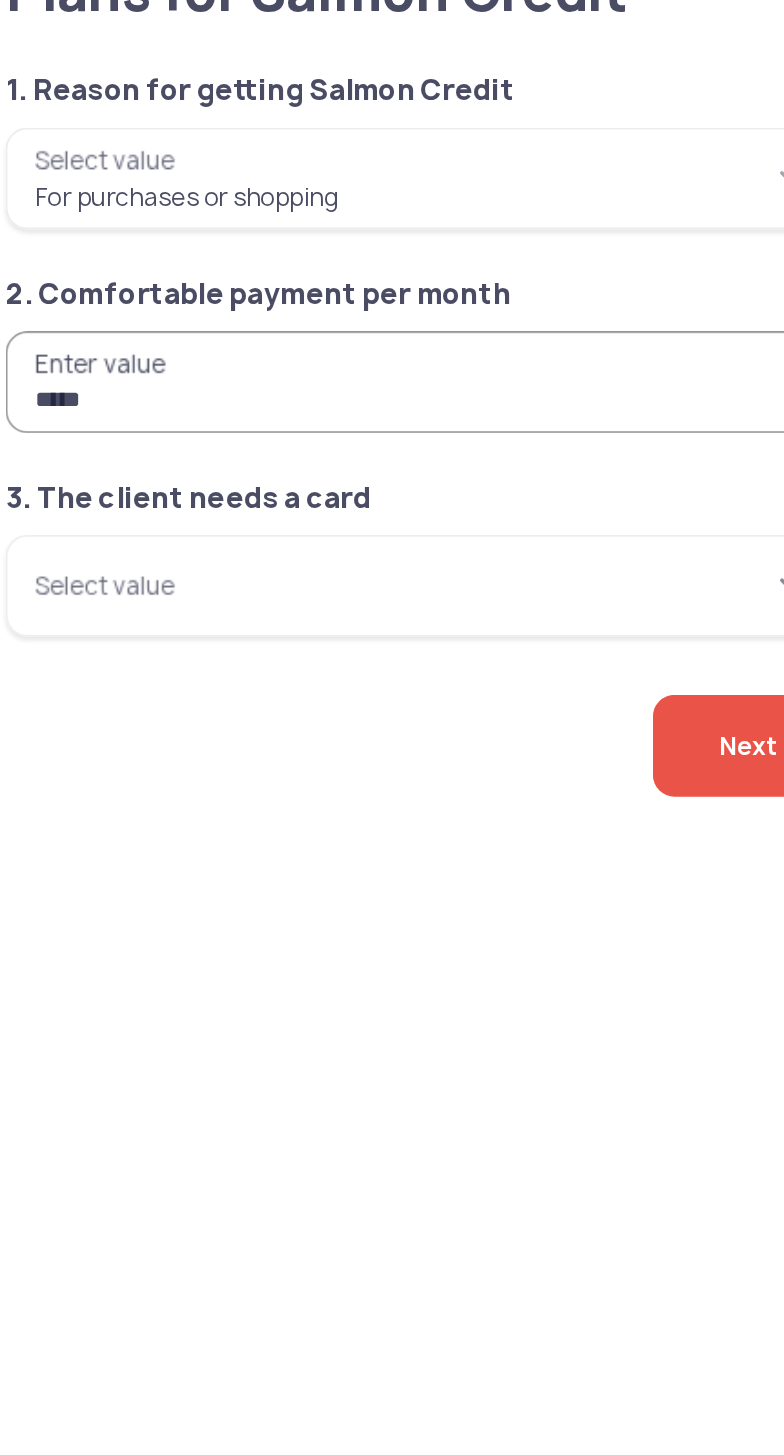 type on "*****" 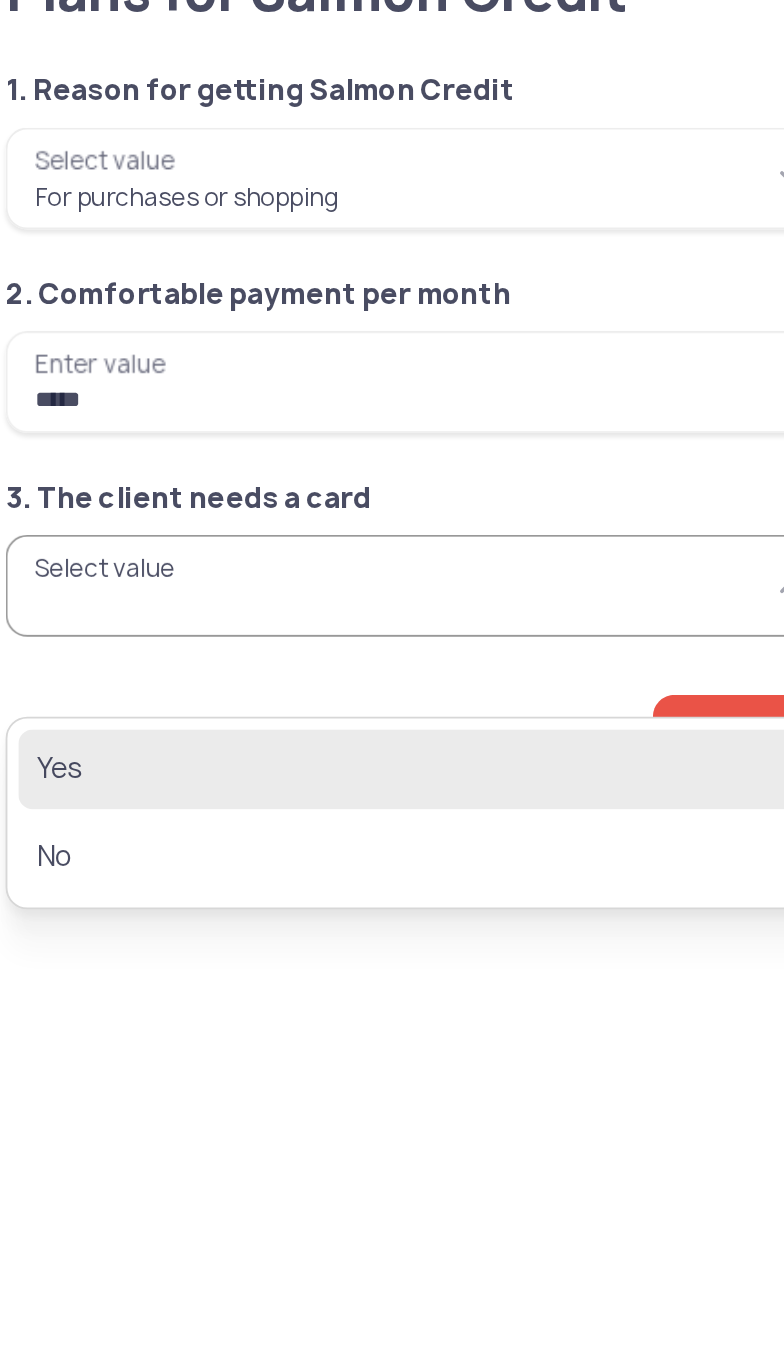 click on "Yes" 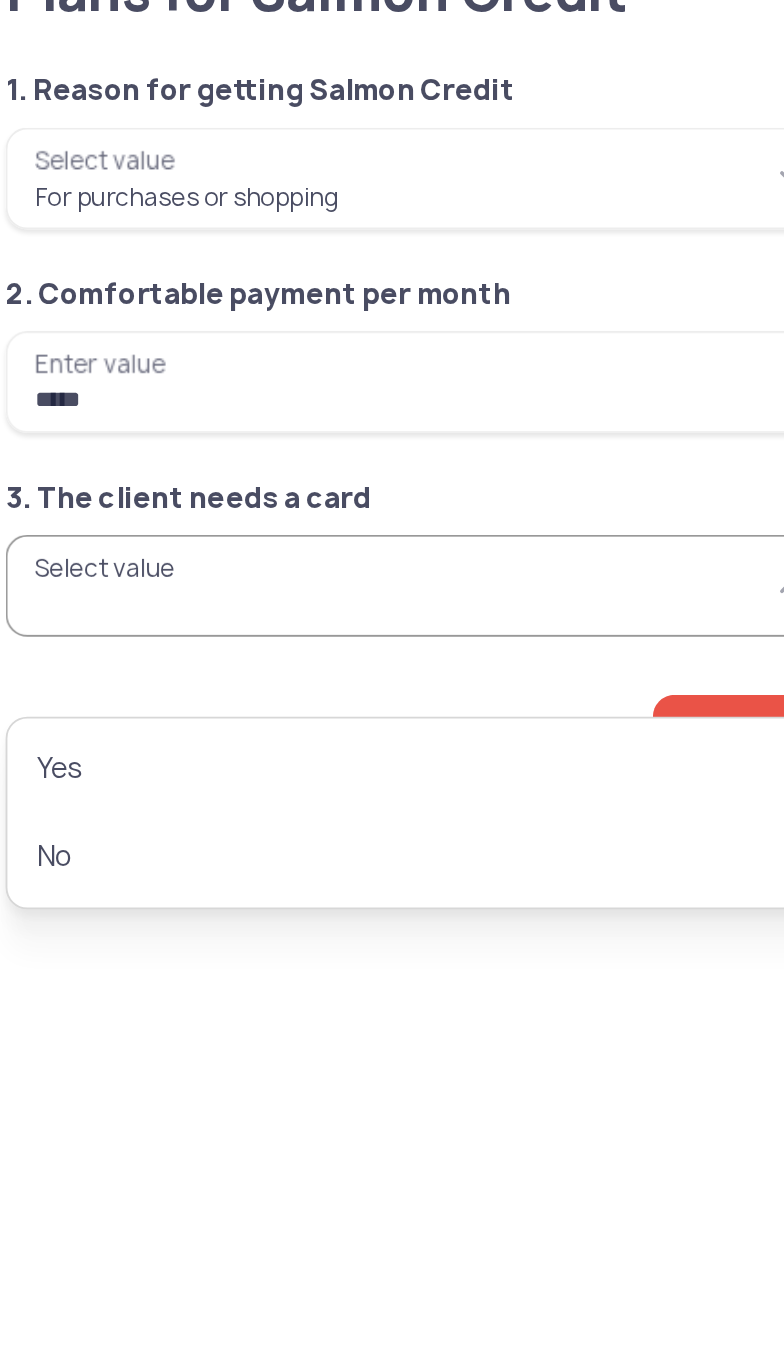 type on "***" 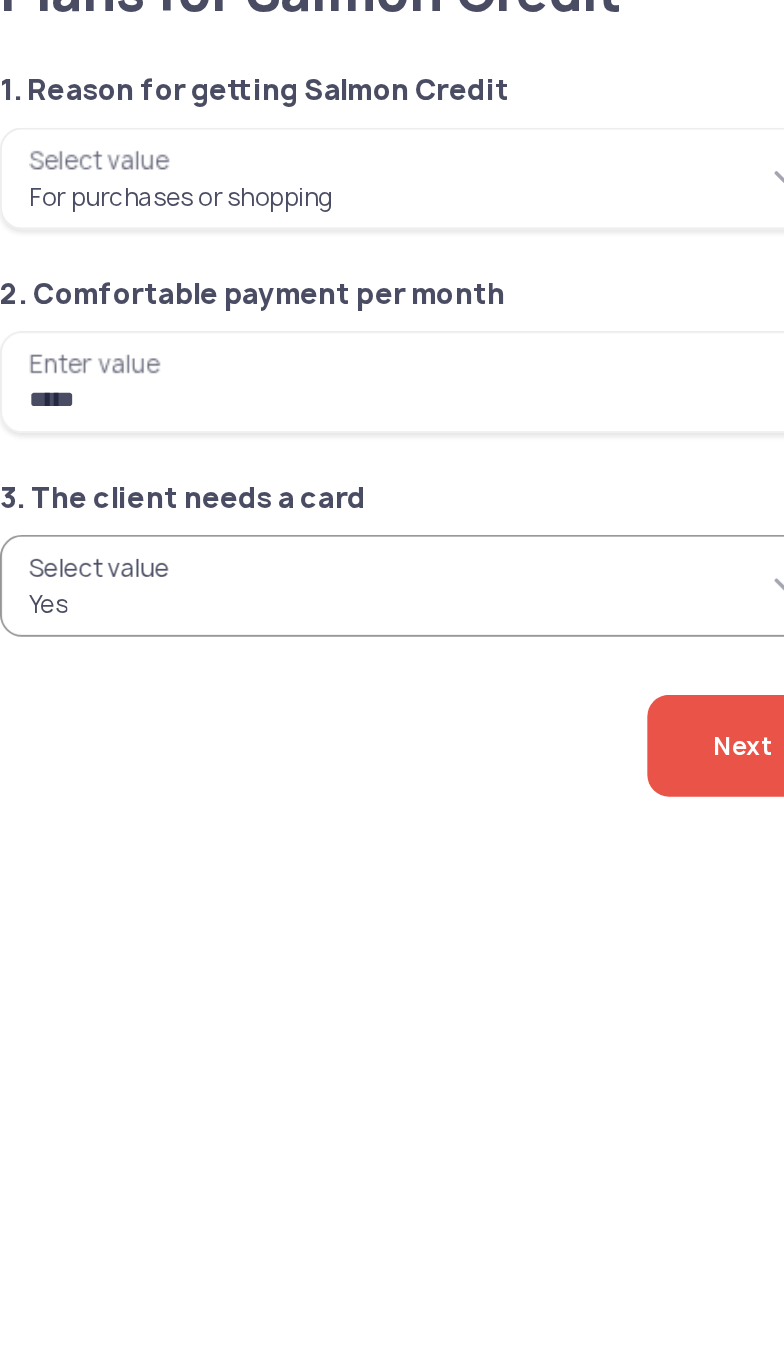 click on "Next" 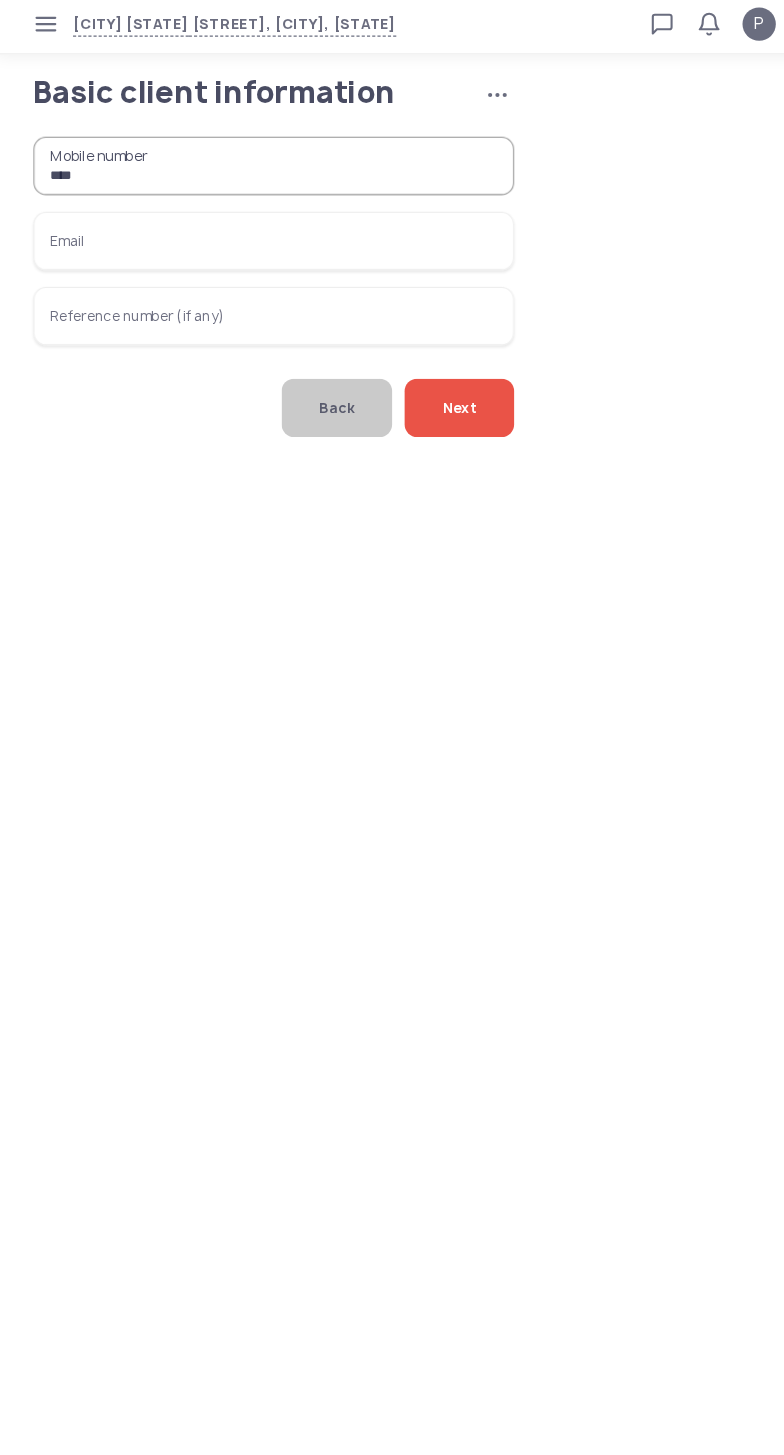 click on "***" at bounding box center (266, 164) 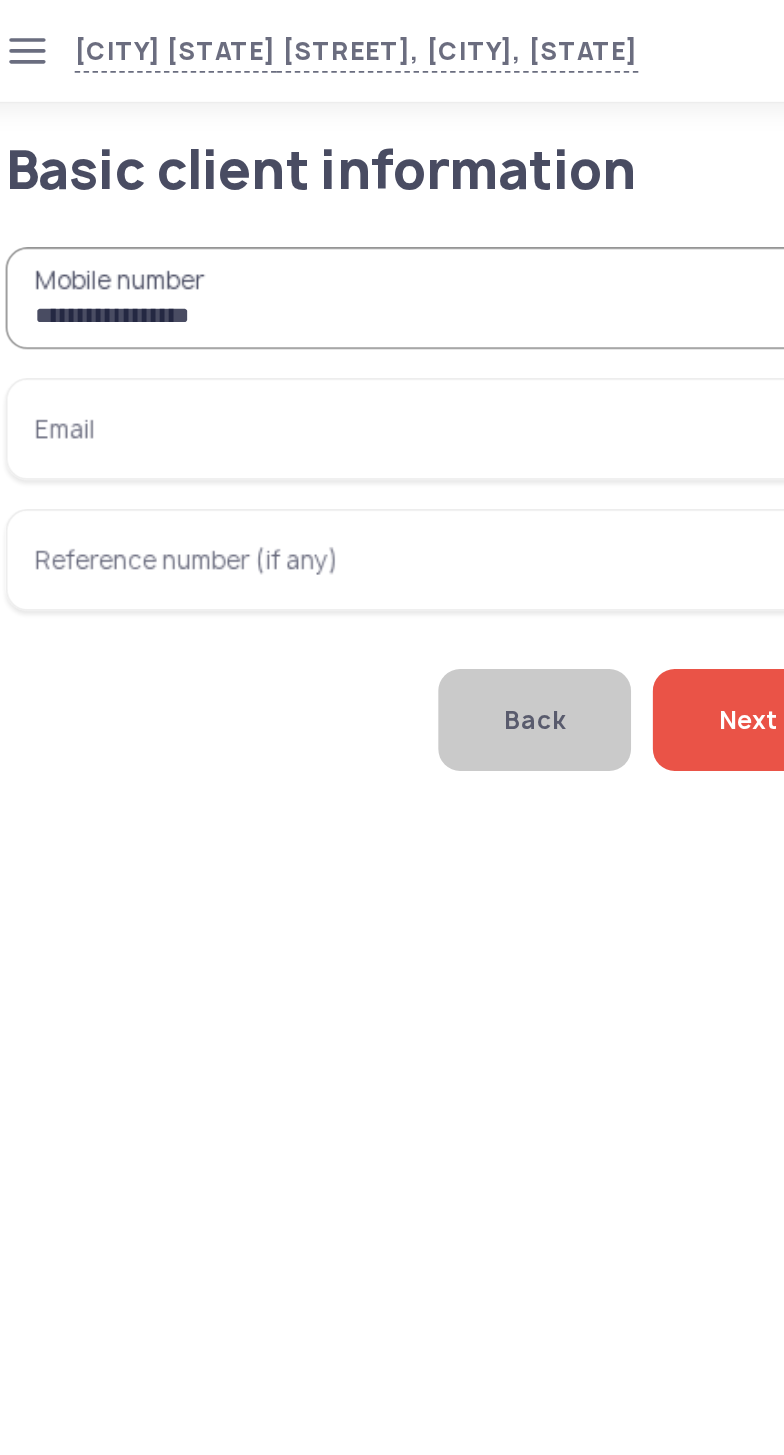 type on "**********" 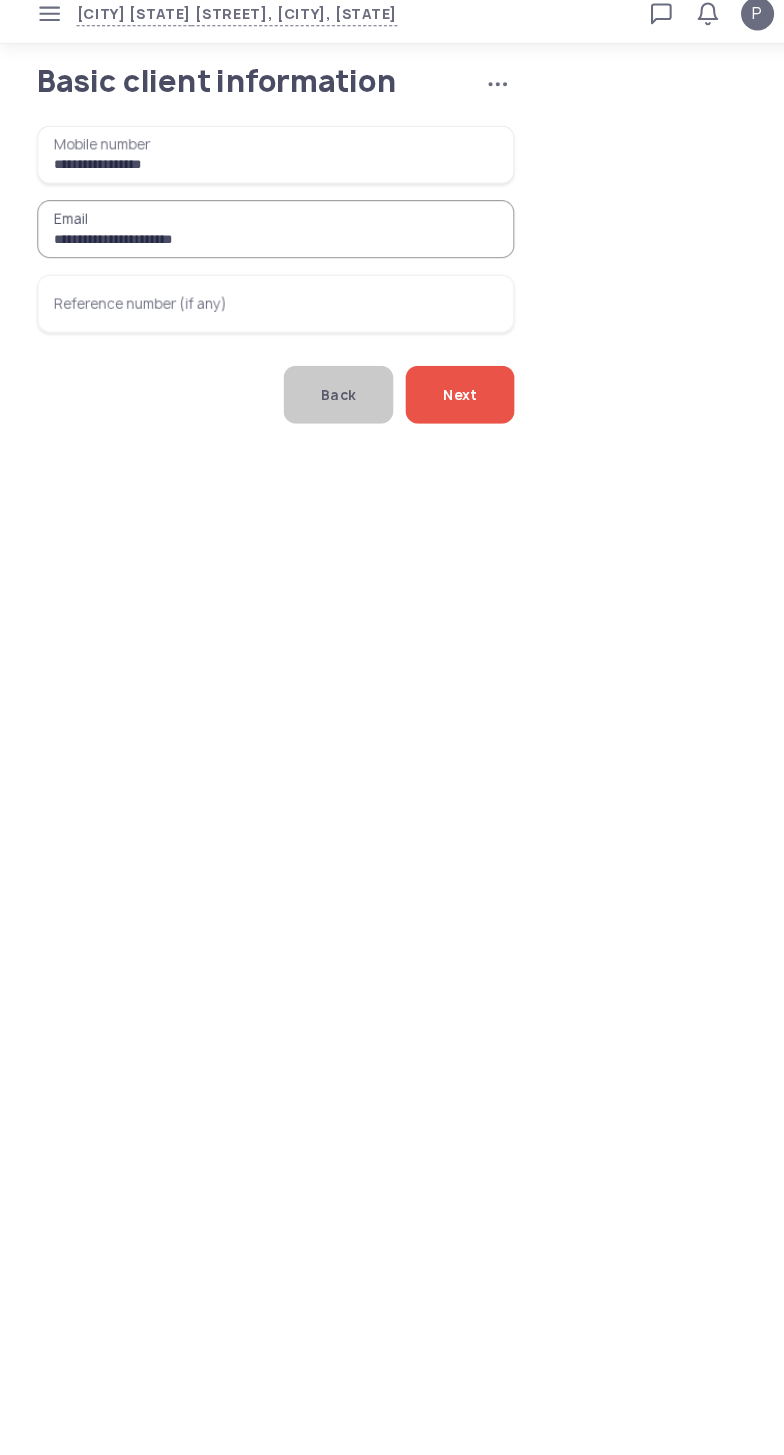 type on "**********" 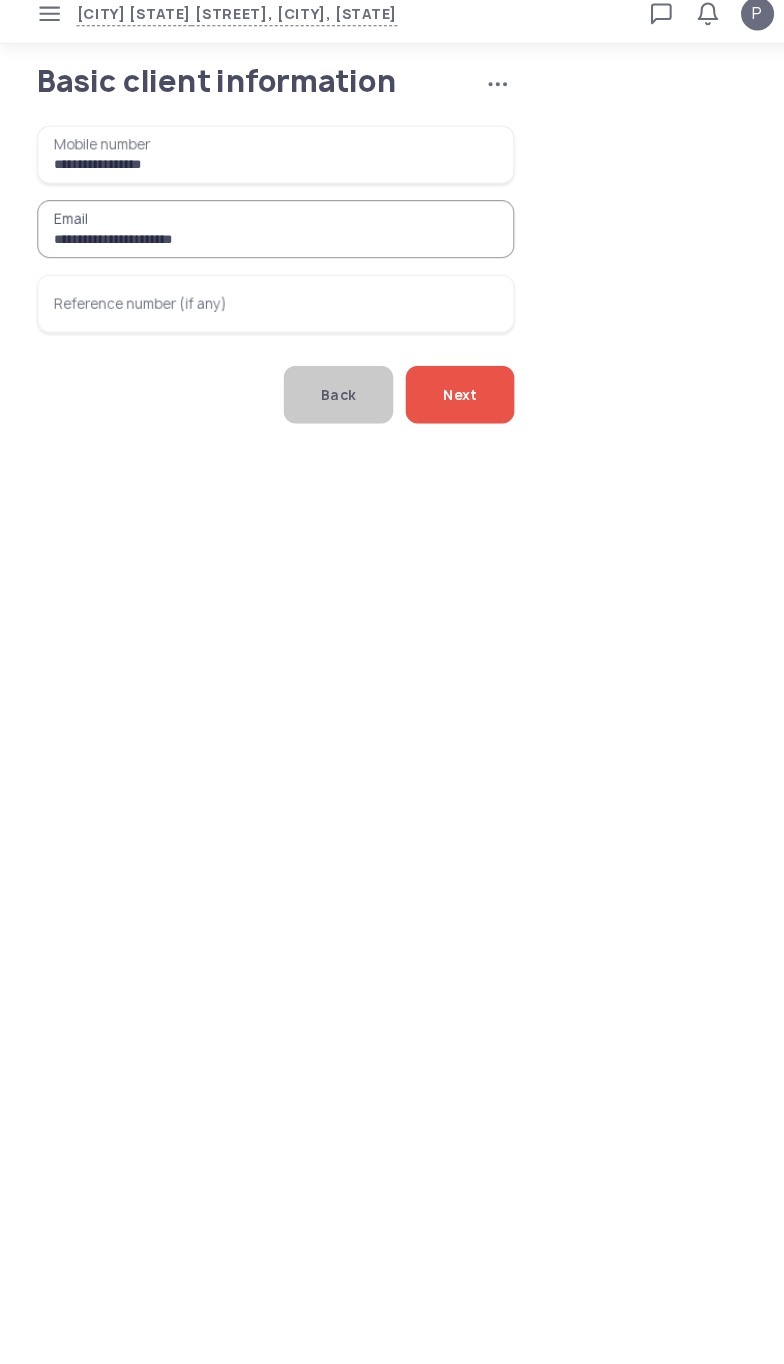 click on "**********" at bounding box center (266, 236) 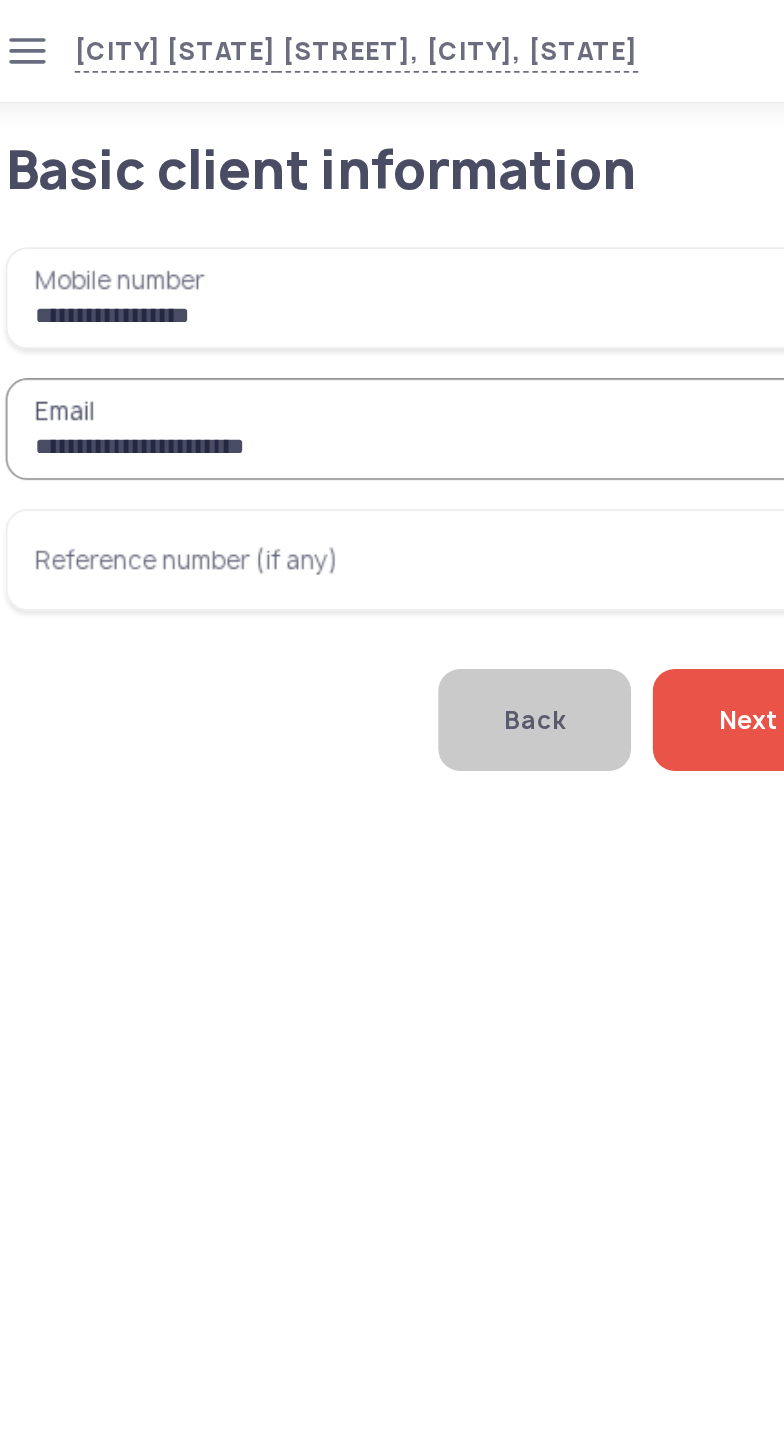 click on "Next" 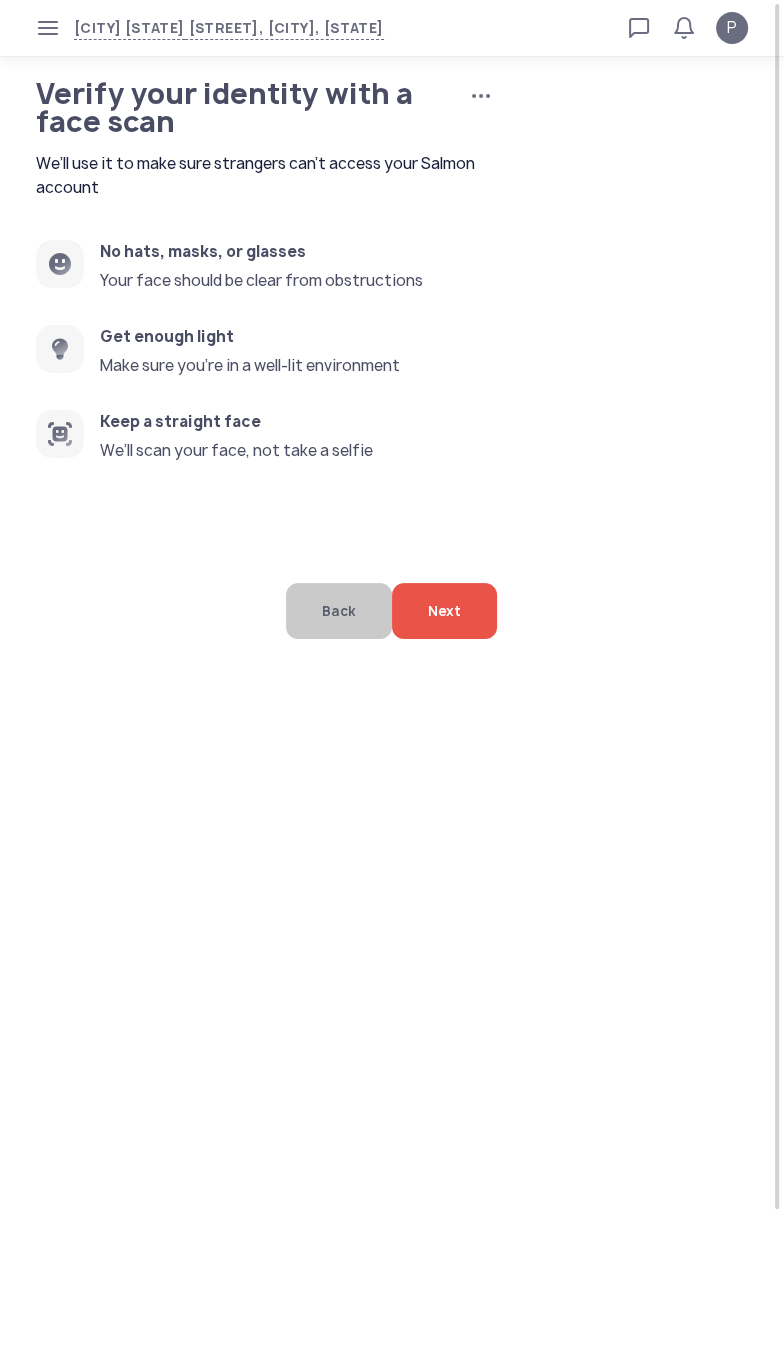 click on "Next" 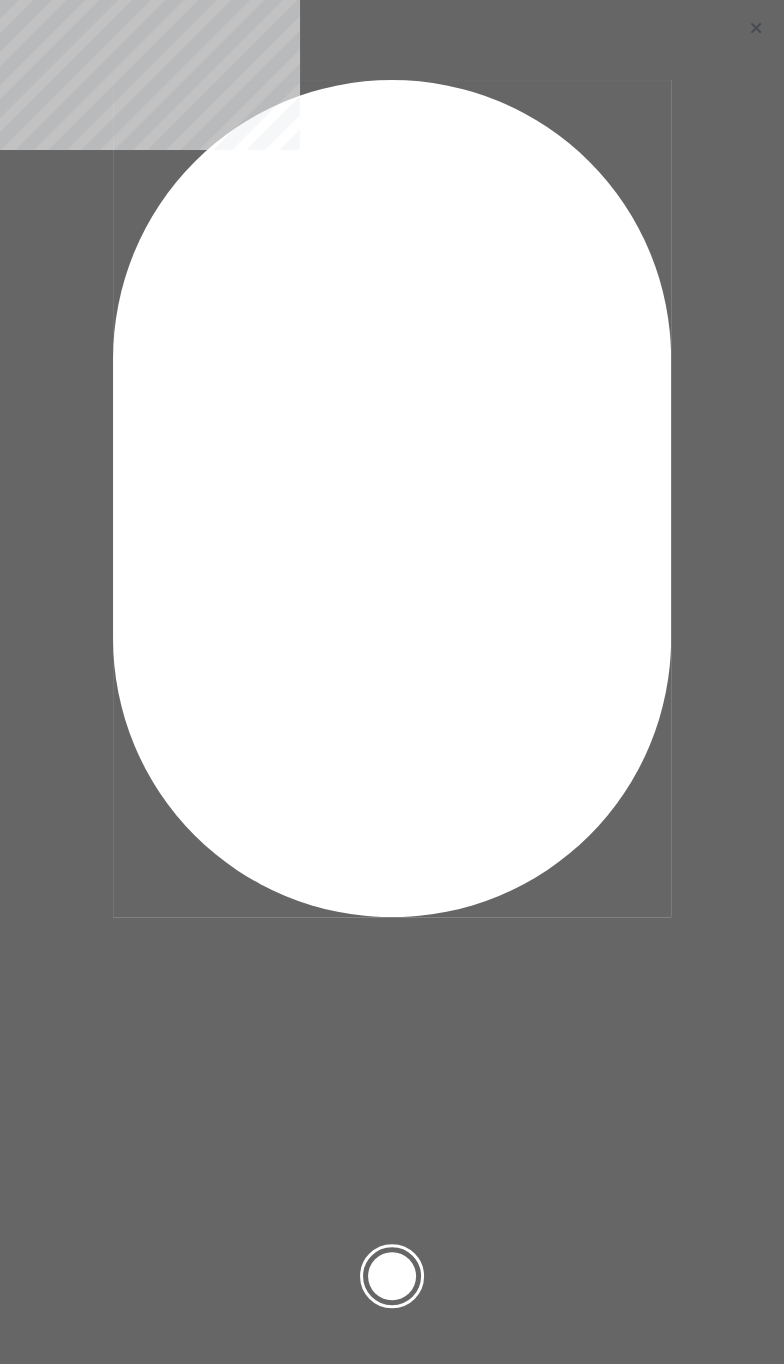 click 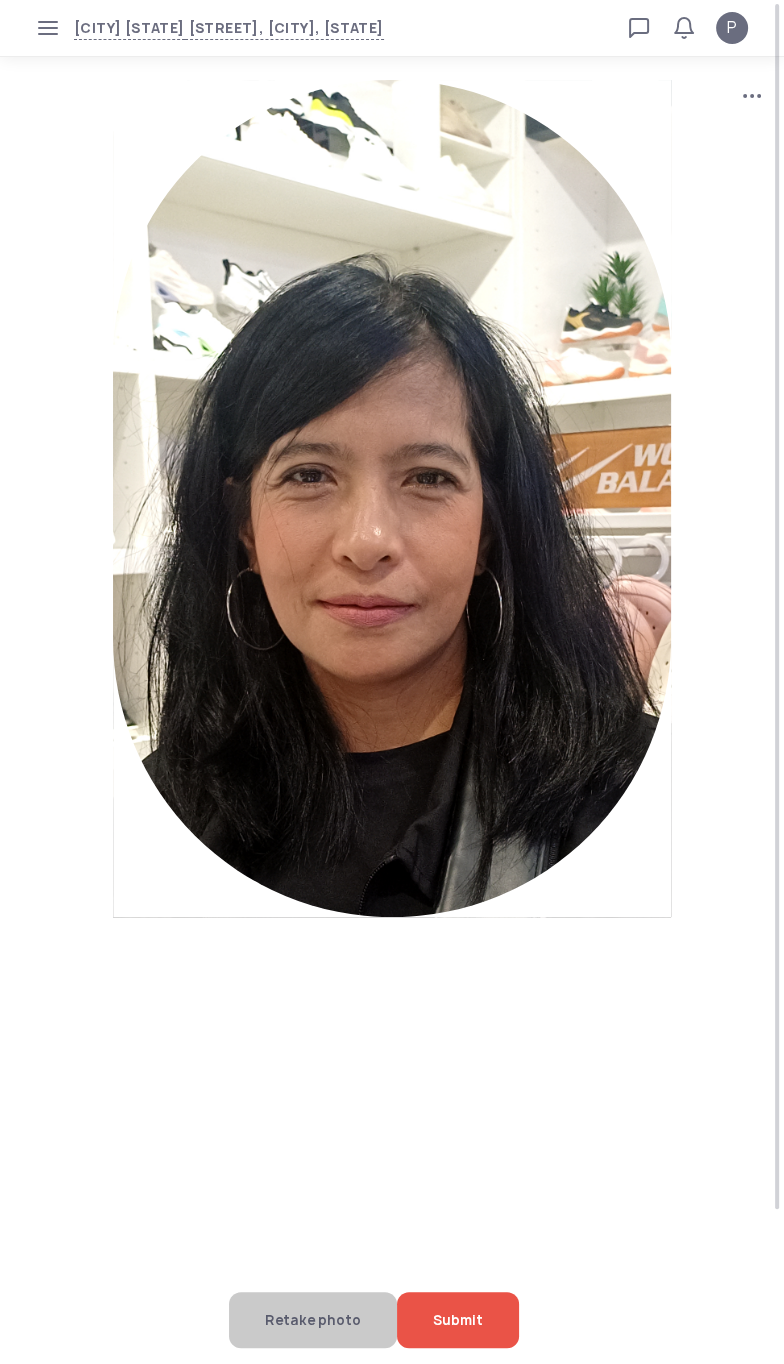 click on "Submit" 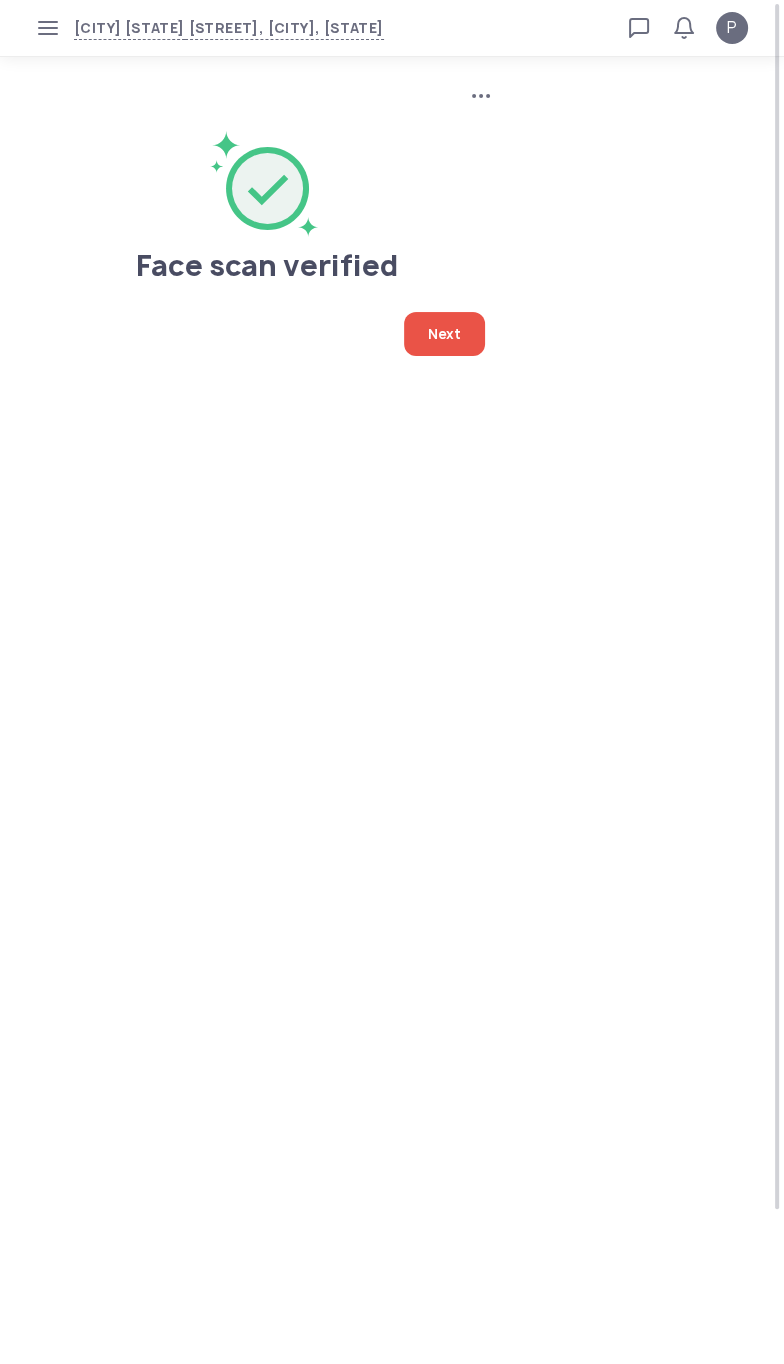 click on "Next" 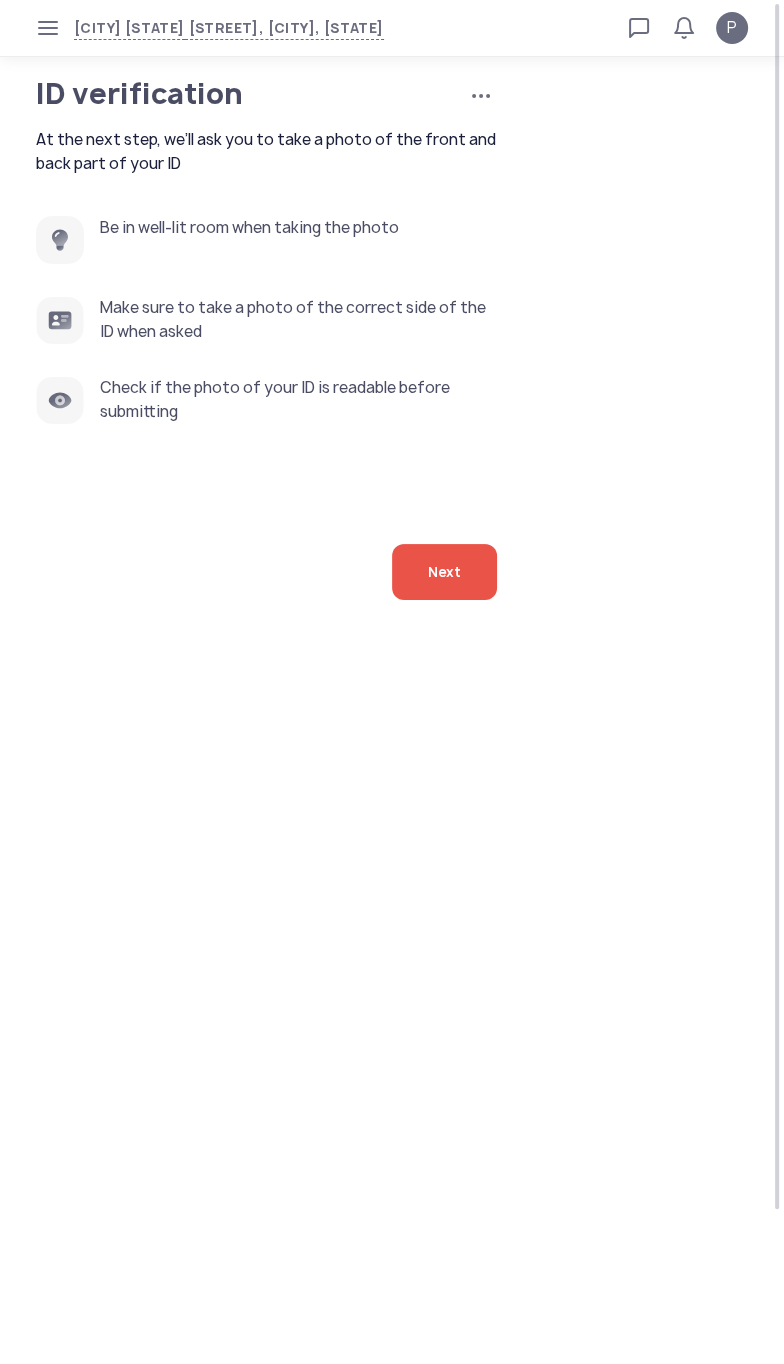 click on "Next" 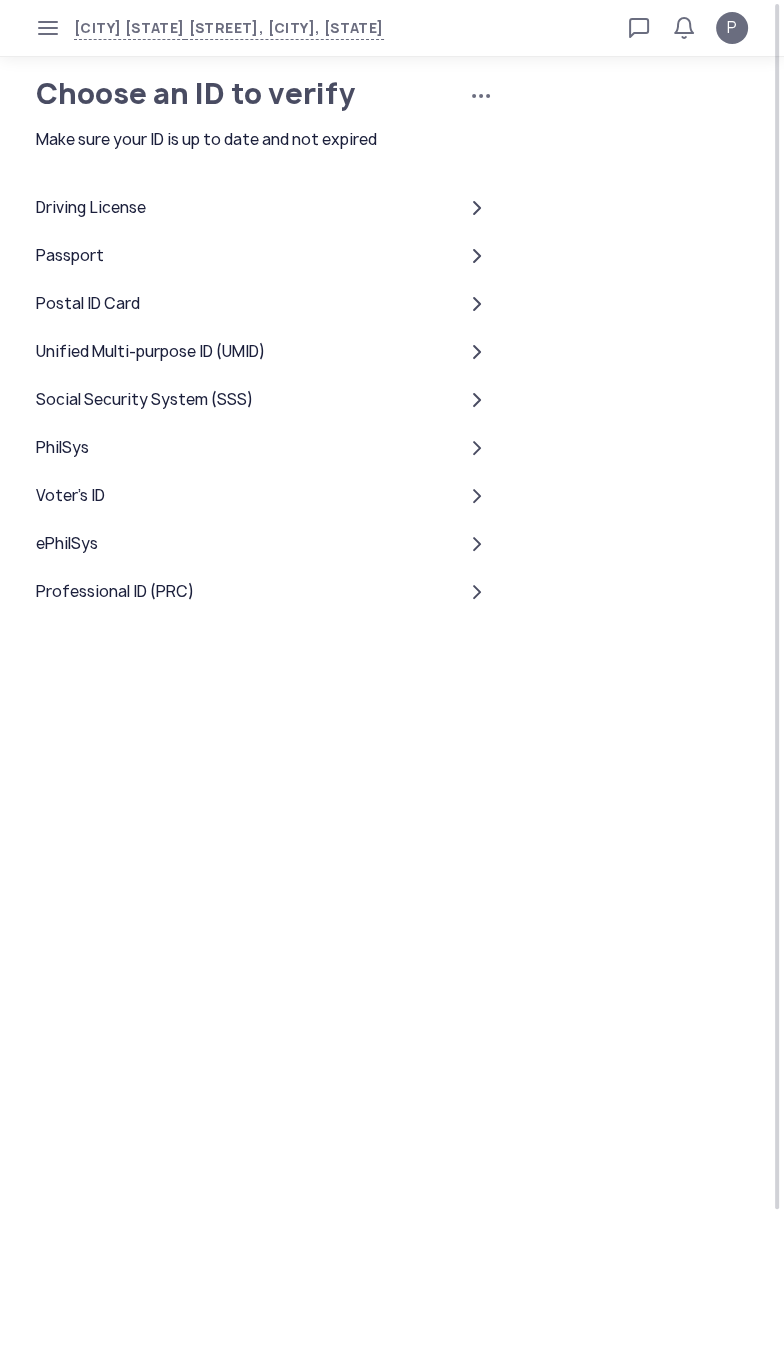 click on "Social Security System (SSS)" 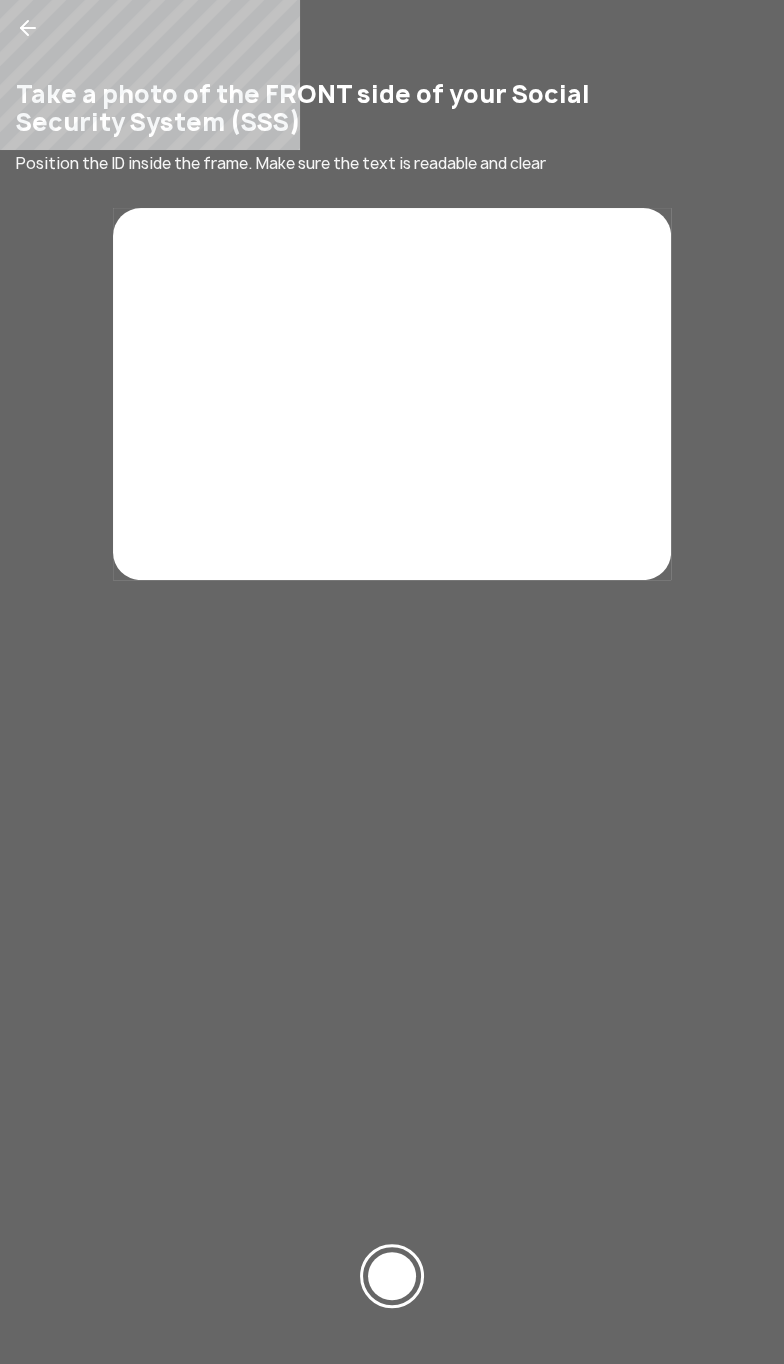 click 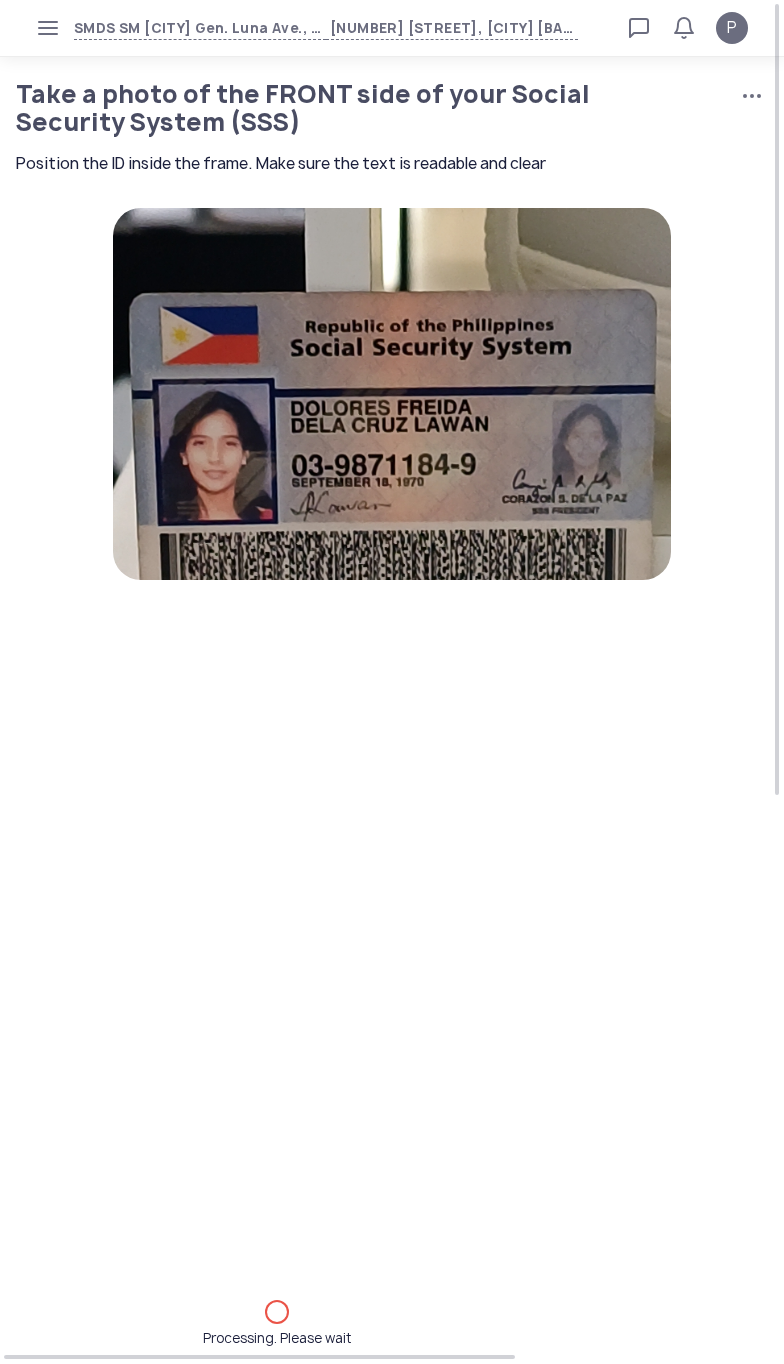 scroll, scrollTop: 0, scrollLeft: 0, axis: both 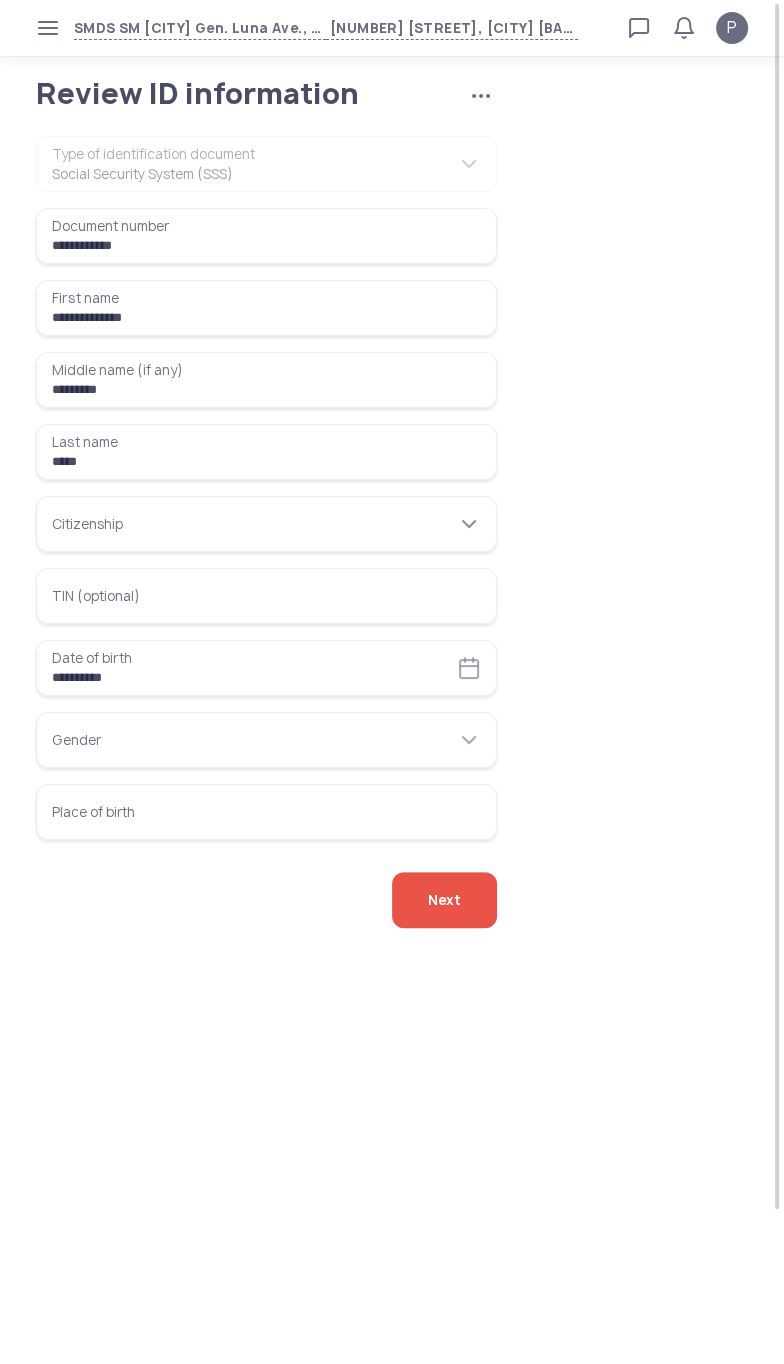 click on "Citizenship" at bounding box center (266, 524) 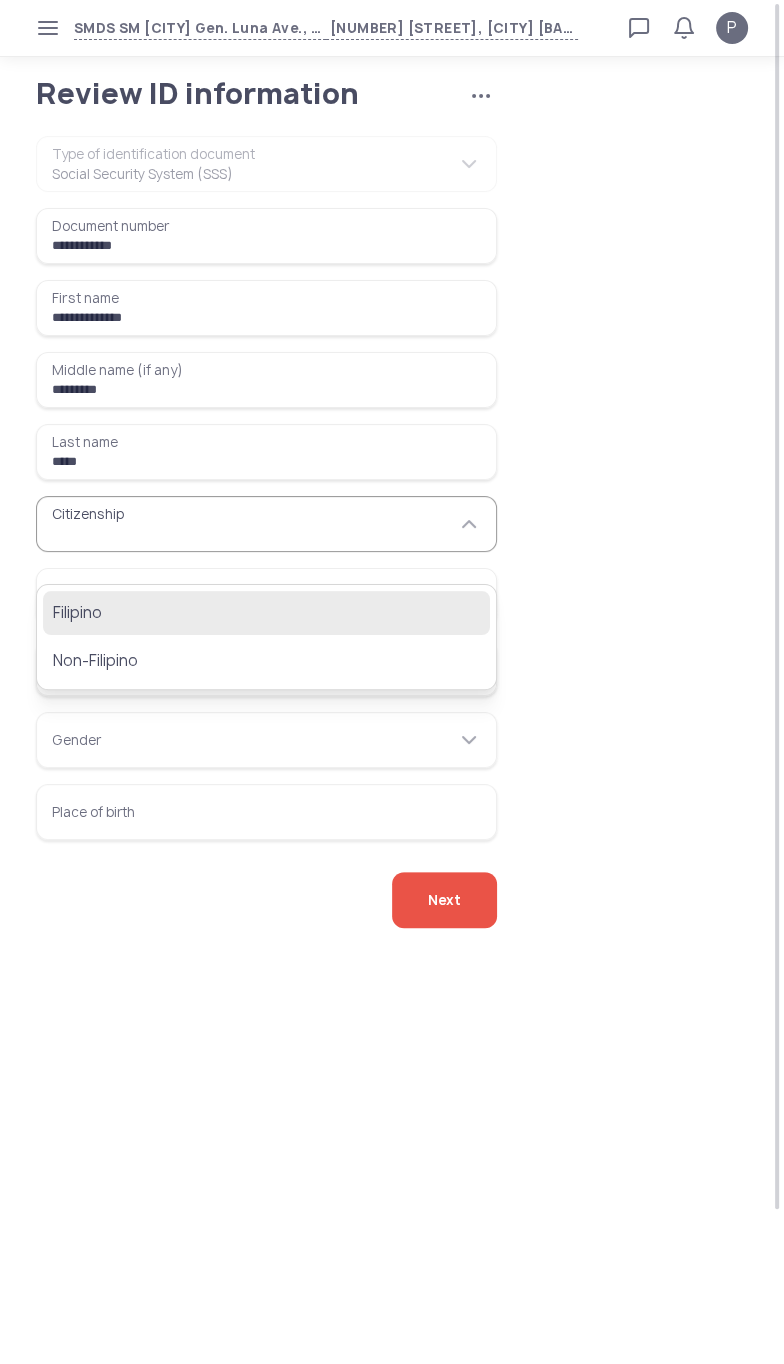 click on "Filipino" 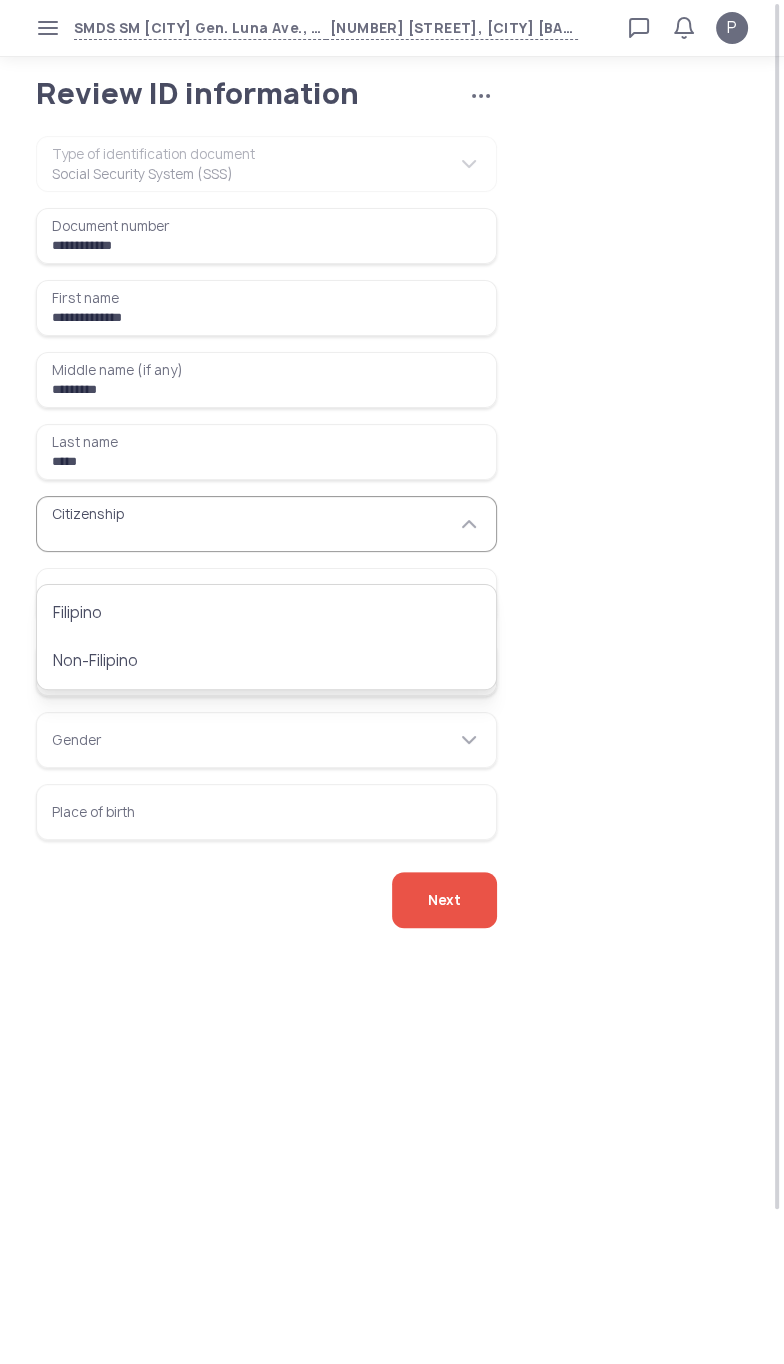 type on "********" 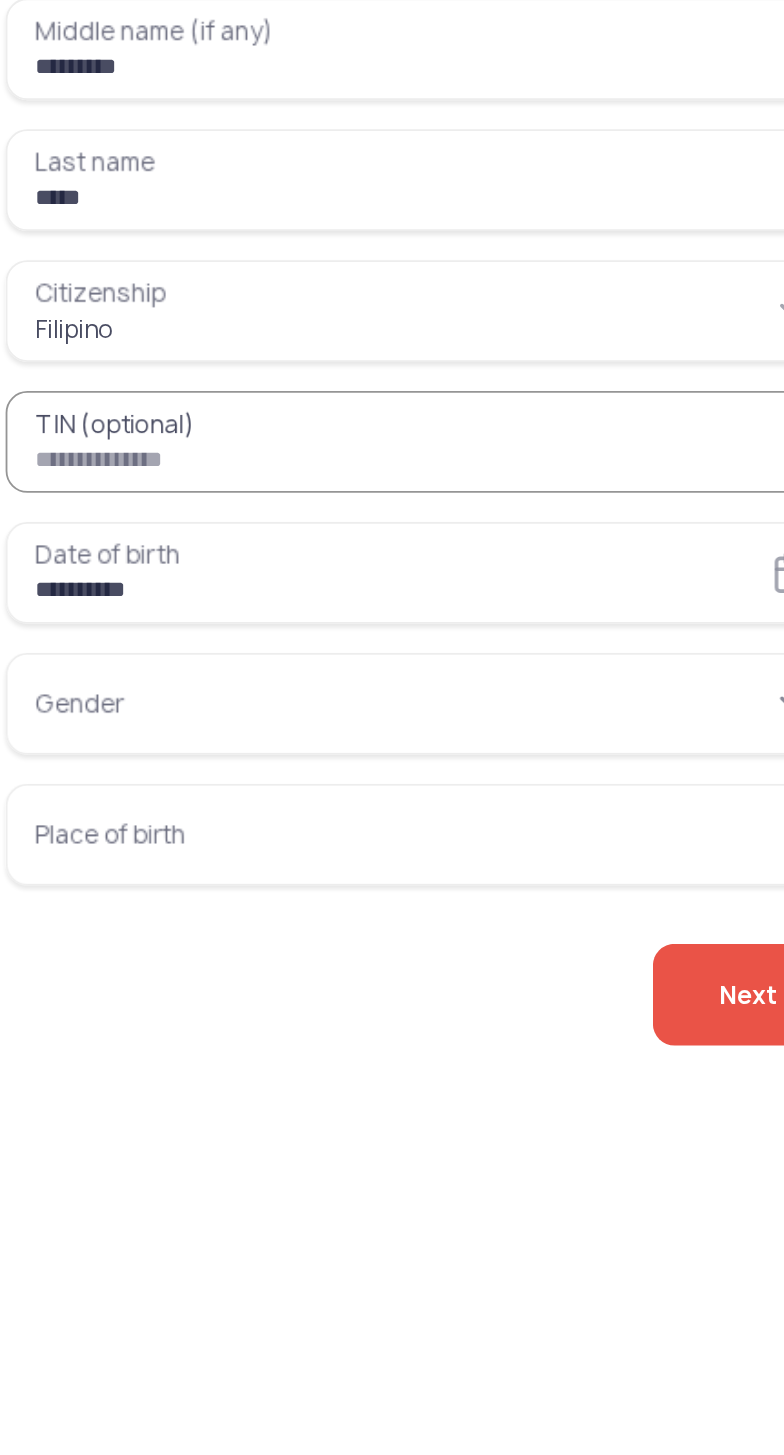 click on "Gender" at bounding box center (266, 740) 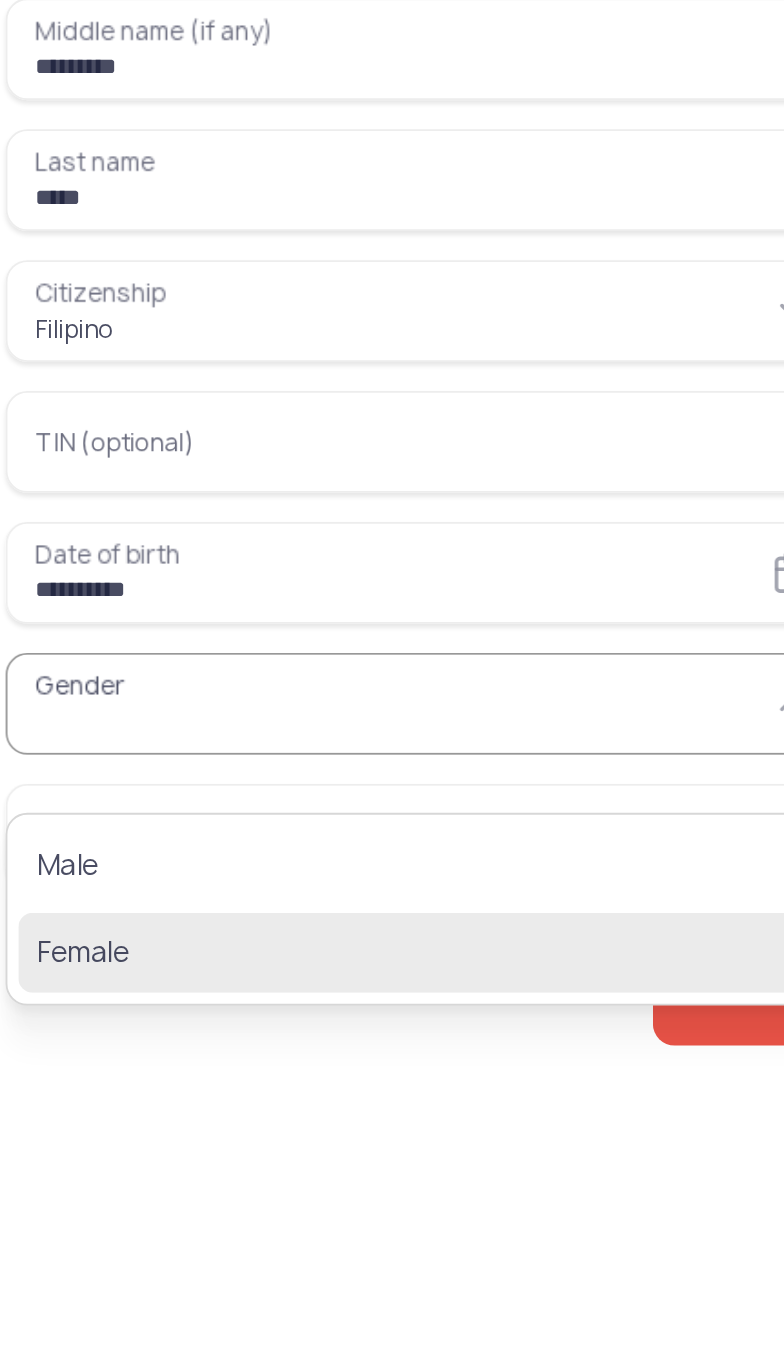 click on "Female" 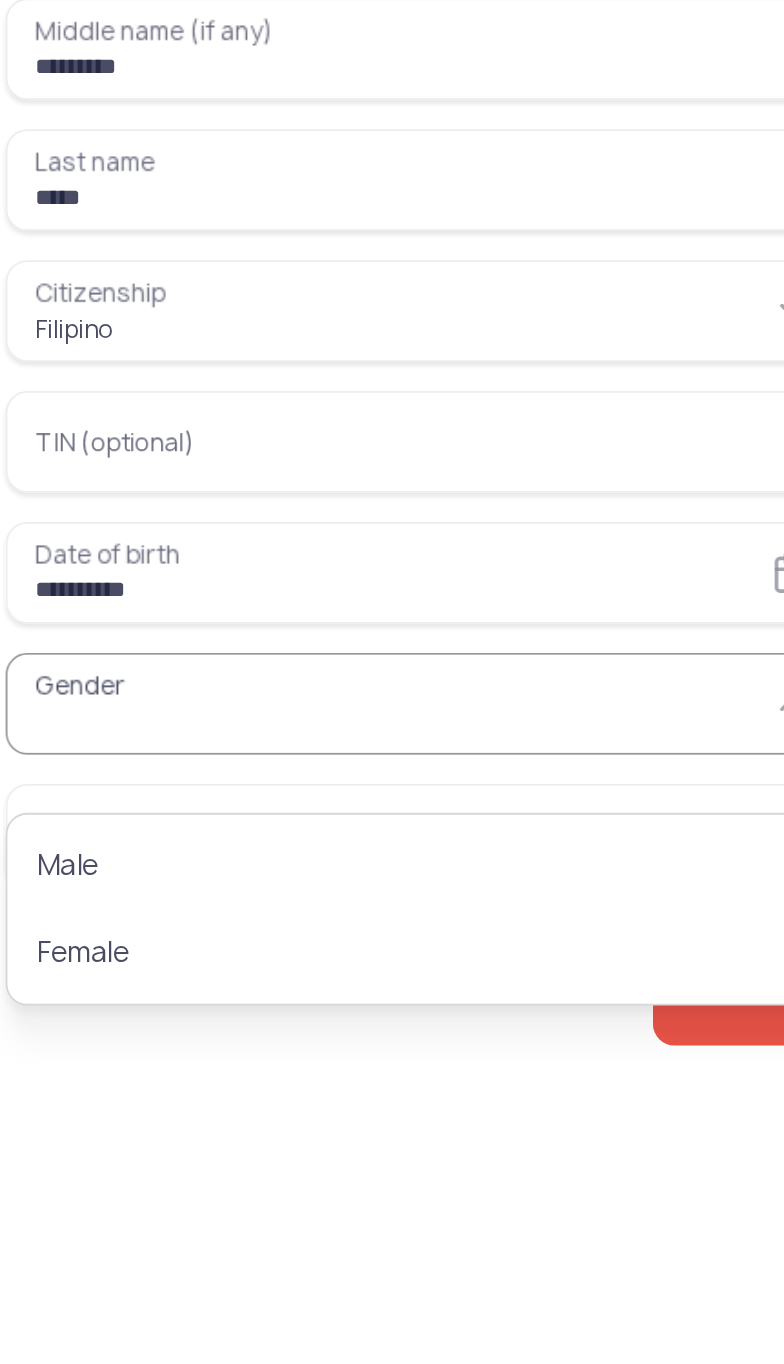 type on "******" 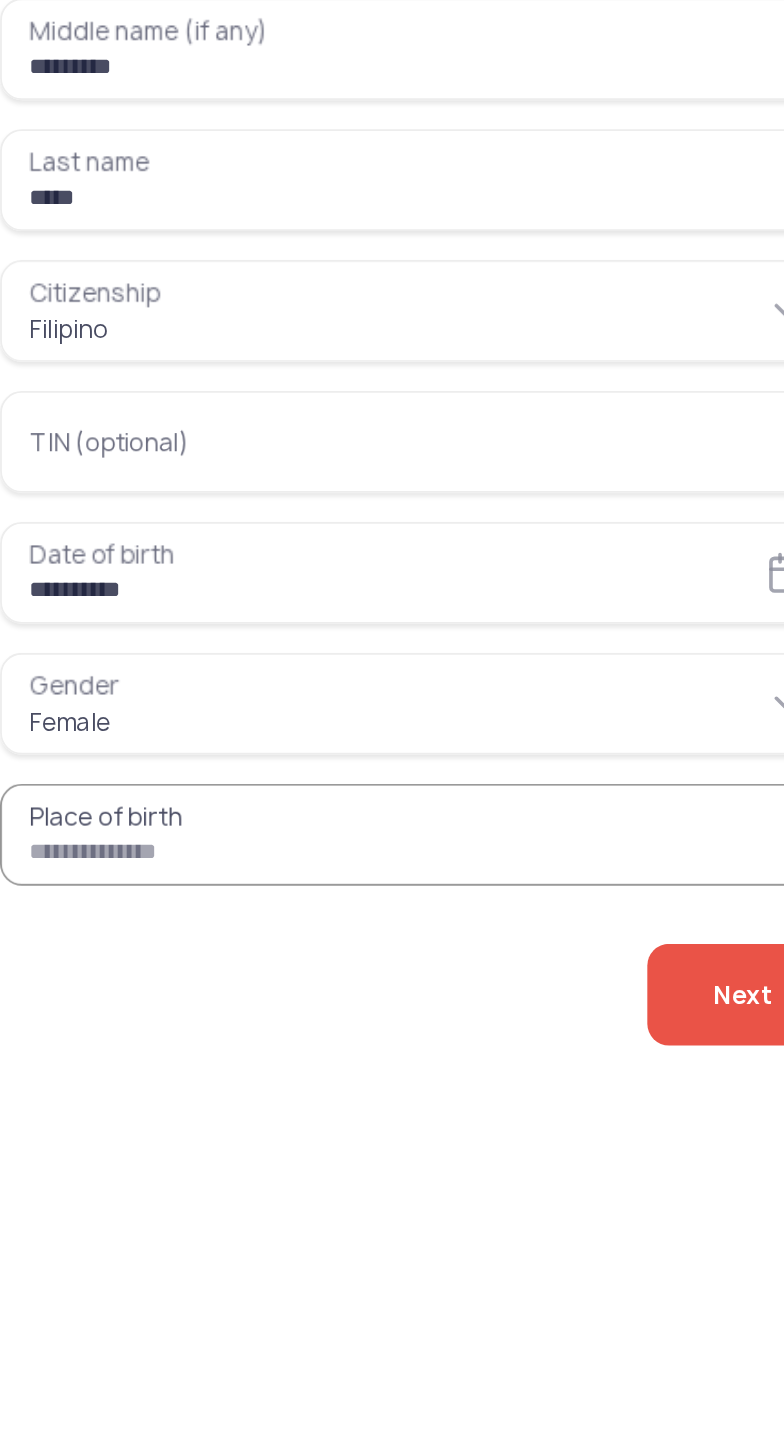 click on "Place of birth" at bounding box center (266, 812) 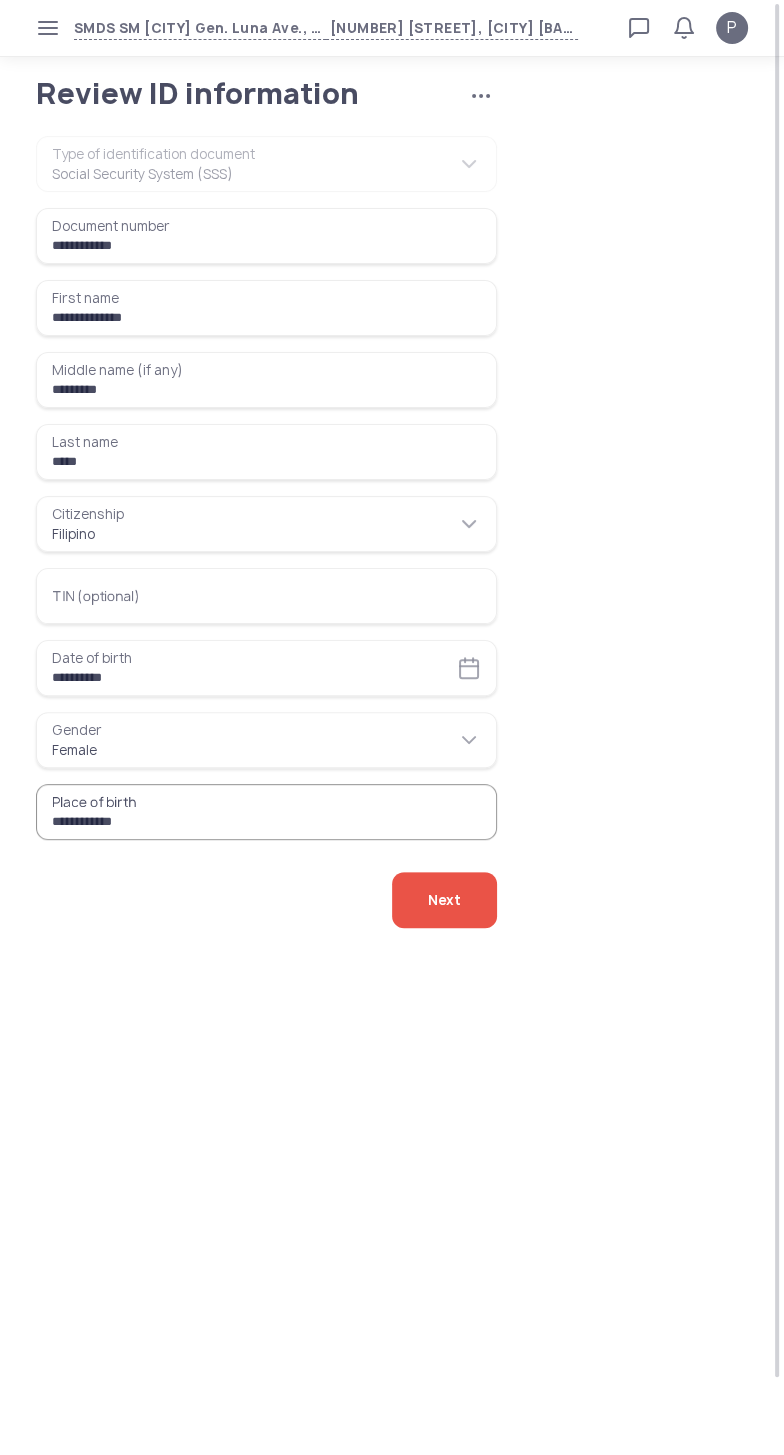 type on "**********" 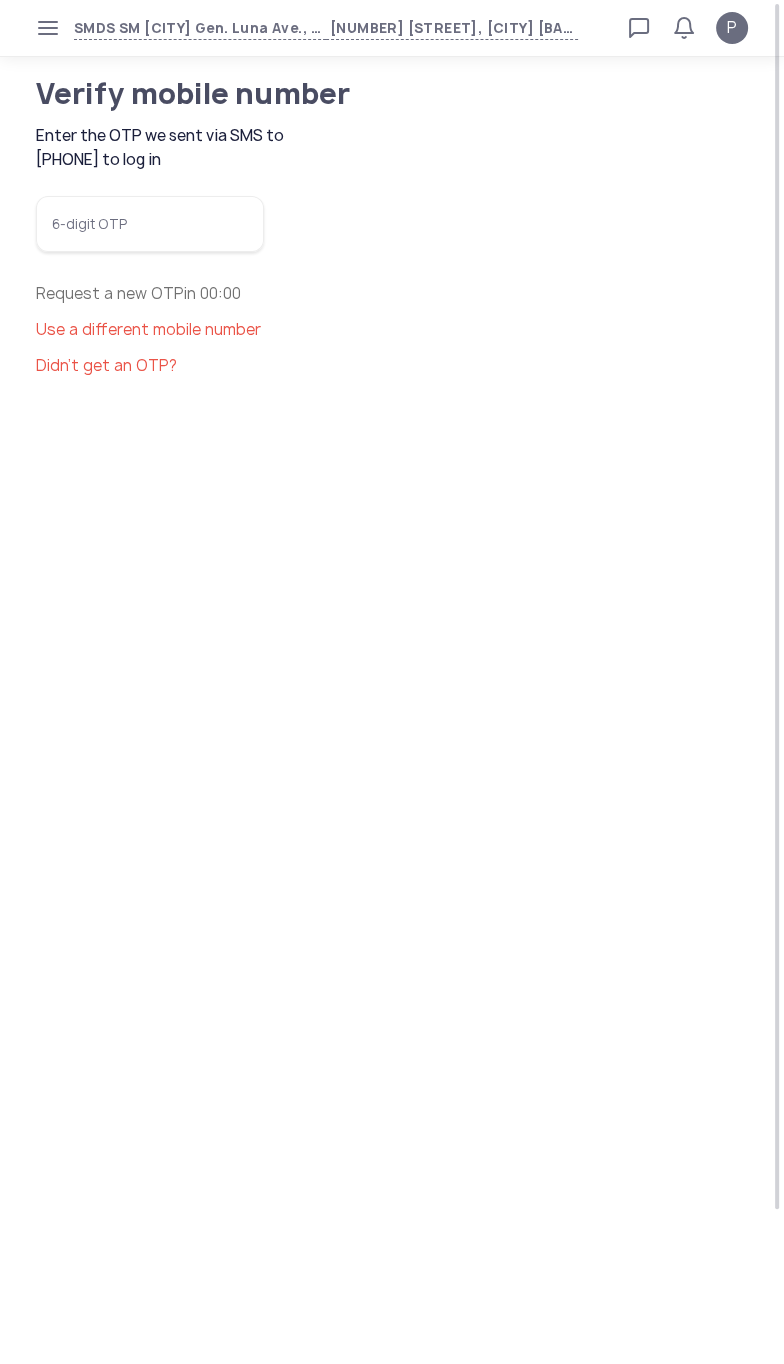 click on "6-digit OTP" at bounding box center (150, 224) 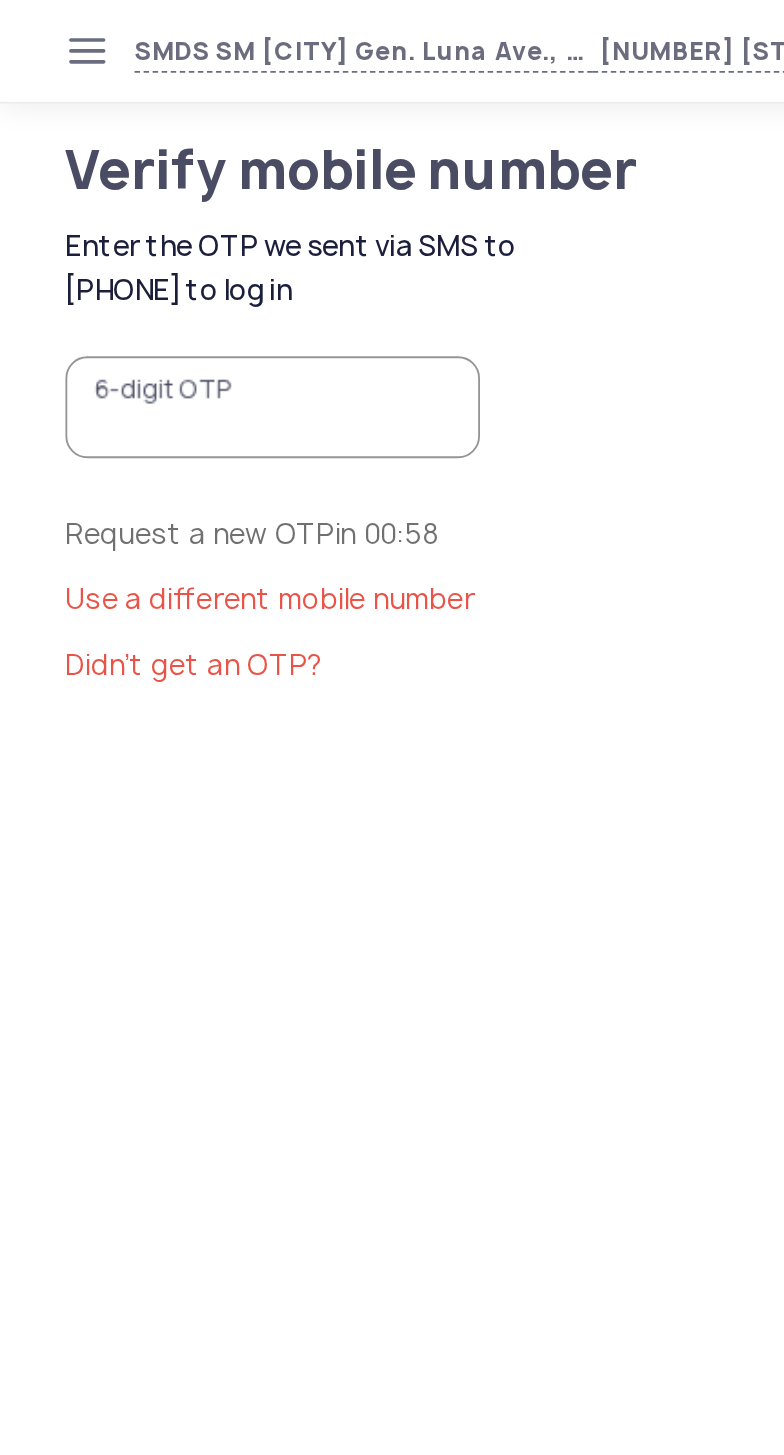 click on "6-digit OTP" at bounding box center (150, 224) 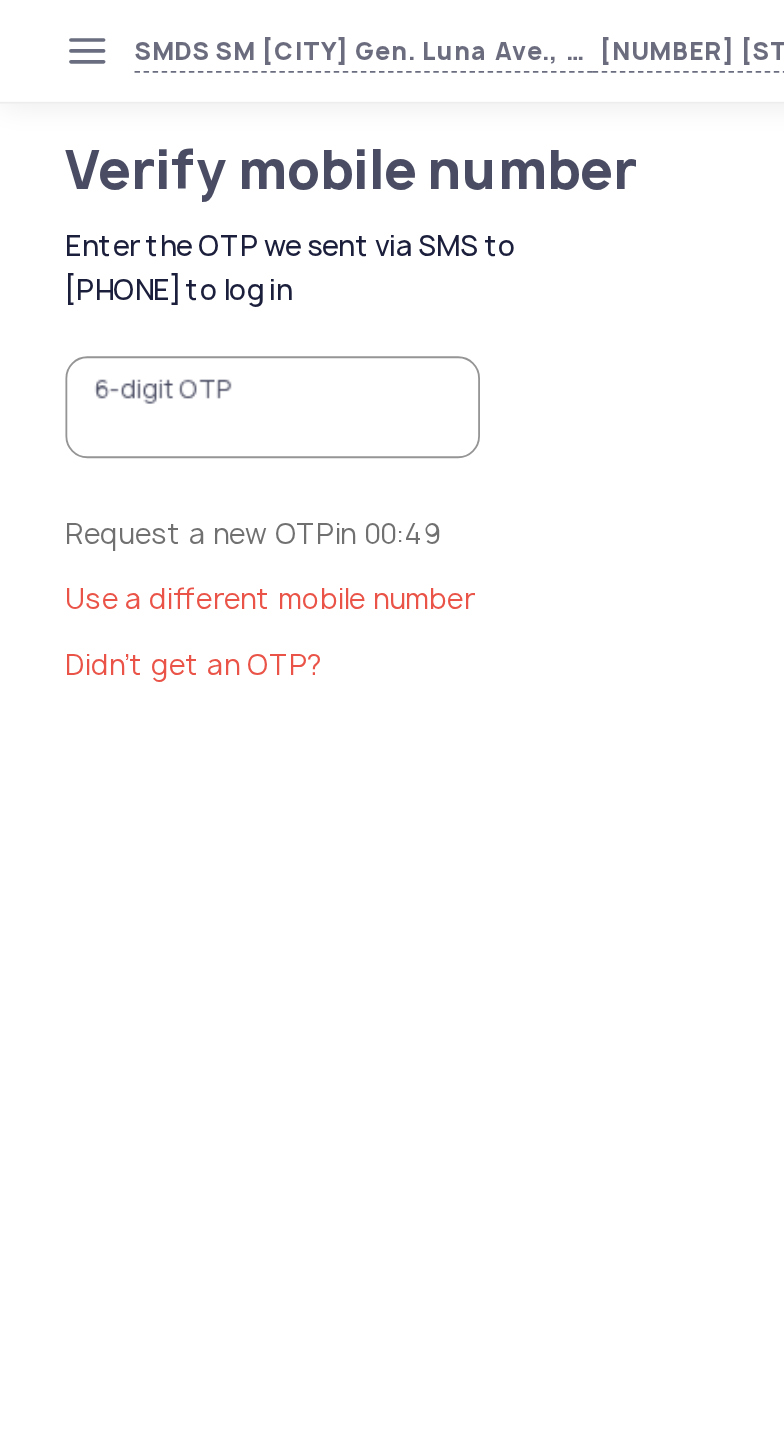 click on "6-digit OTP" at bounding box center [150, 224] 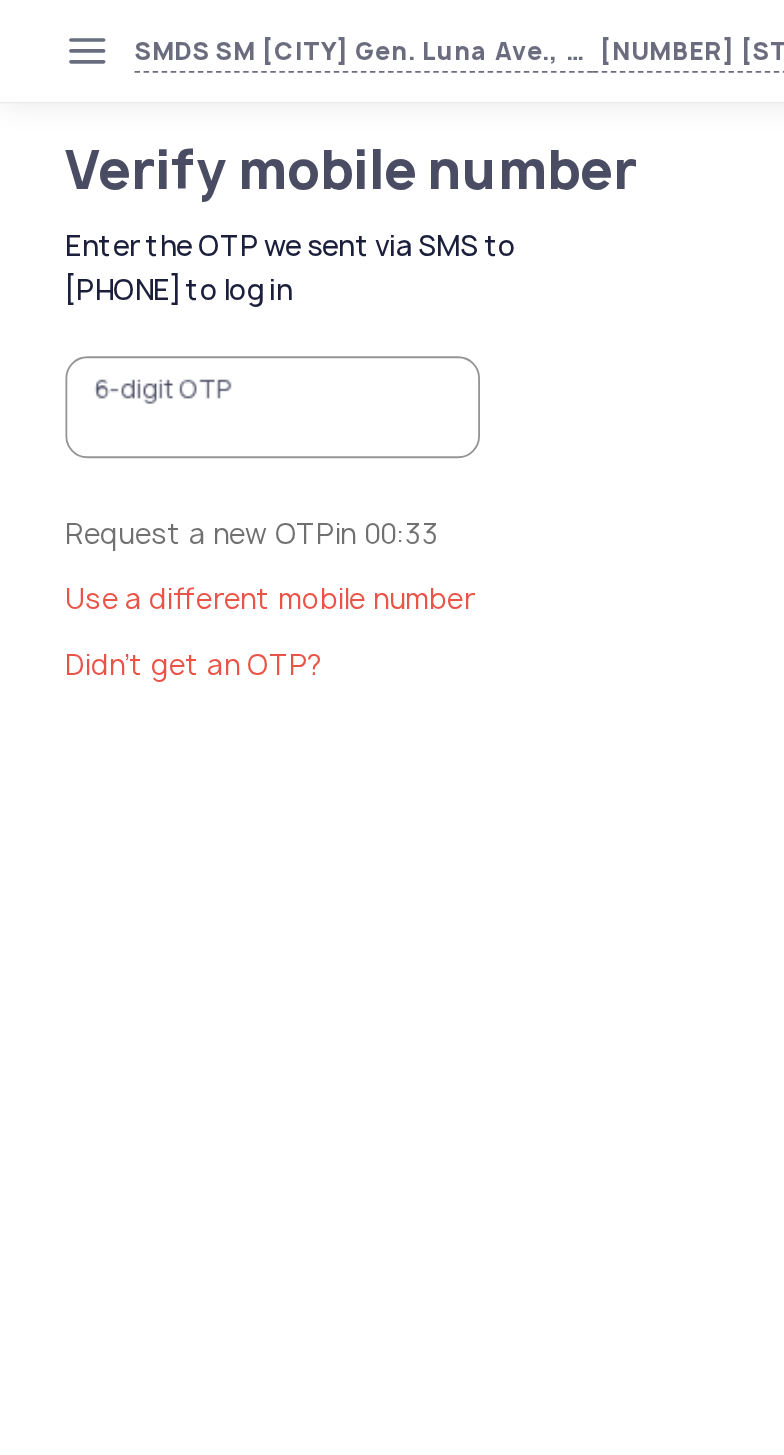 click on "Didn’t get an OTP?" 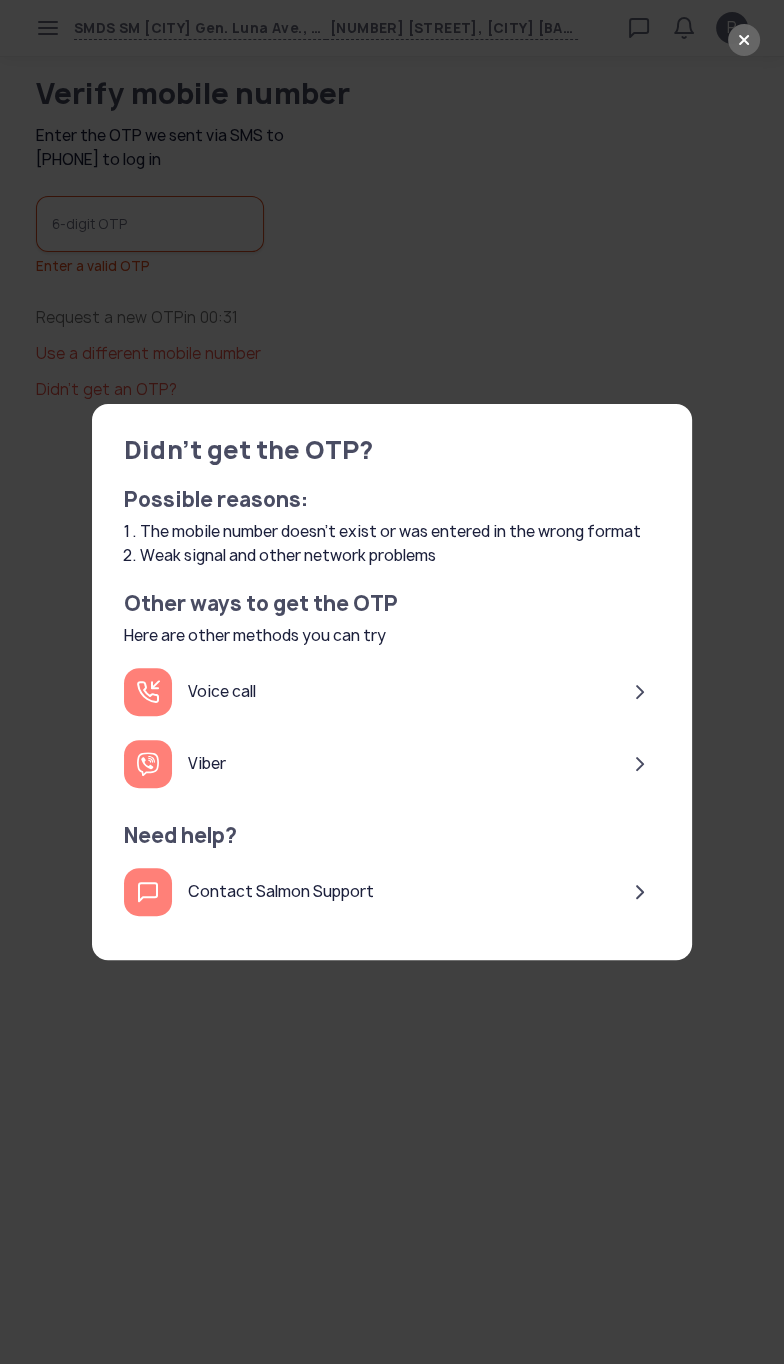 click on "Voice call" 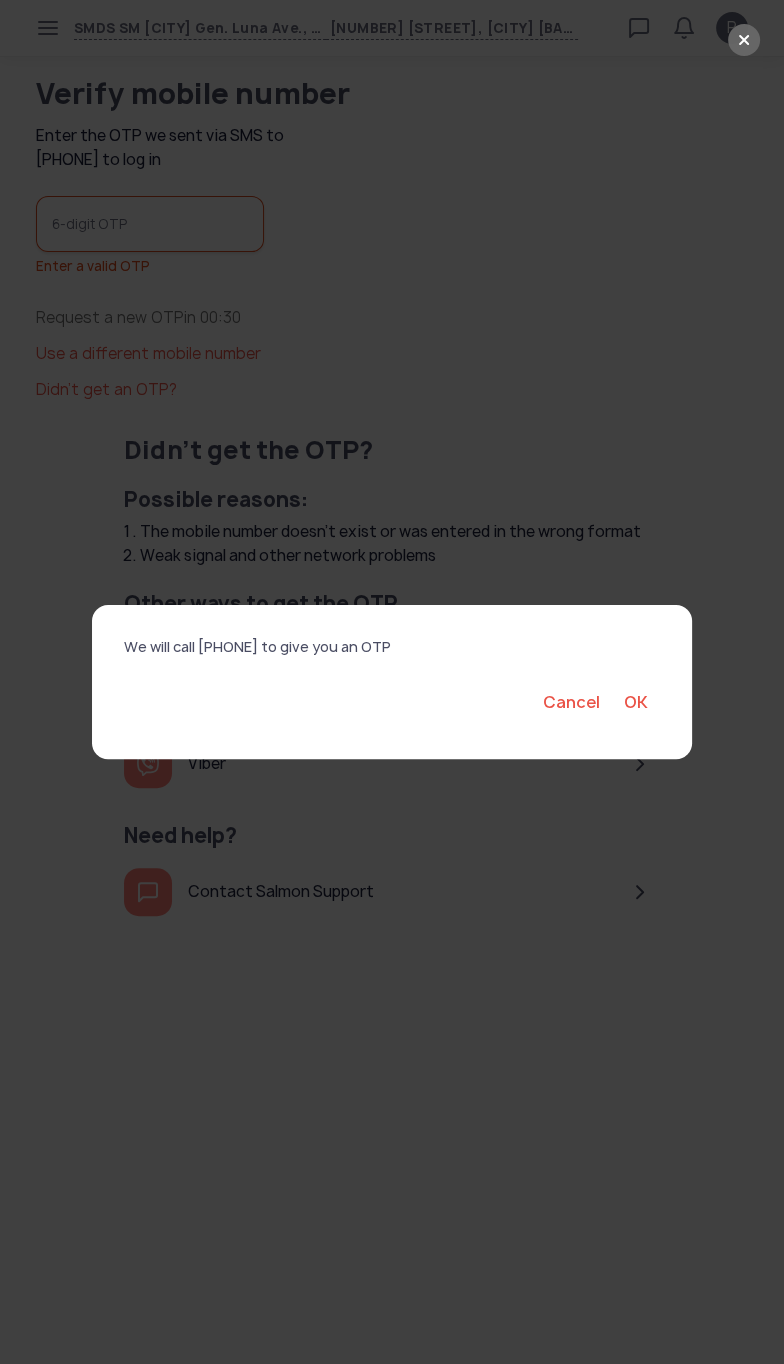 click on "OK" 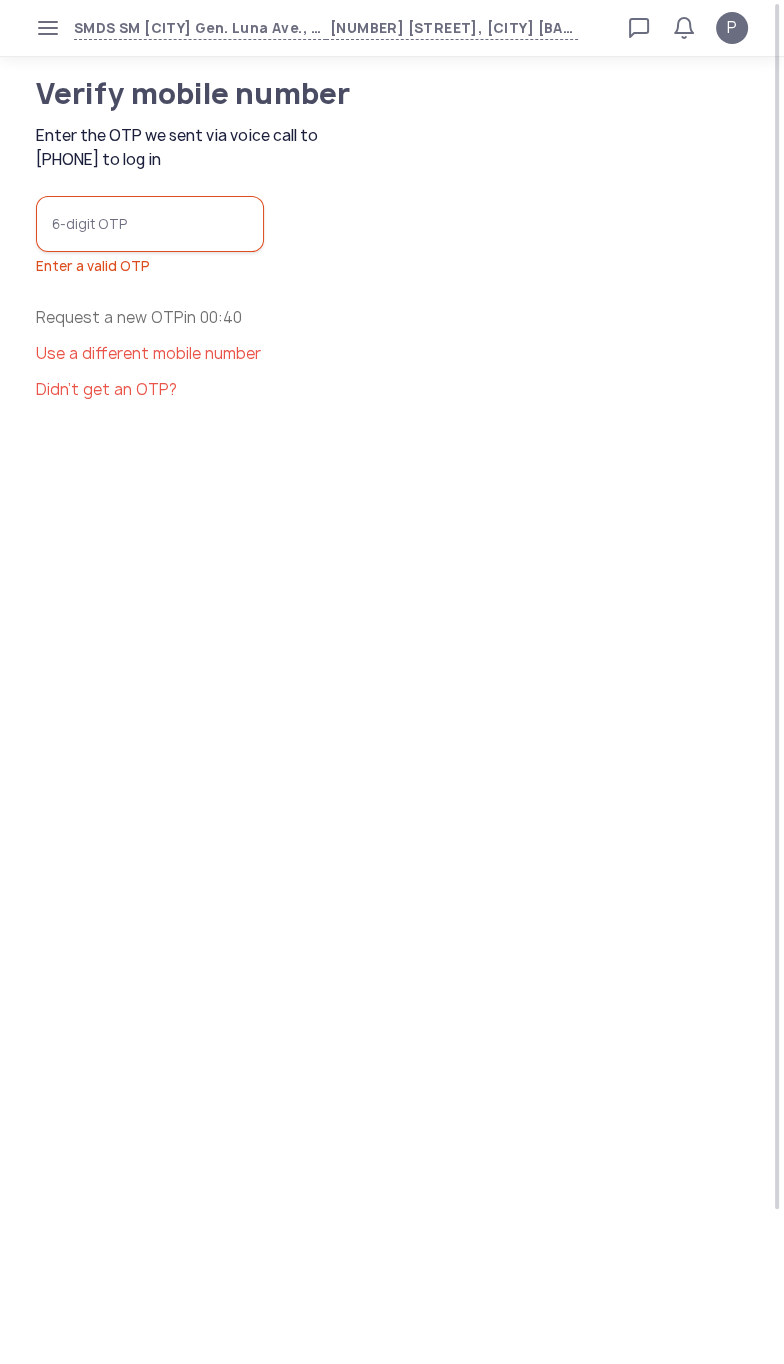 click on "SMDS SM [CITY] Gen. Luna Ave., Ampid 1, San Mateo, Rizal Loan calculator Loan applications FAQs Refund P  Verify mobile number  Enter the OTP we sent via voice call to   [PHONE] to log in P
Verified agent Full name [FIRST] [LAST] Telephone number [PHONE] E-mail [EMAIL] Log out  Verify mobile number  Enter the OTP we sent via voice call to   [PHONE] to log in  6-digit OTP   Enter a valid OTP  Request a new OTP  in  00:40  Use a different mobile number Didn’t get an OTP?" at bounding box center (392, 682) 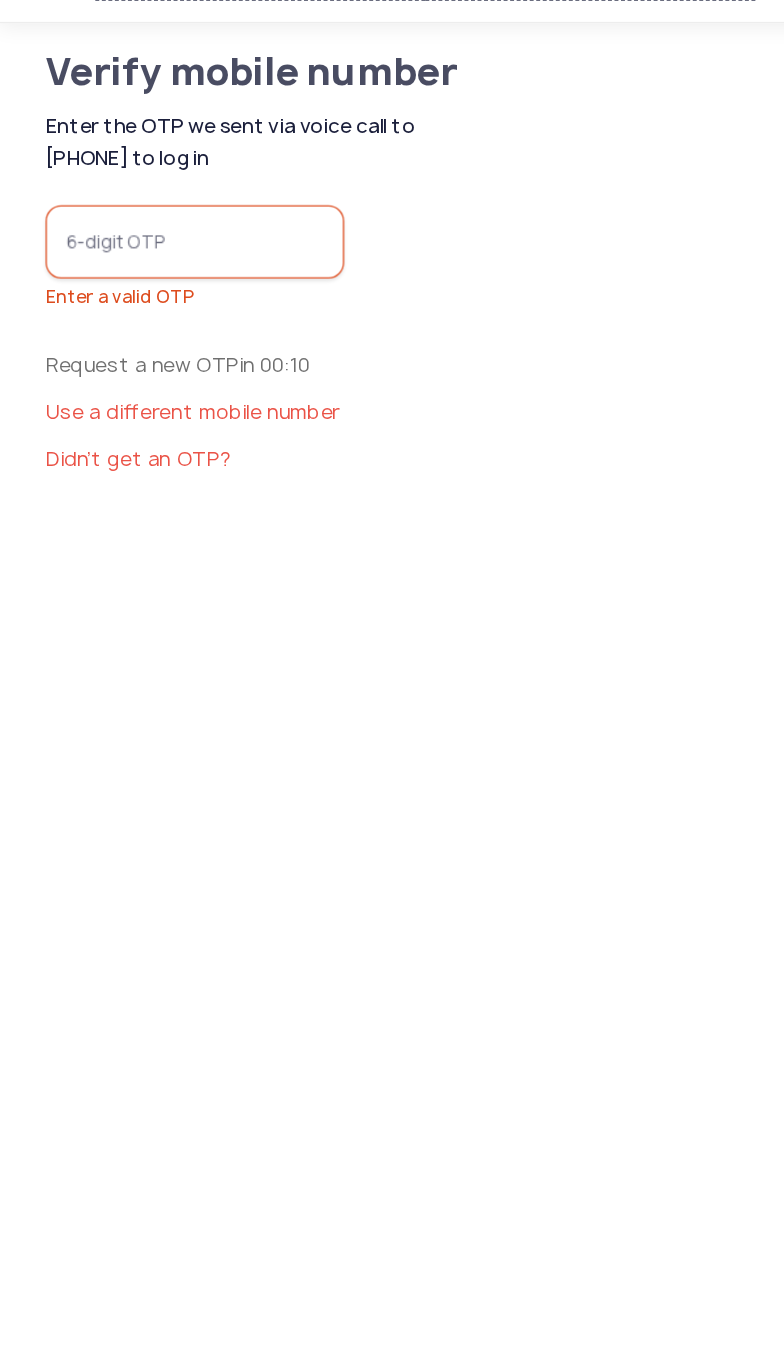 click on "6-digit OTP" at bounding box center [150, 224] 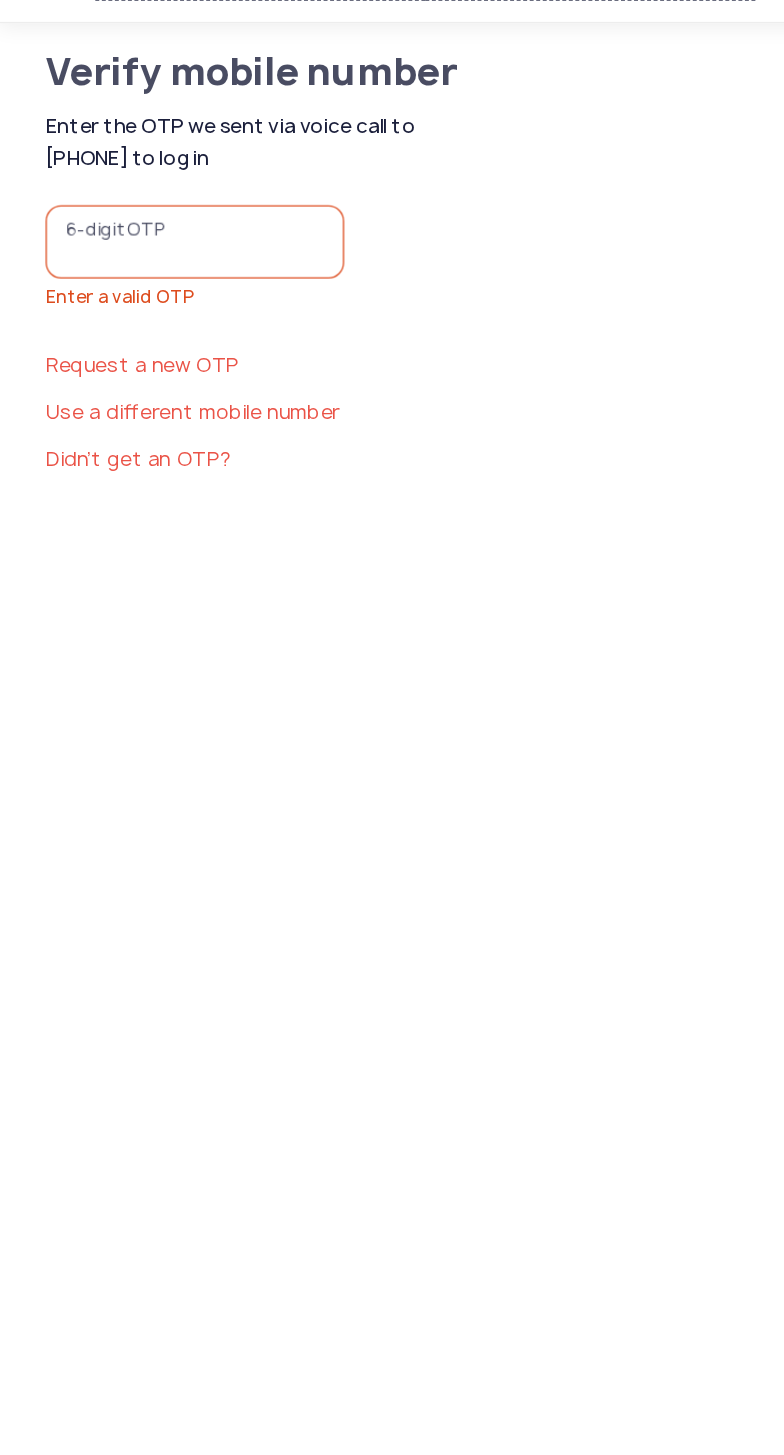 click on "6-digit OTP" at bounding box center [150, 224] 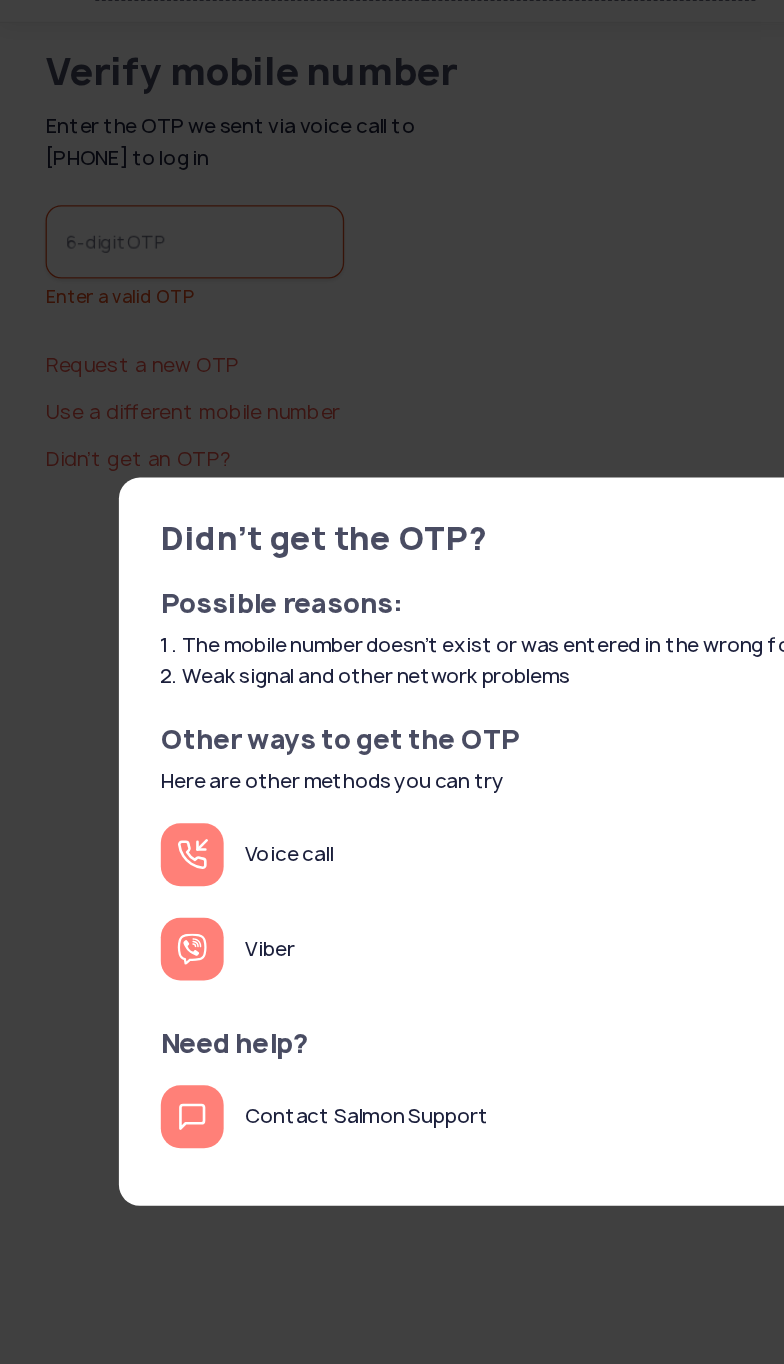 click on "Voice call" 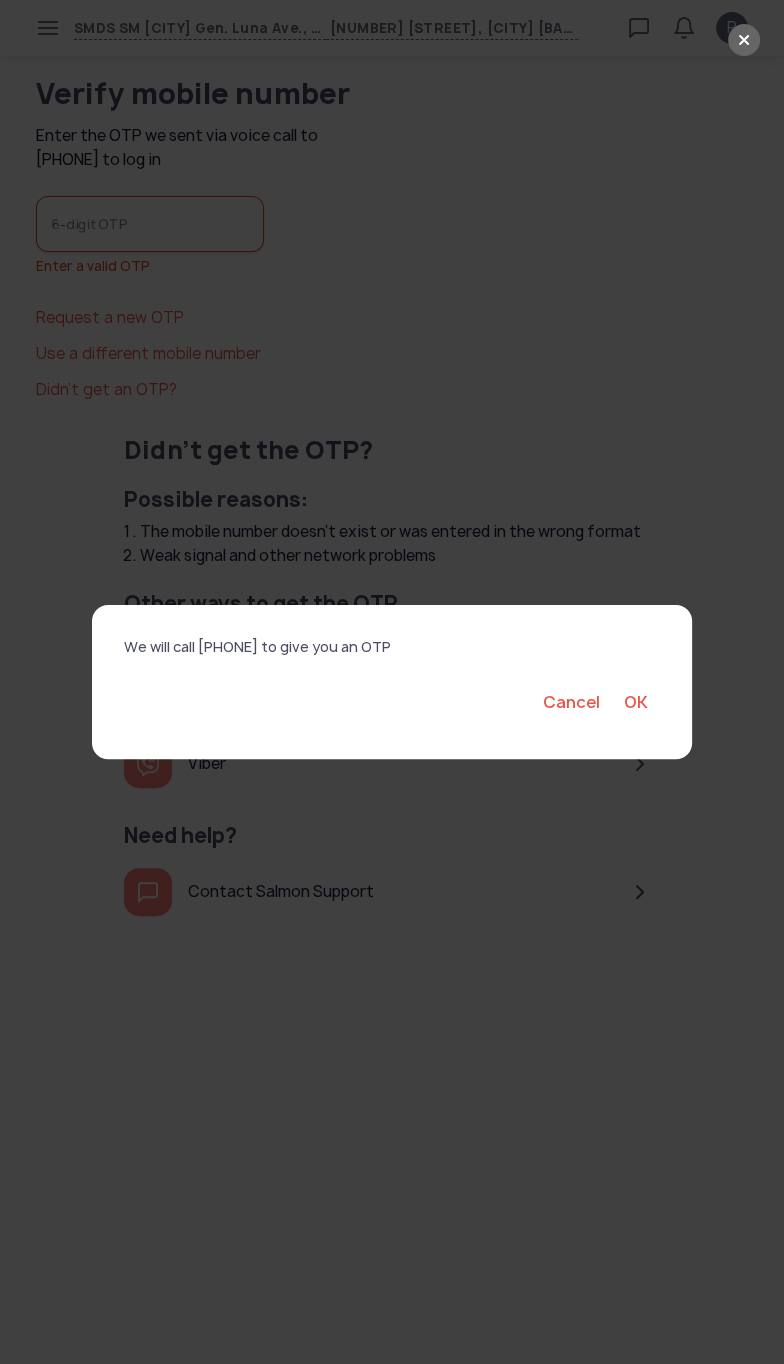 click on "OK" 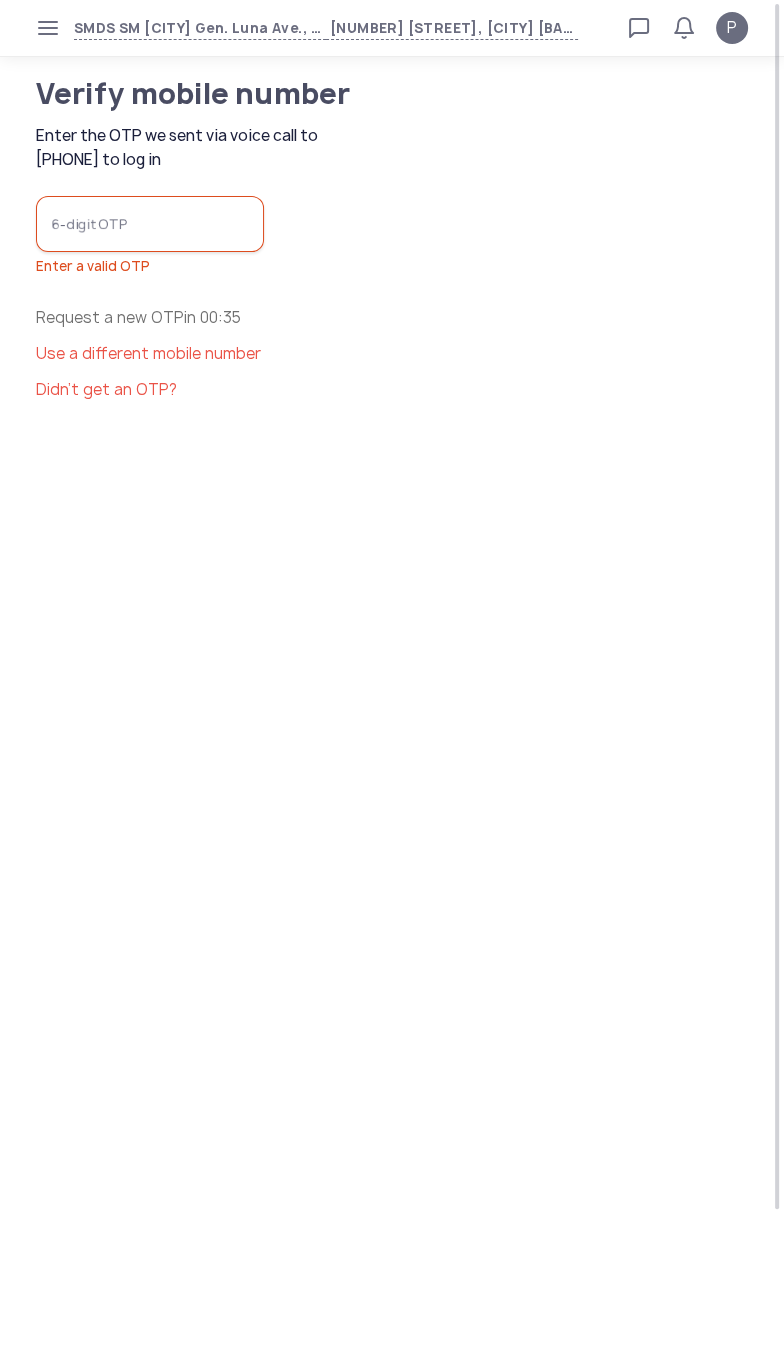 click on "6-digit OTP" at bounding box center [150, 224] 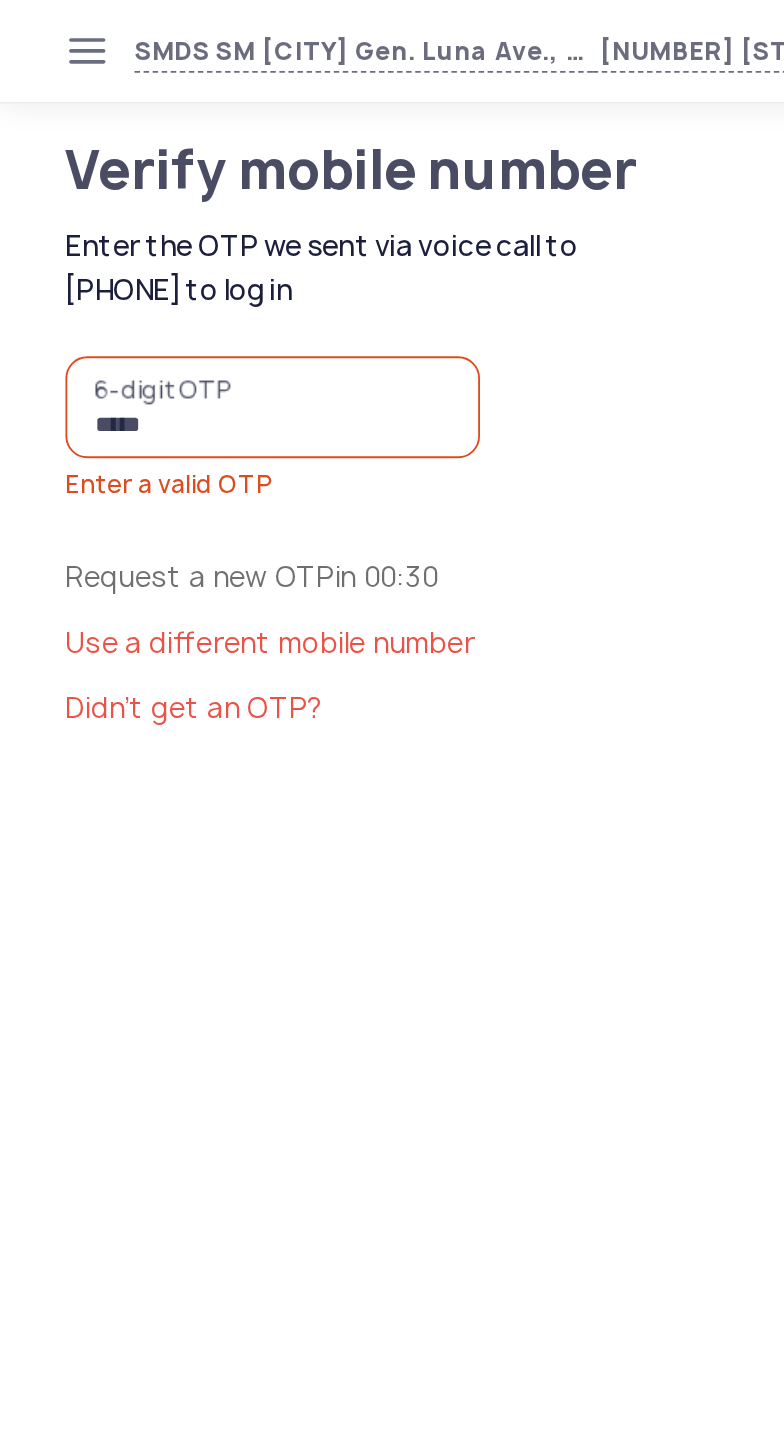type on "******" 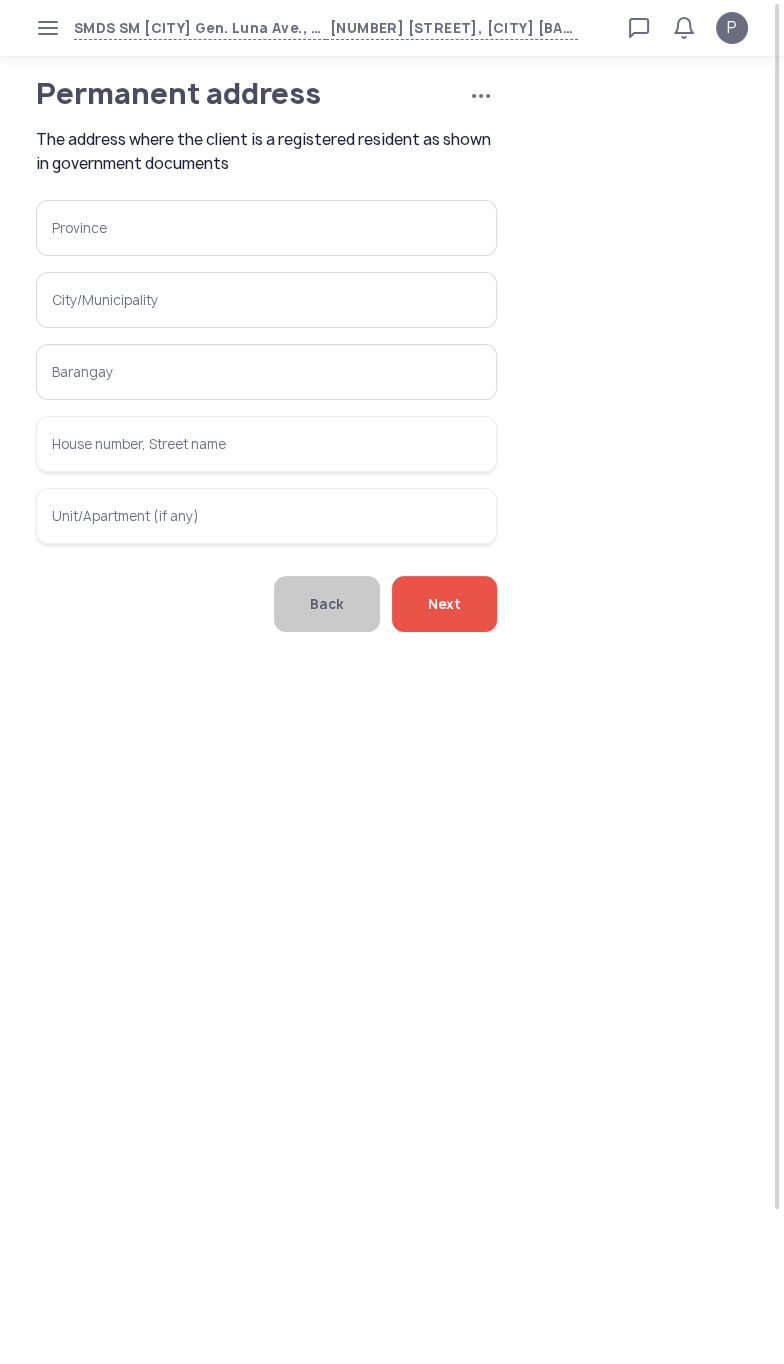 click on "Province" at bounding box center [266, 228] 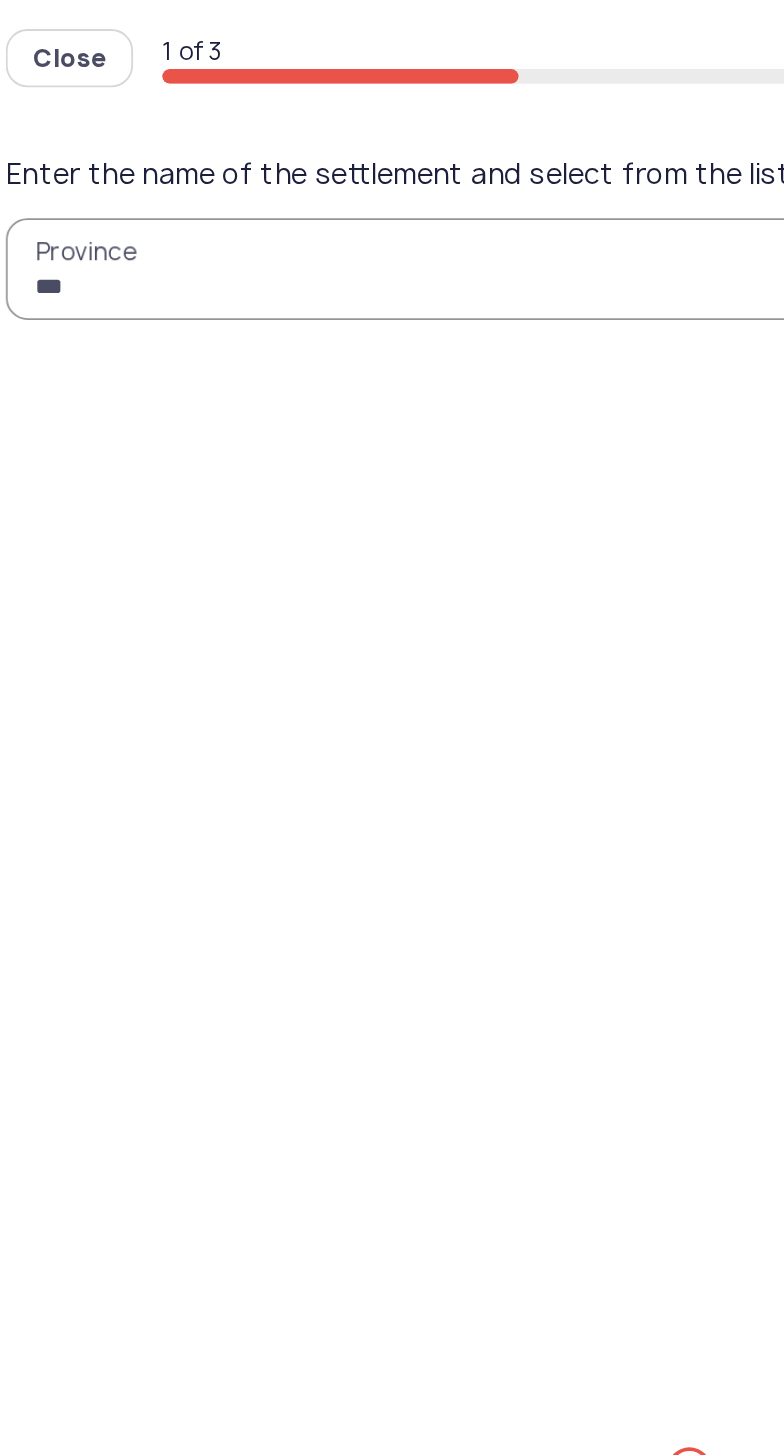 type on "****" 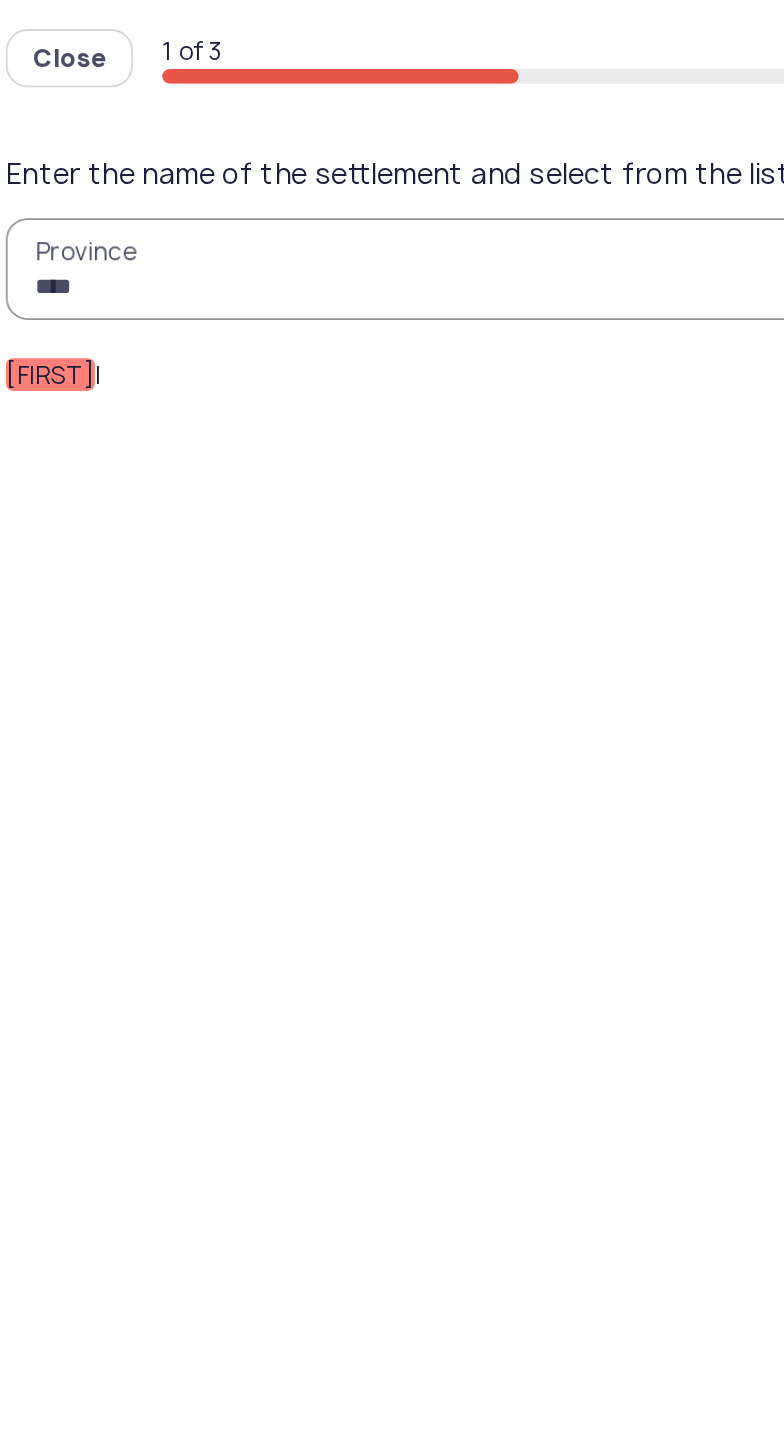 click on "[FIRST]" 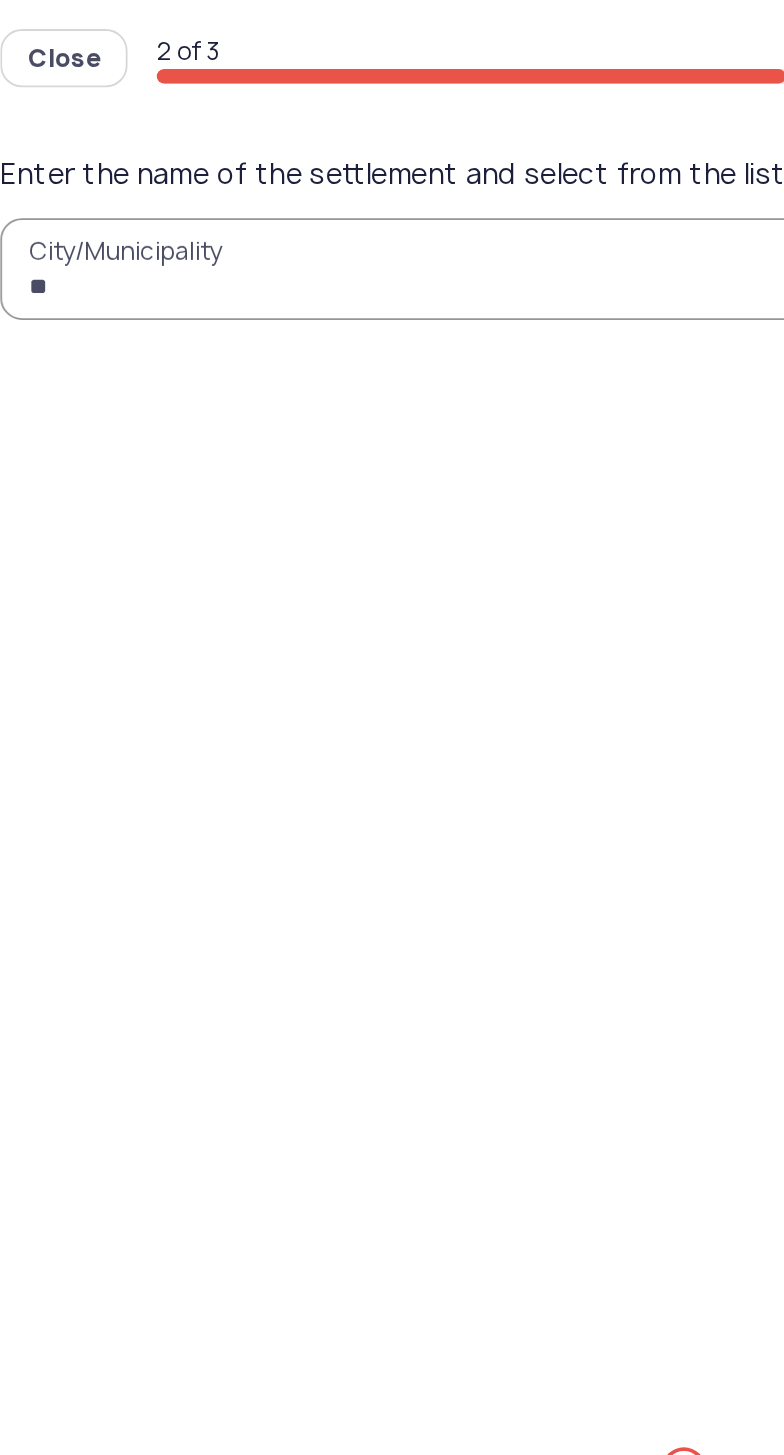 type on "***" 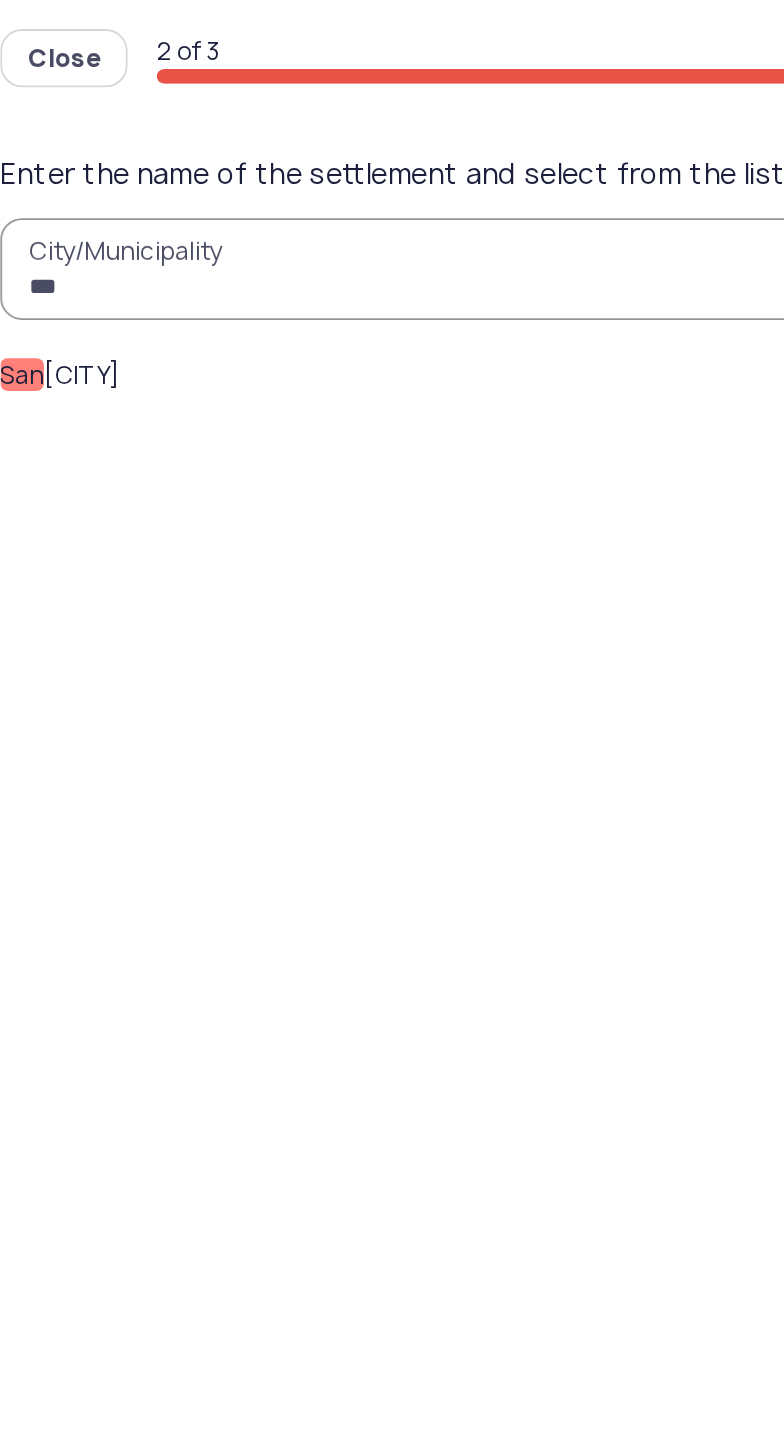 click on "San" 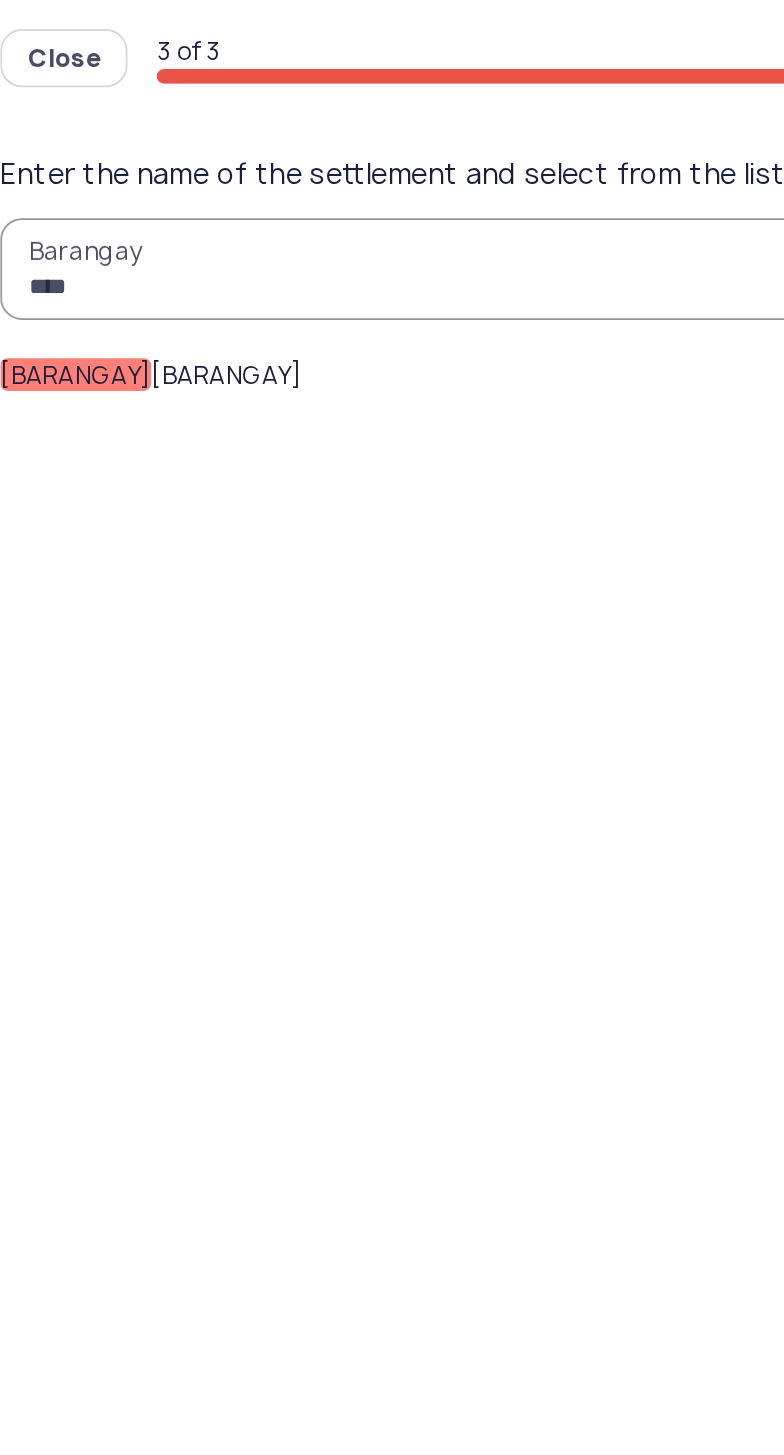 type on "****" 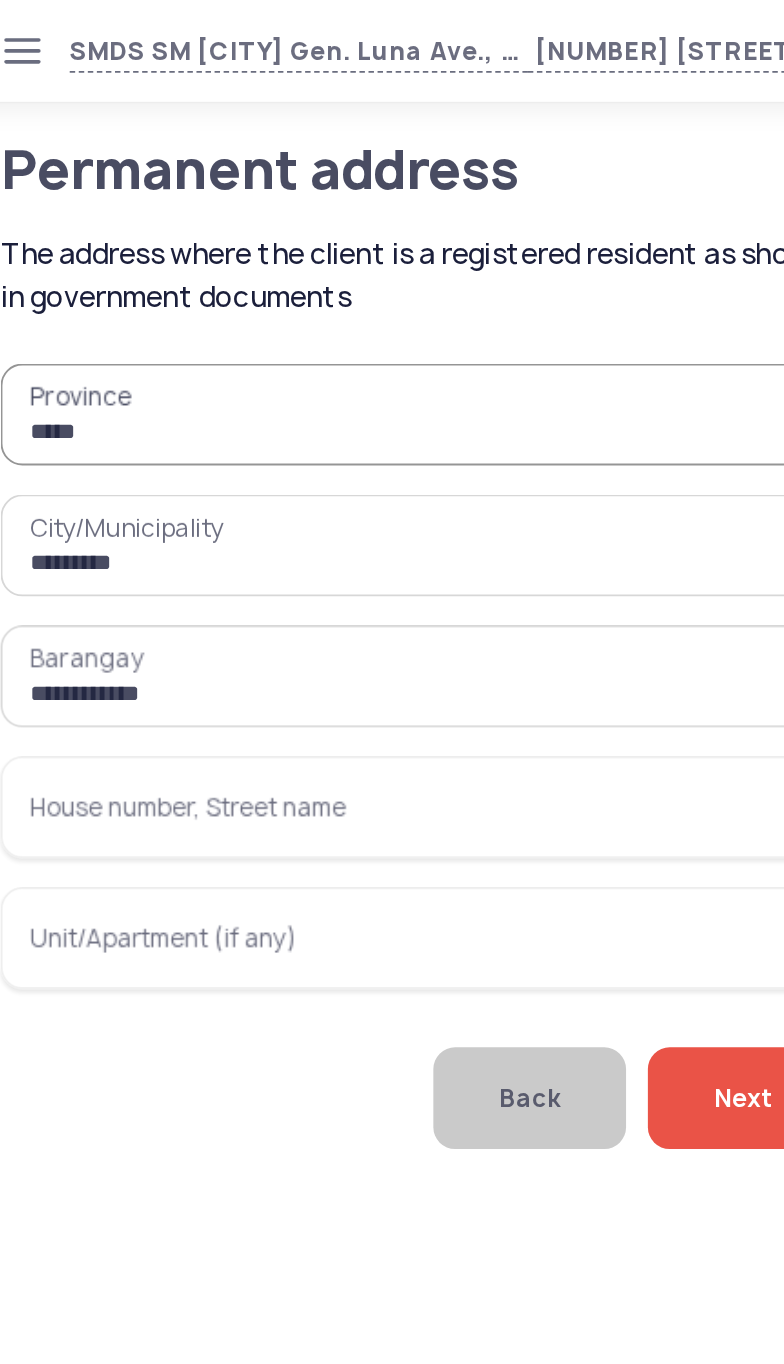 click on "House number, Street name" at bounding box center (266, 444) 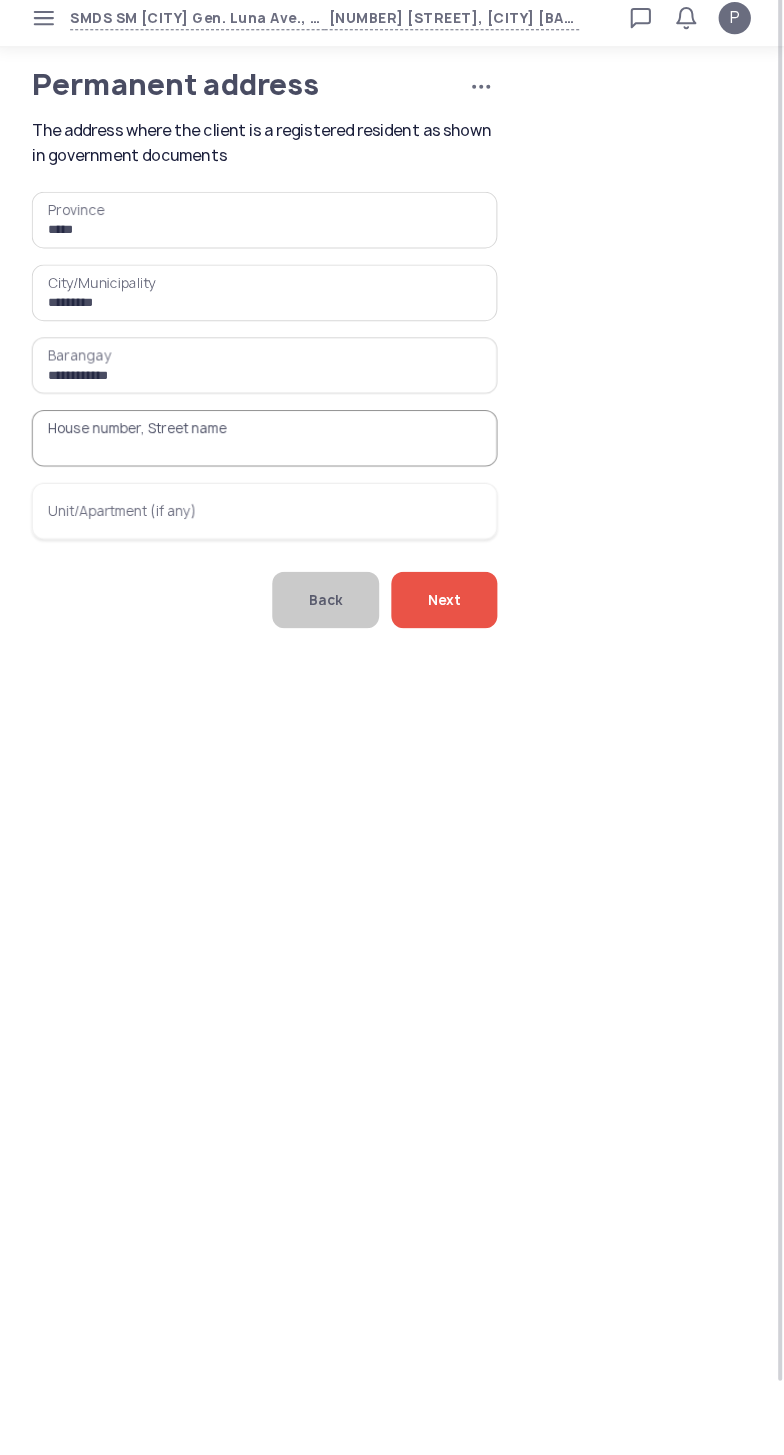 click on "House number, Street name" at bounding box center (266, 444) 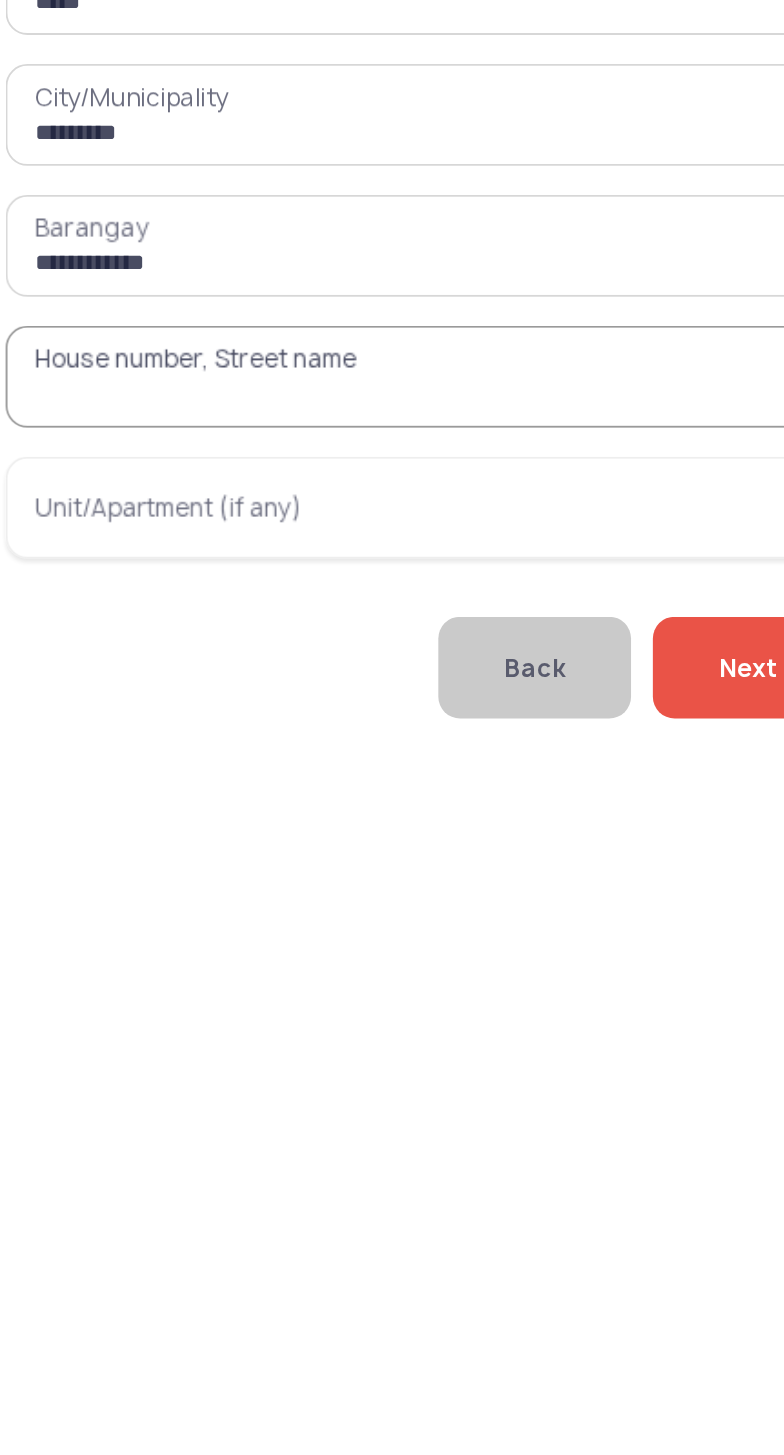 click on "House number, Street name" at bounding box center (266, 444) 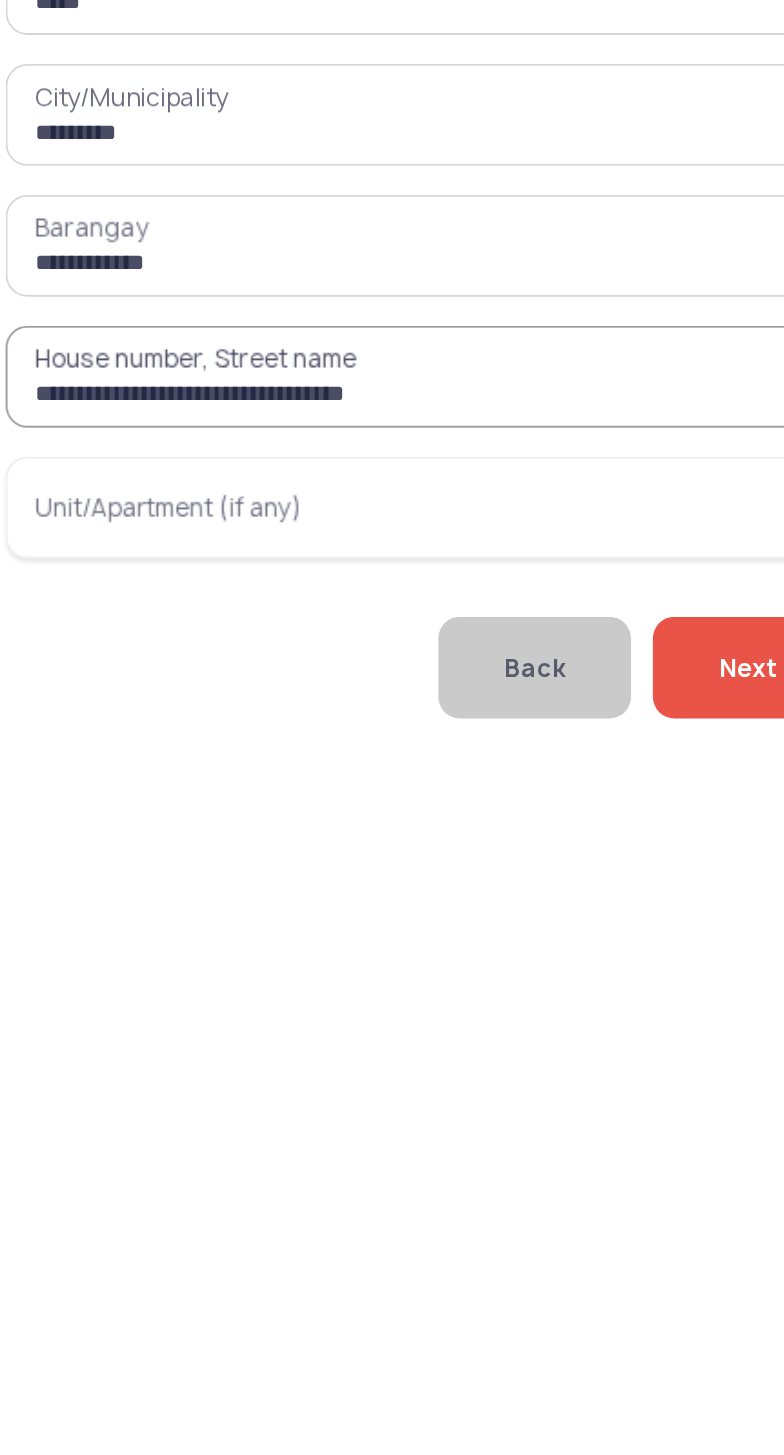 type on "**********" 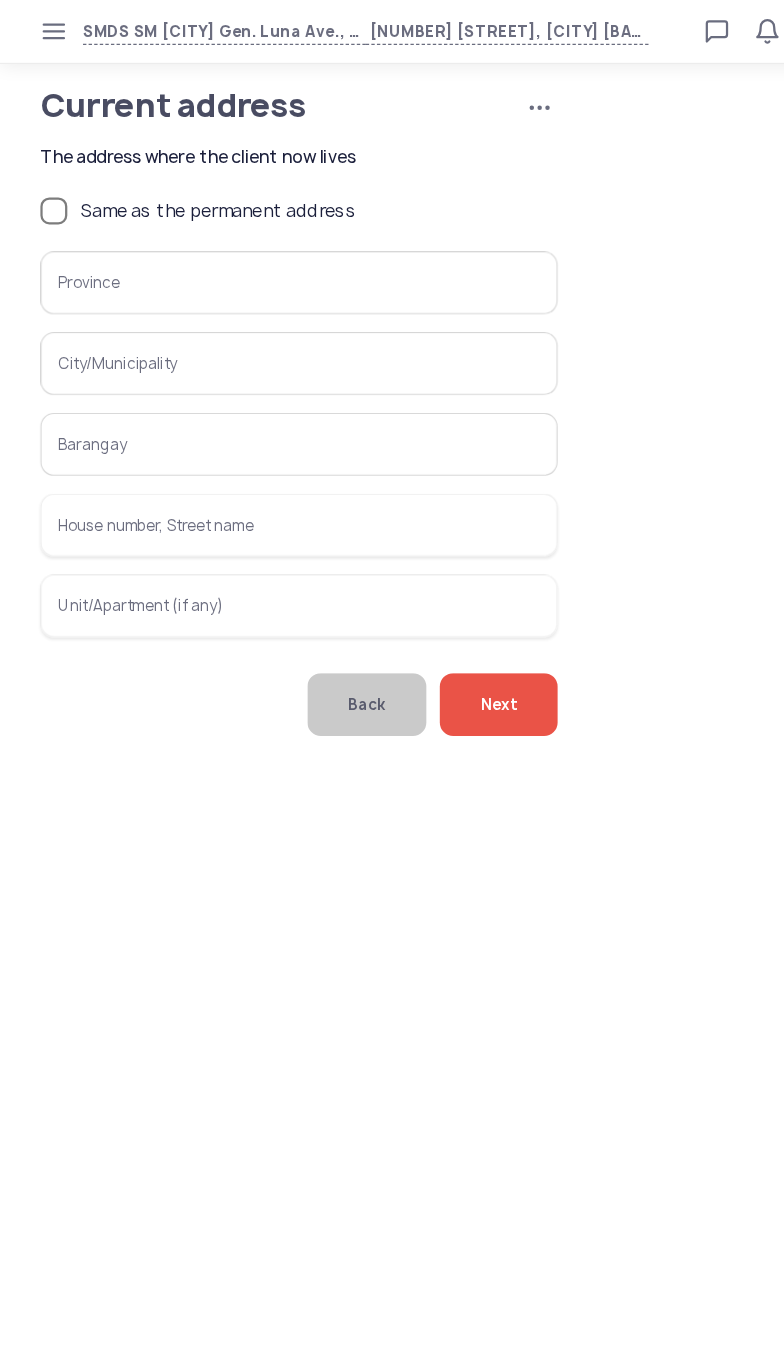 click on "Same as the permanent address" 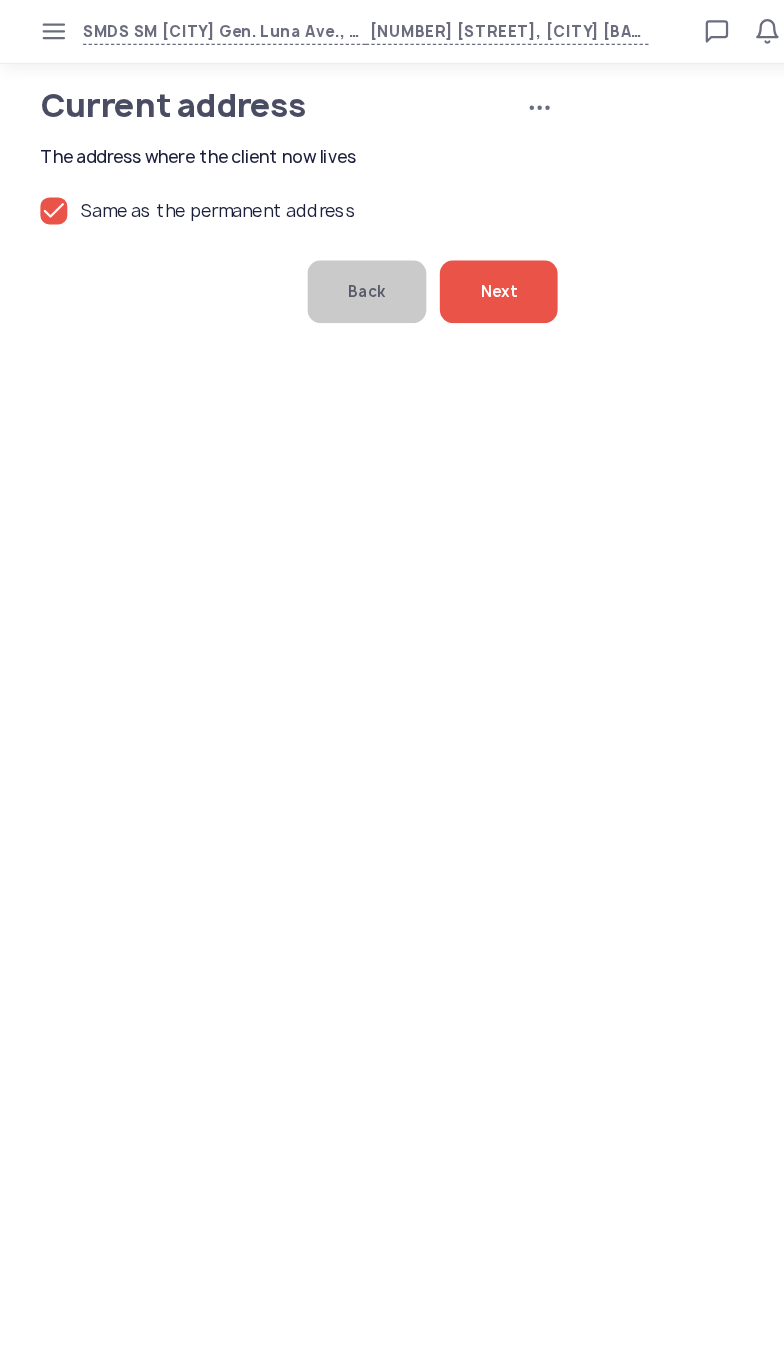 click on "Next" 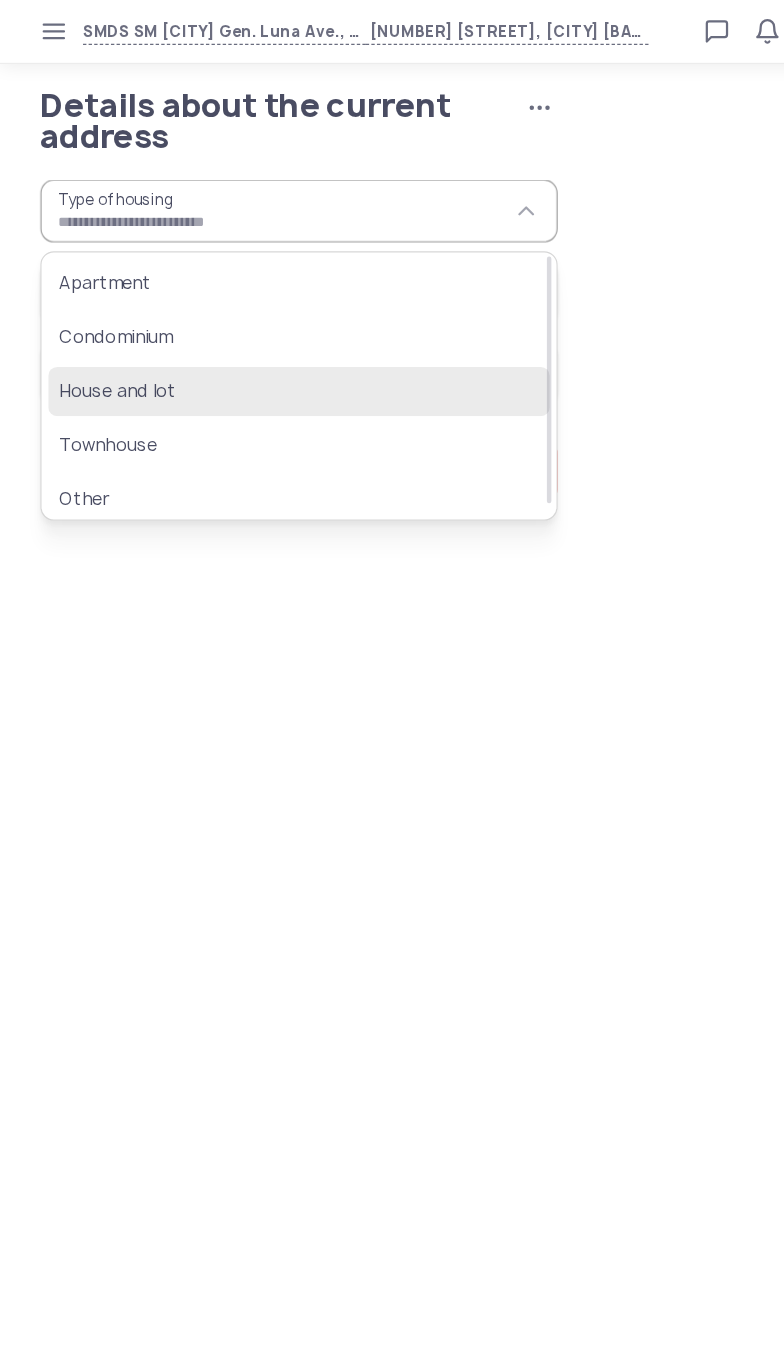 click on "House and lot" 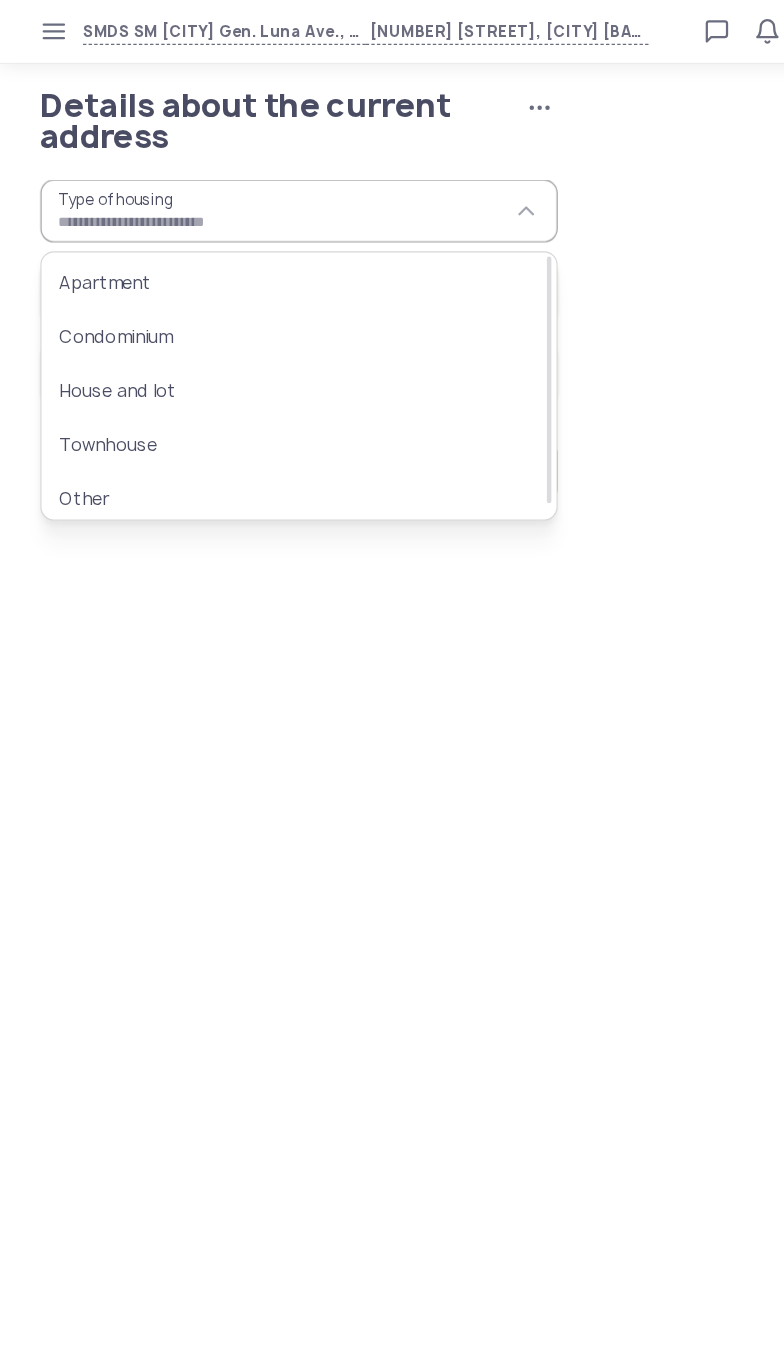 type on "**********" 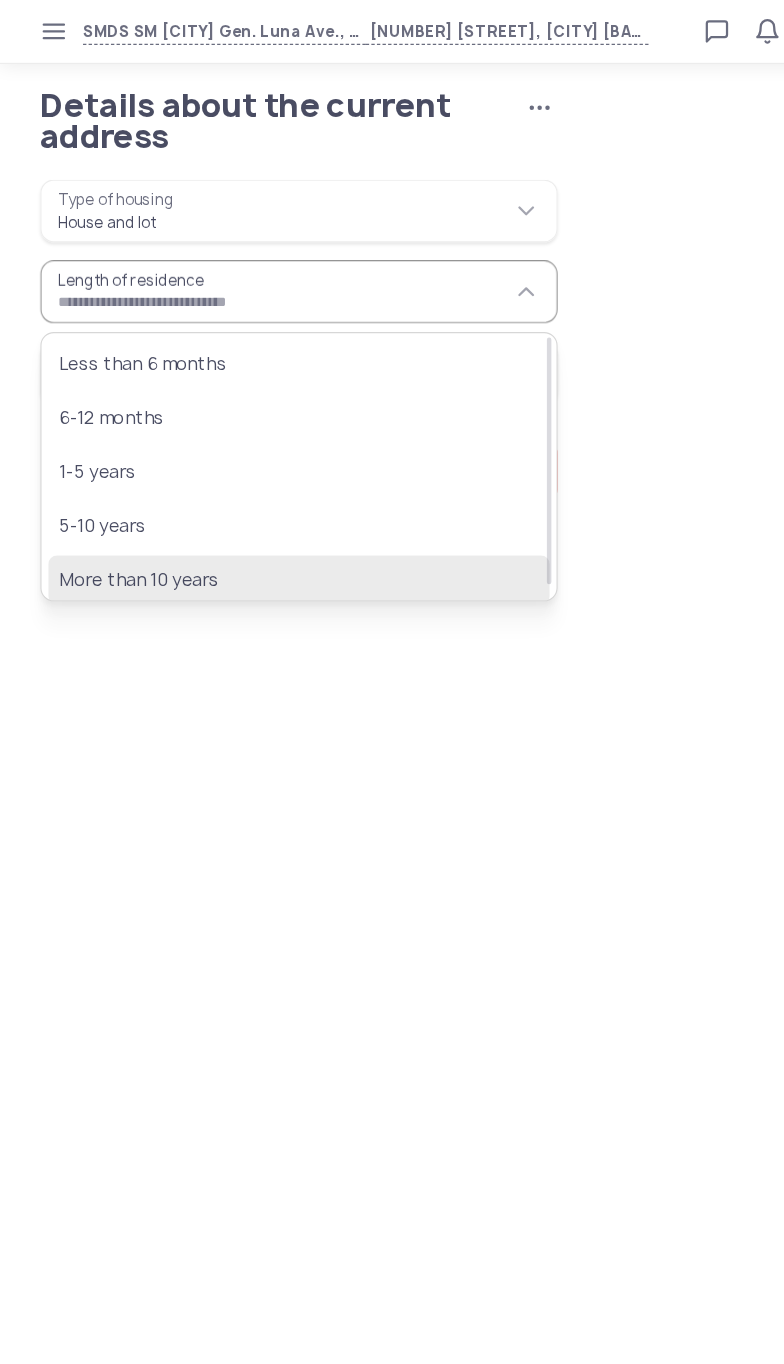 click on "More than 10 years" 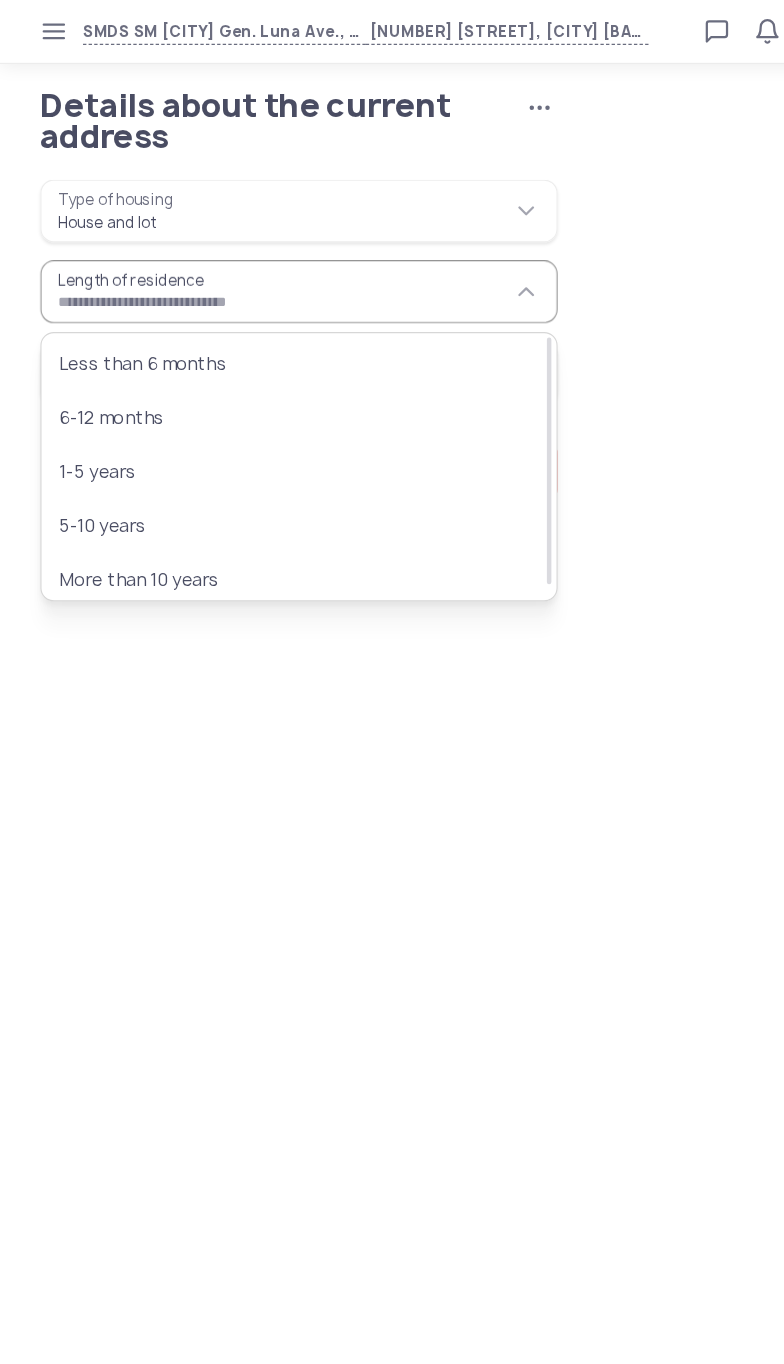 type on "**********" 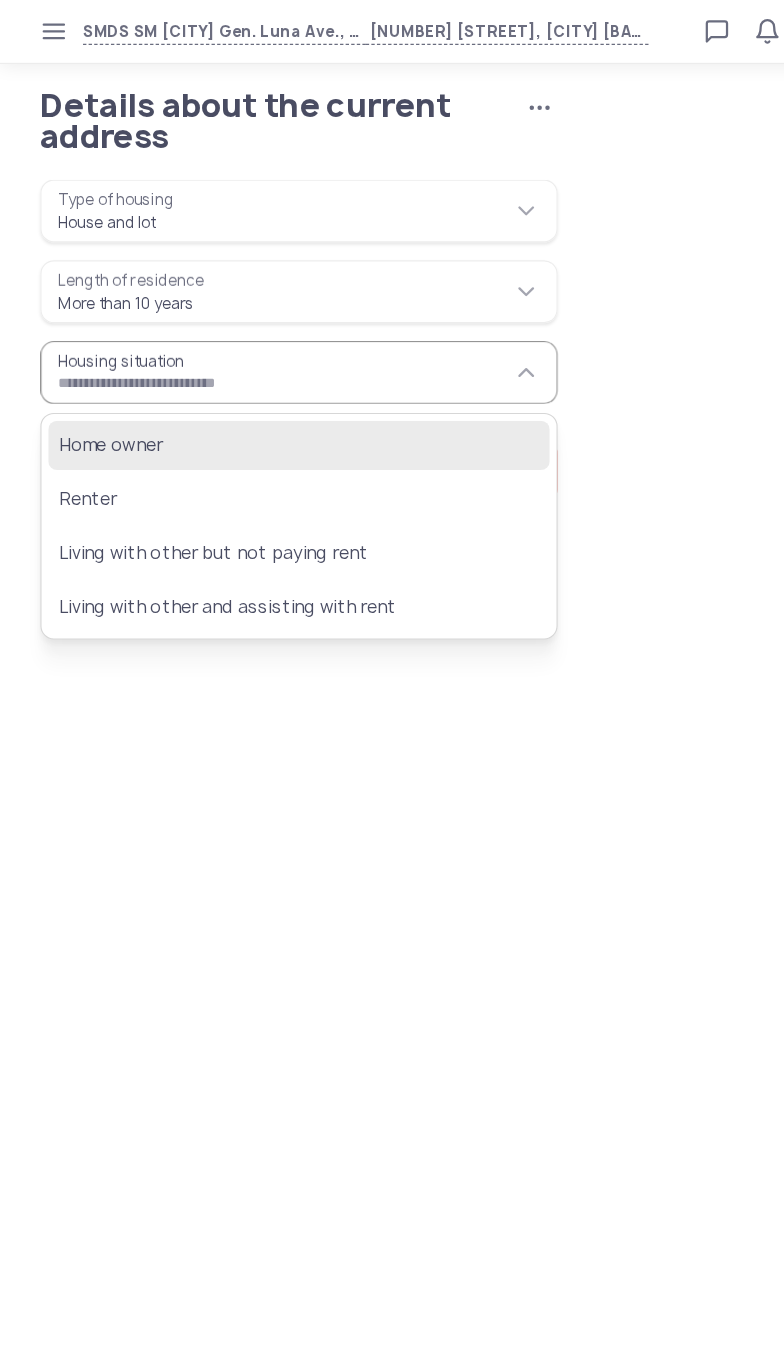 click on "Home owner" 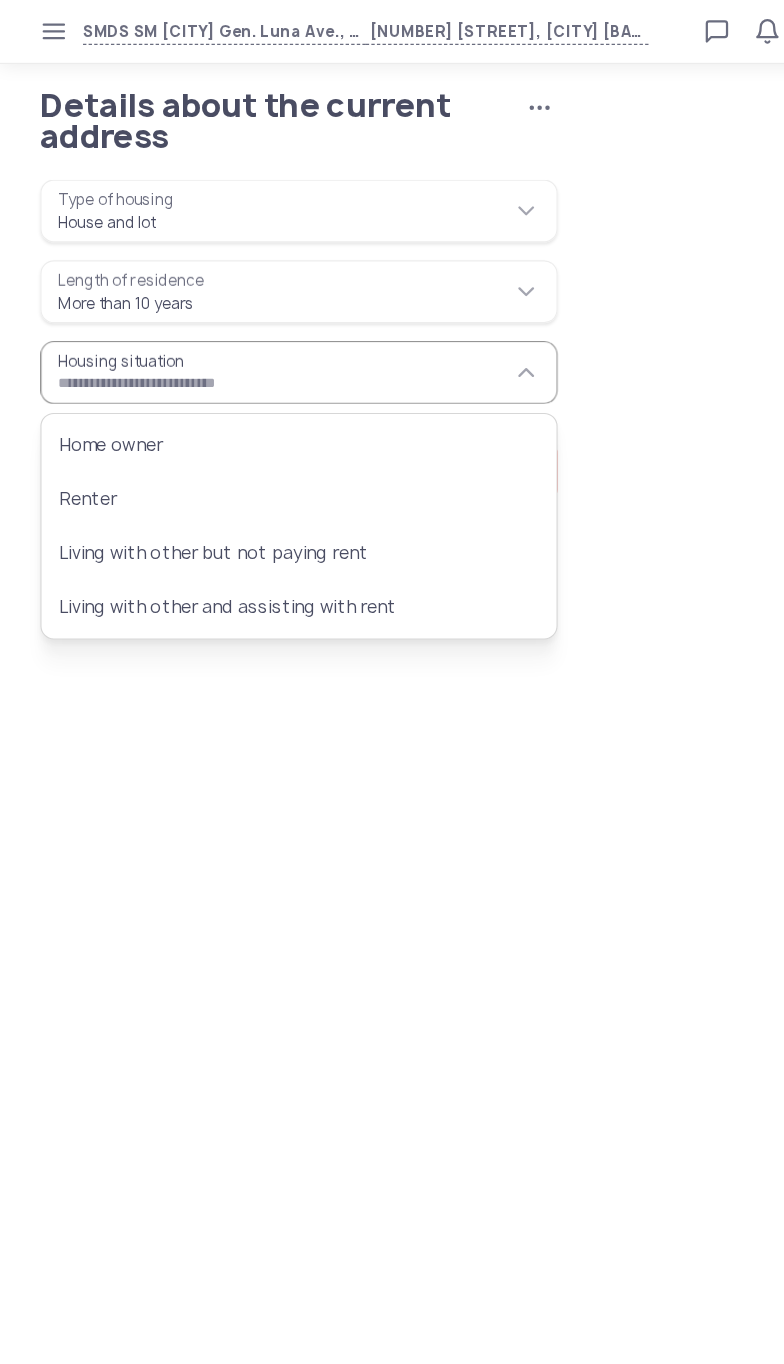 type on "**********" 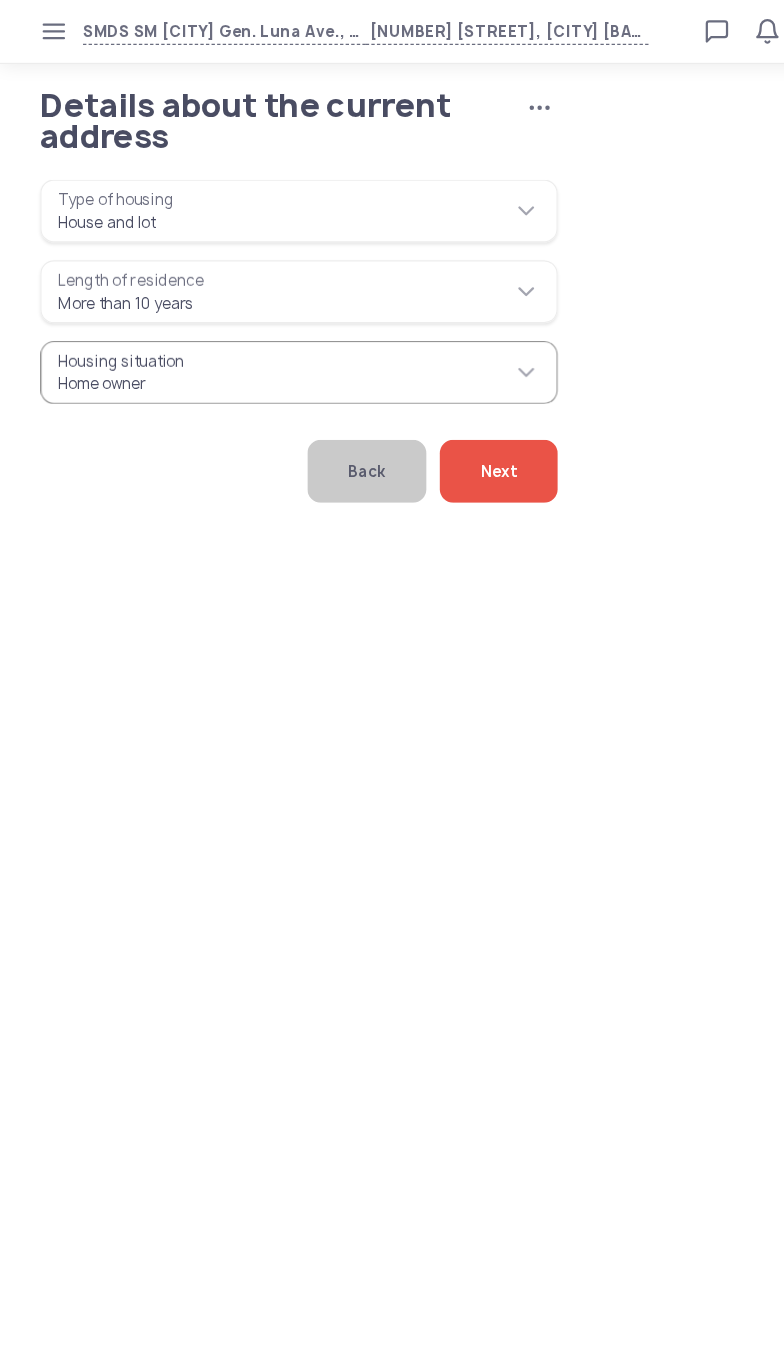 click on "Next" 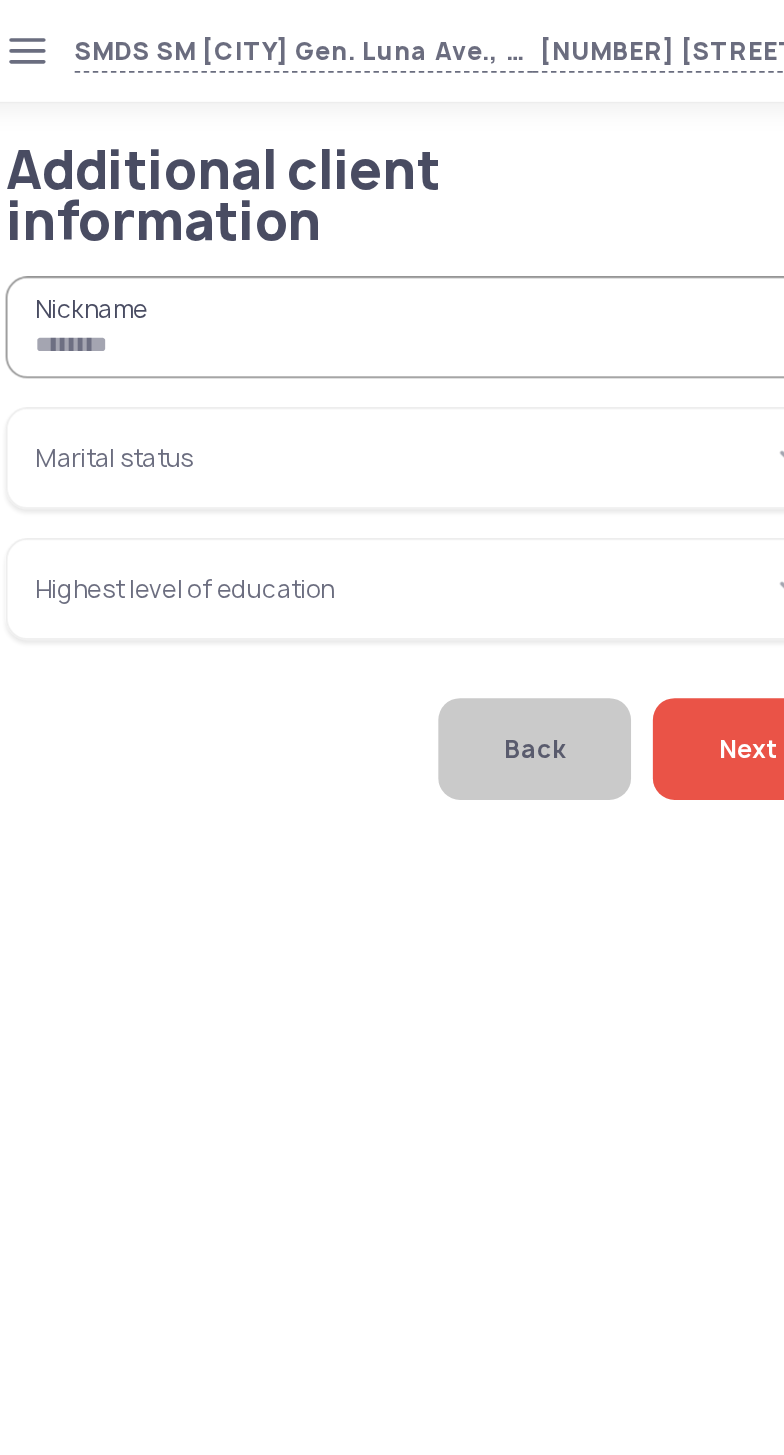 click on "Nickname" at bounding box center (266, 180) 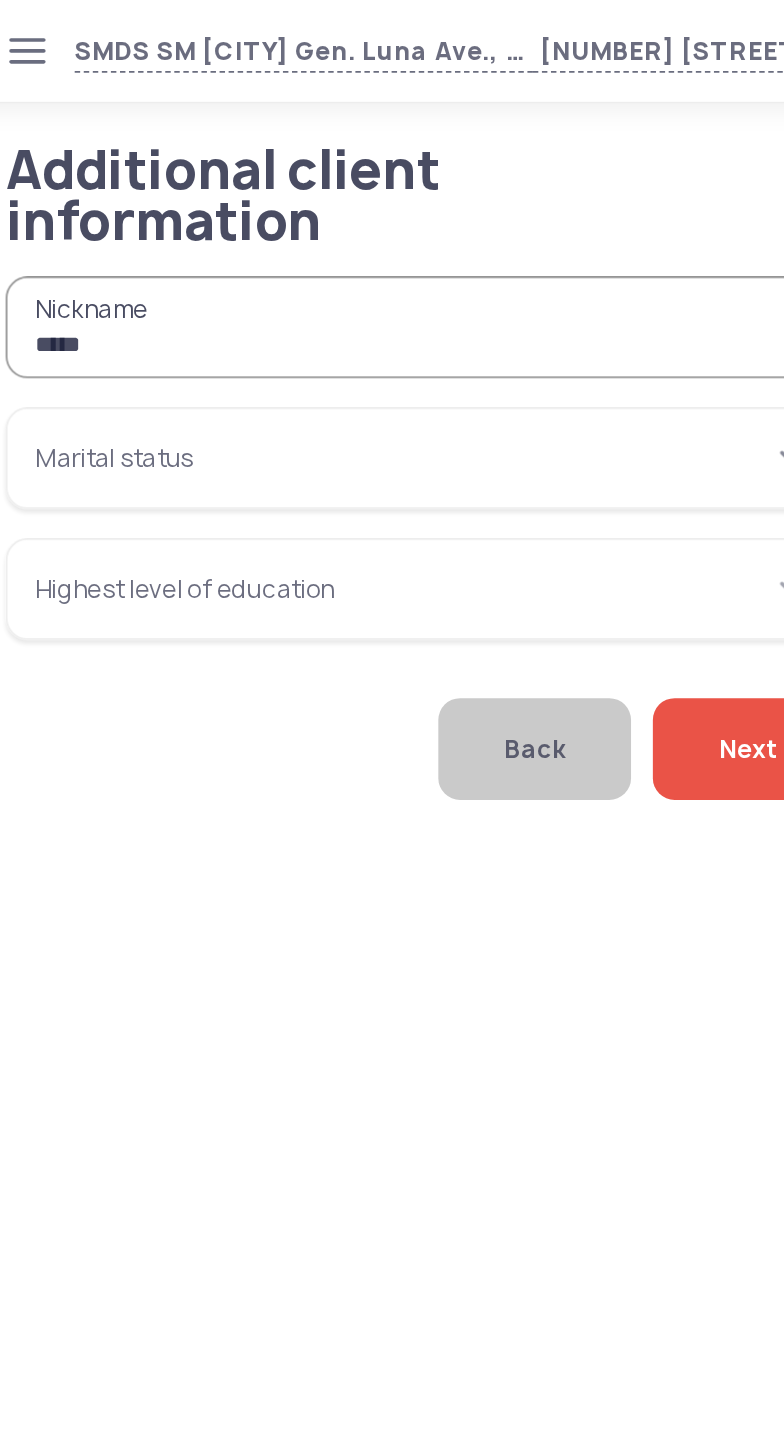 type on "*****" 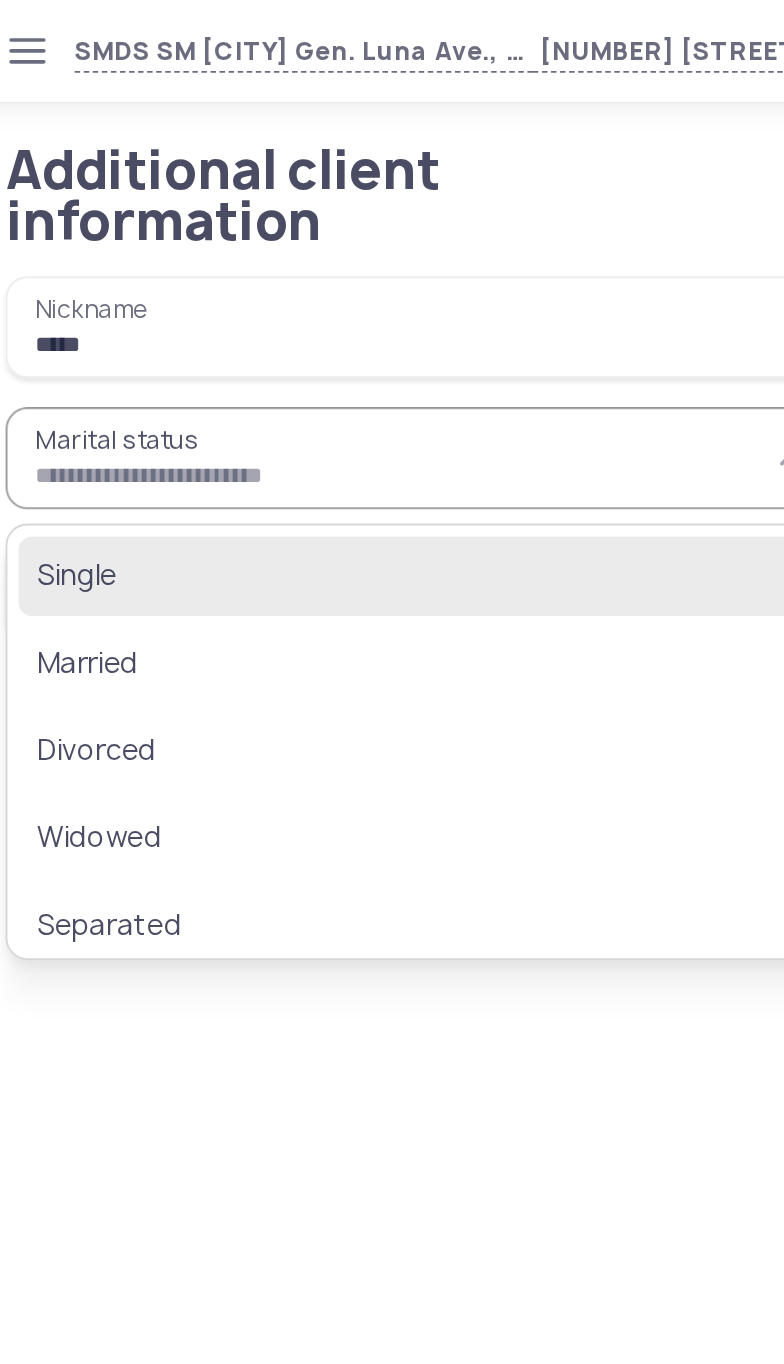 click on "Single" 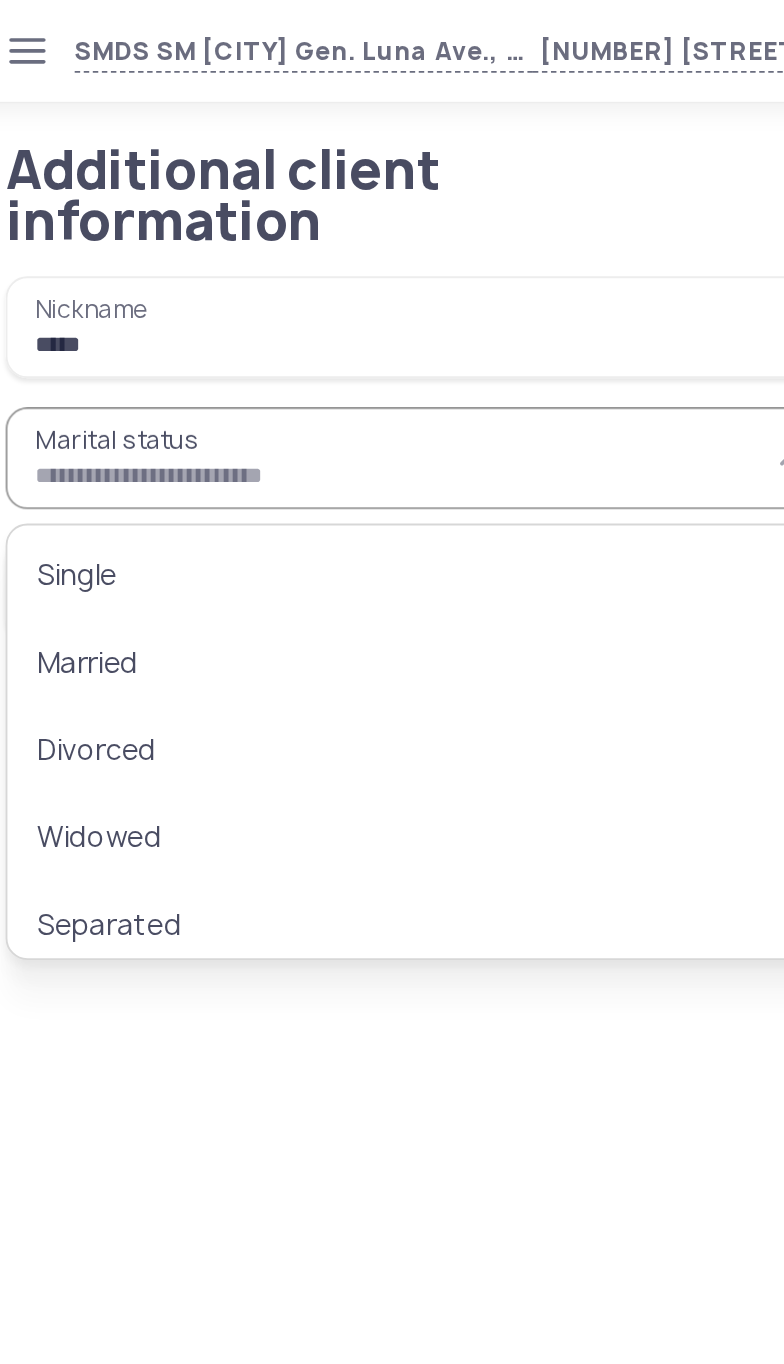 type on "******" 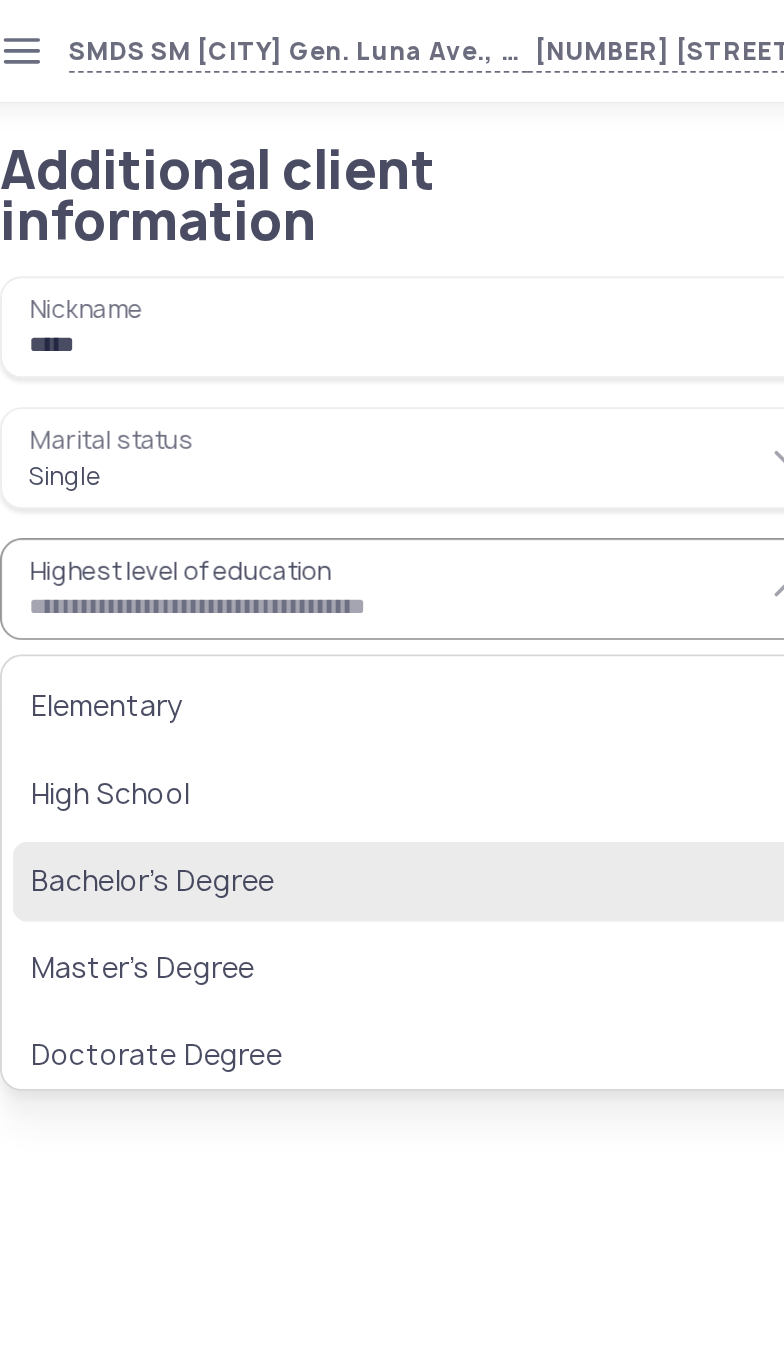 click on "Bachelor’s Degree" 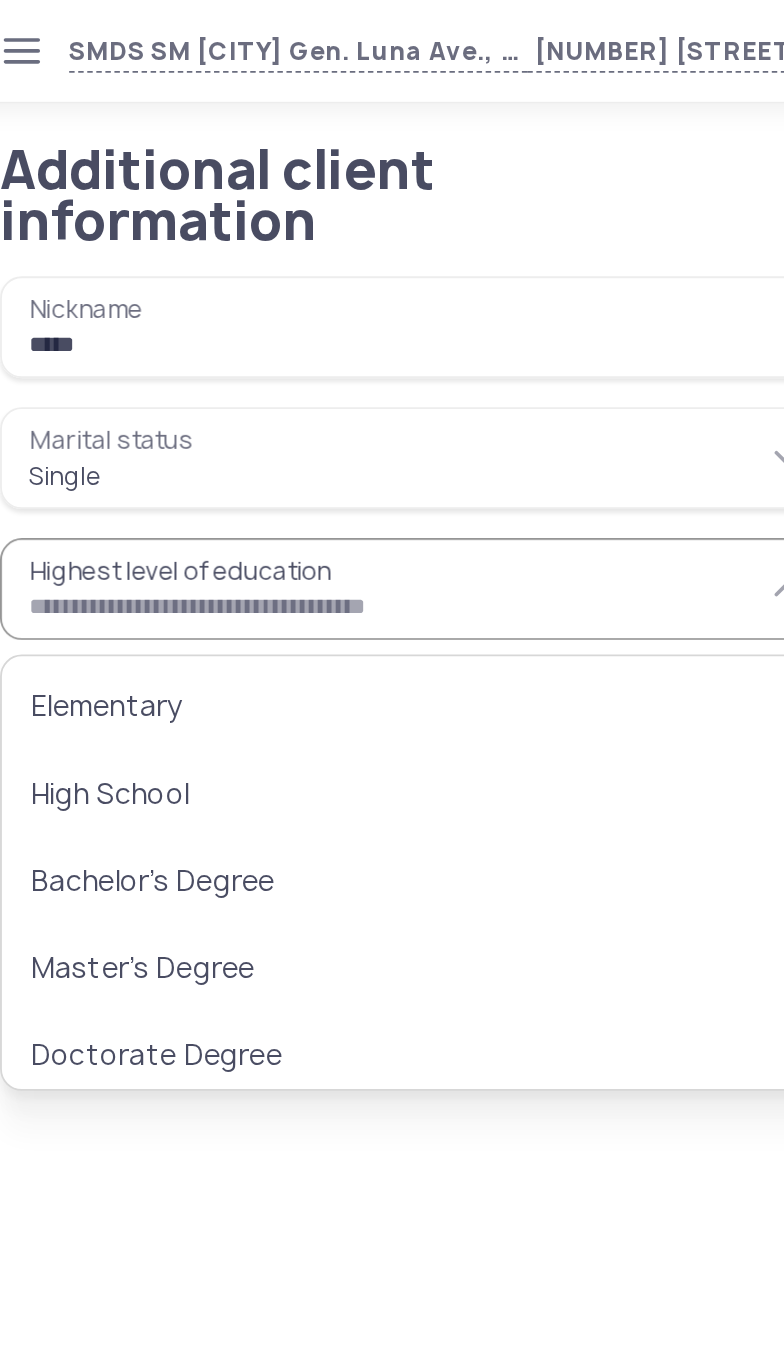 type on "**********" 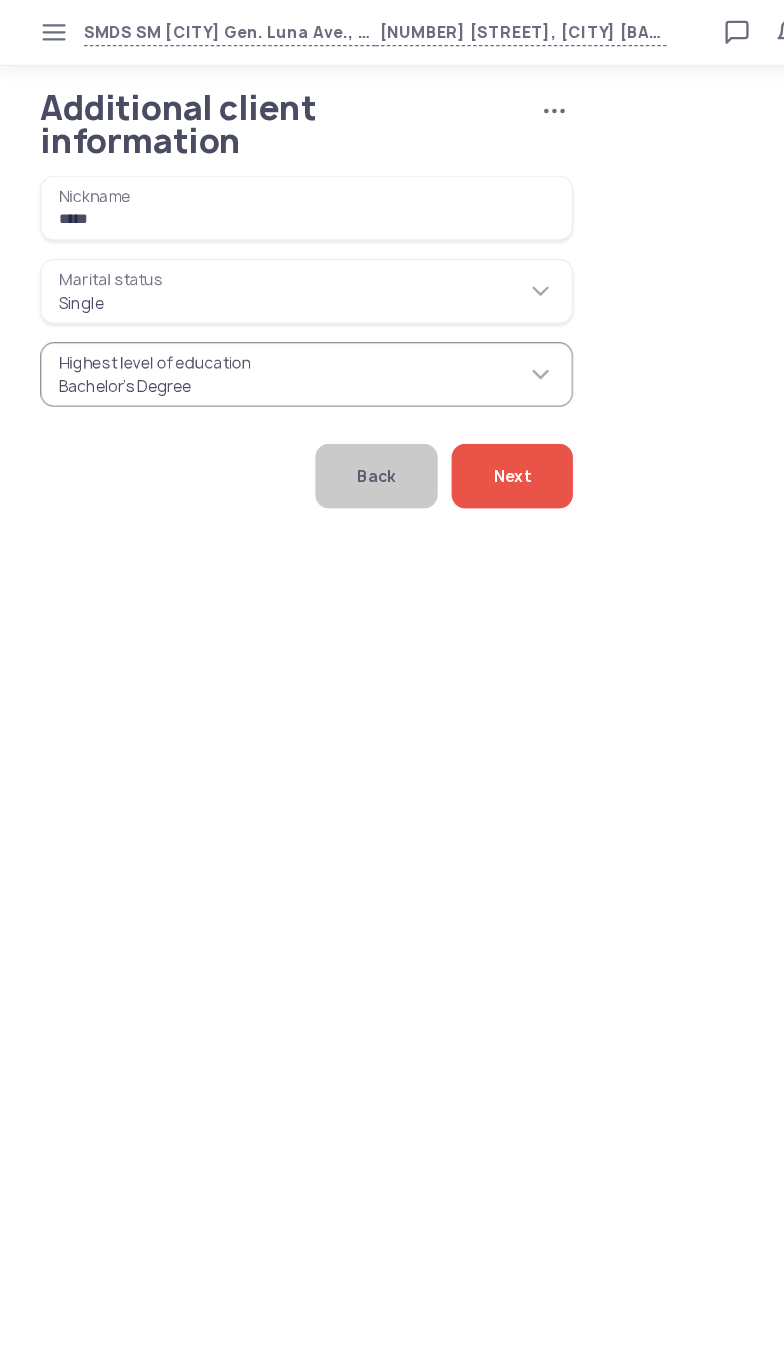 click on "Next" 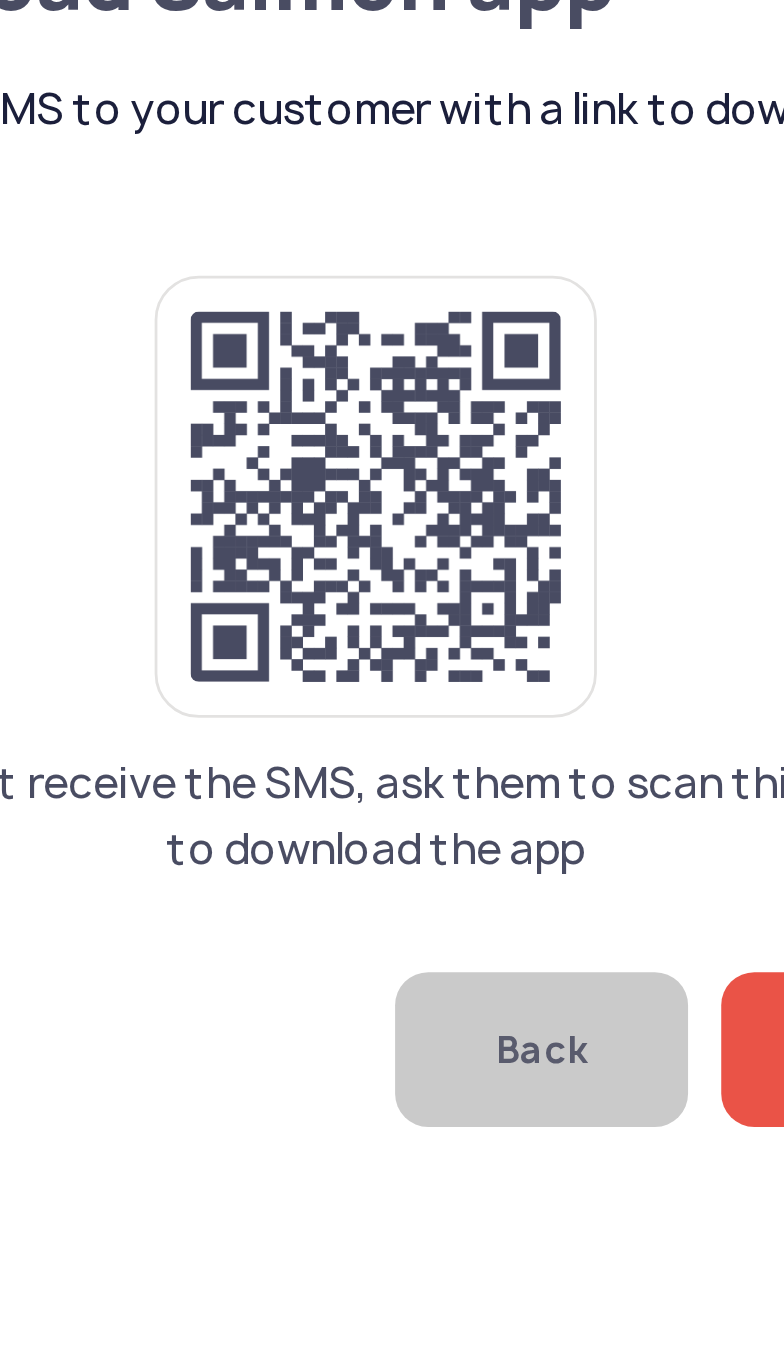 click on "If they didn’t receive the SMS, ask them to scan this QR code to download the app" 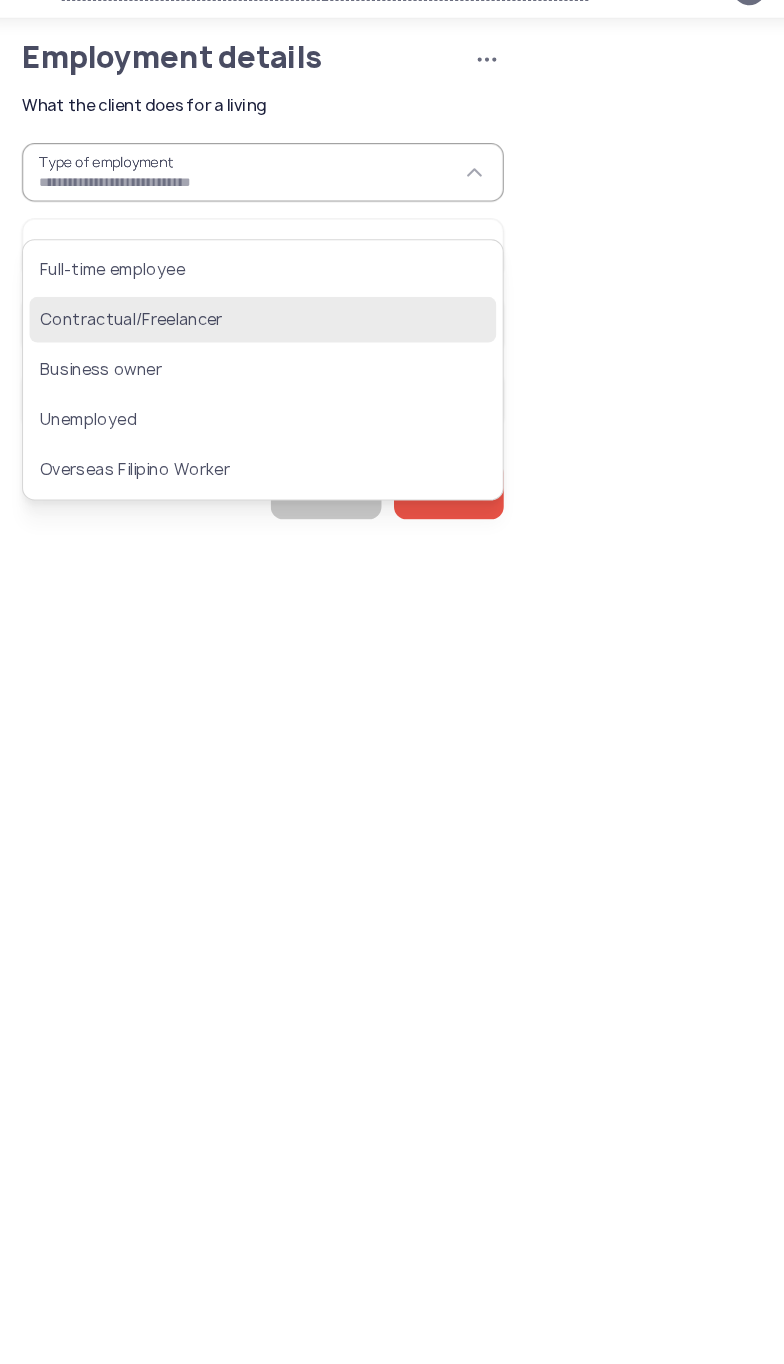 click on "Contractual/Freelancer" 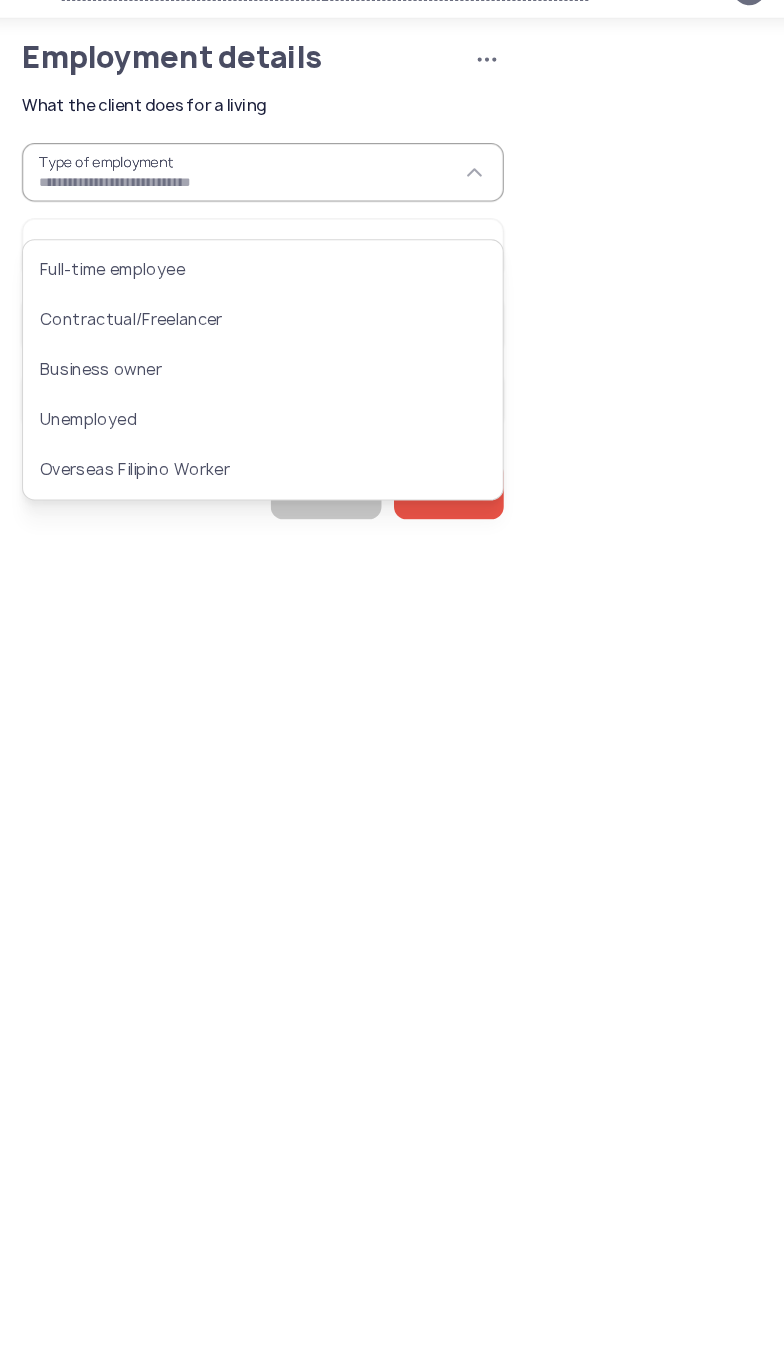type on "**********" 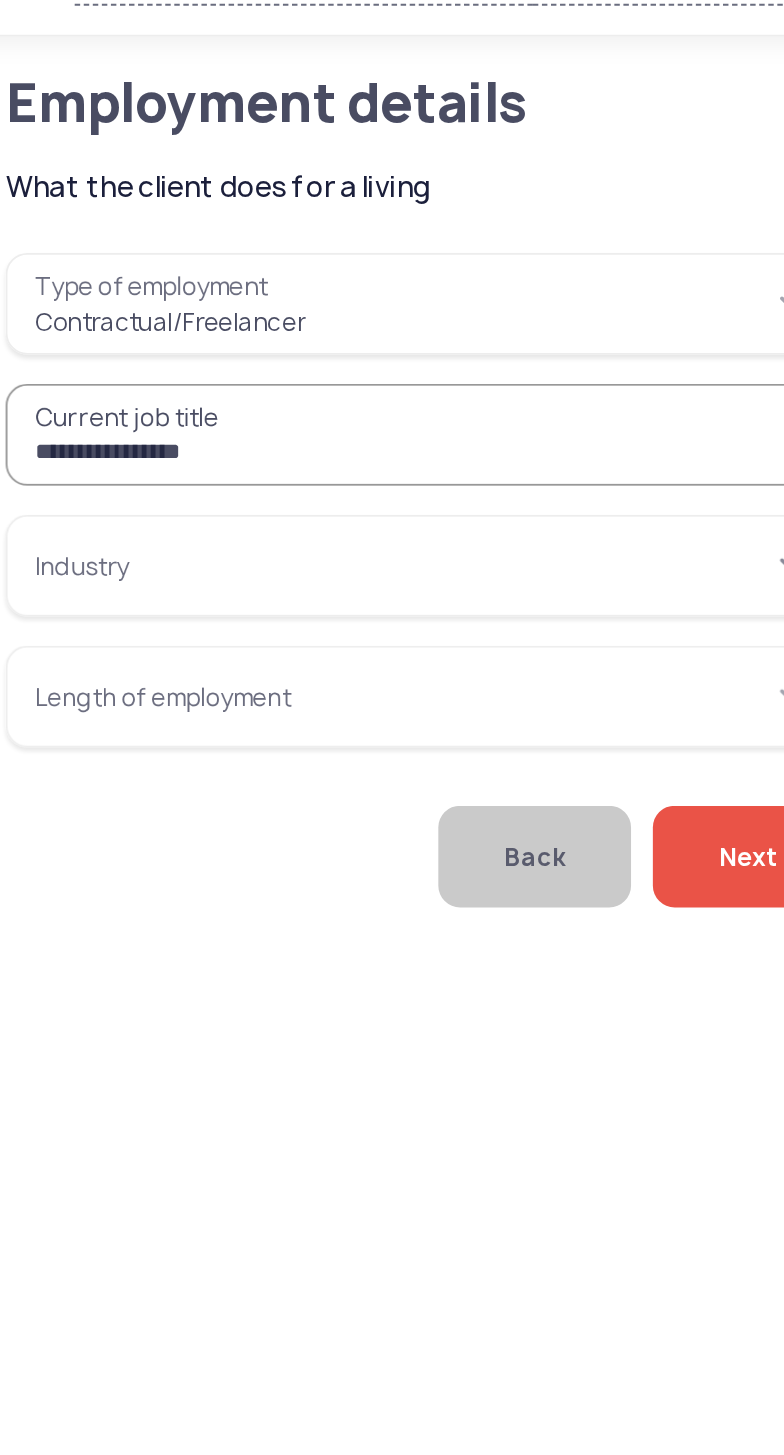 type on "**********" 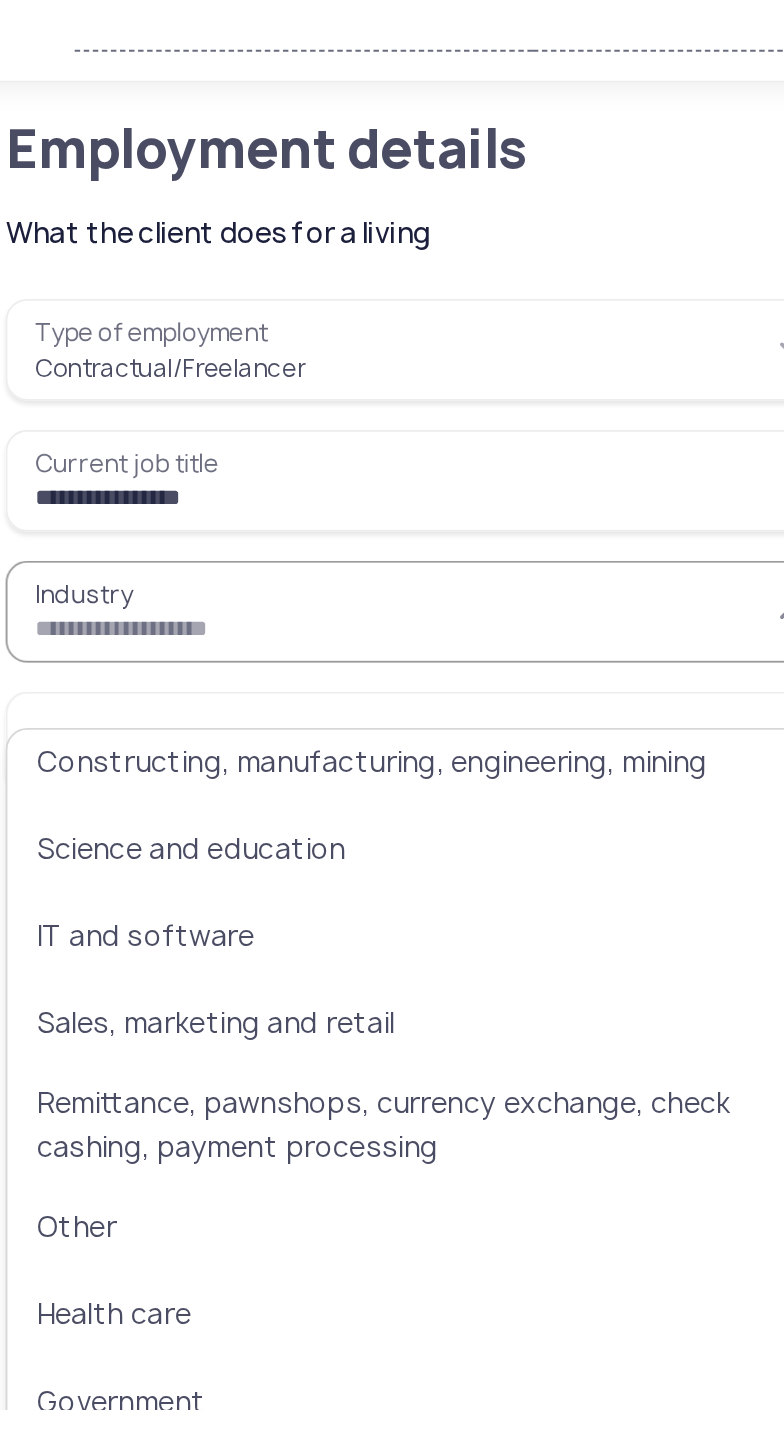 scroll, scrollTop: 405, scrollLeft: 0, axis: vertical 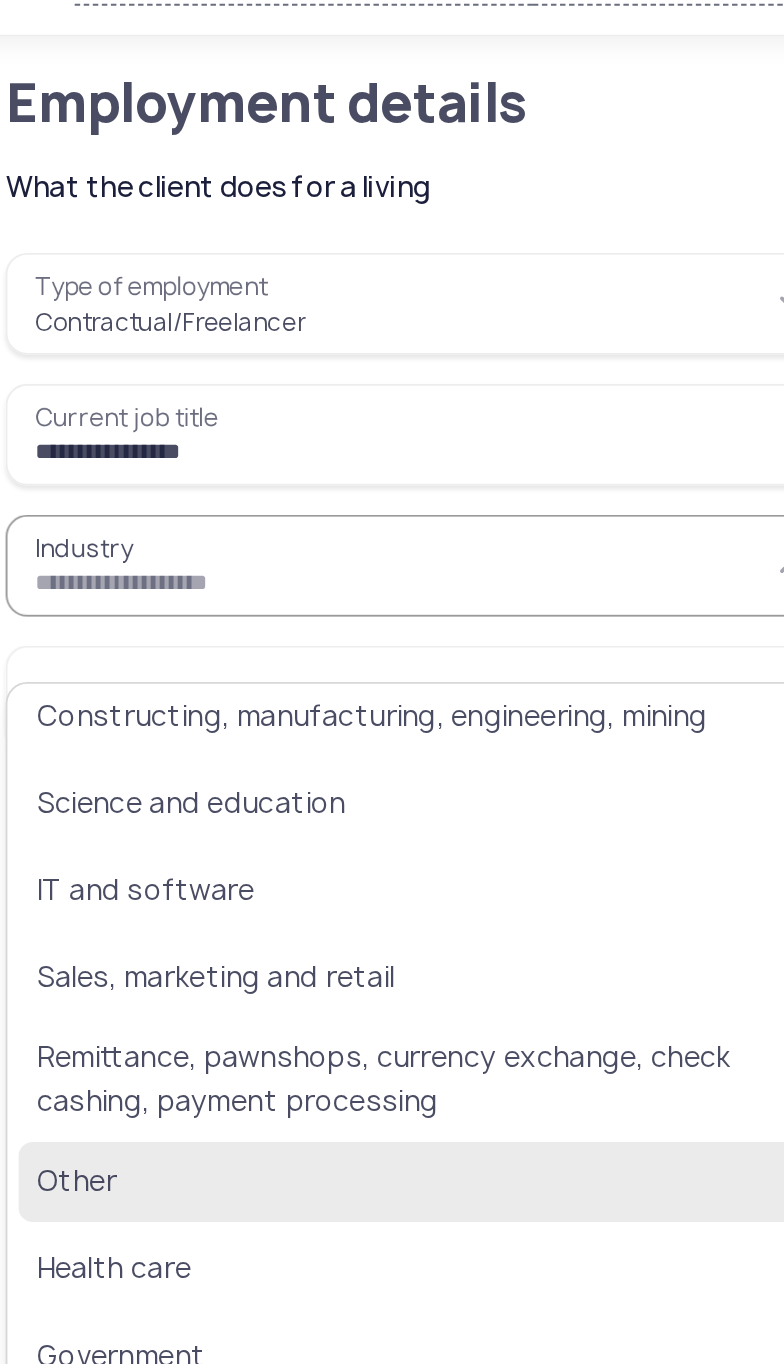 click on "Other" 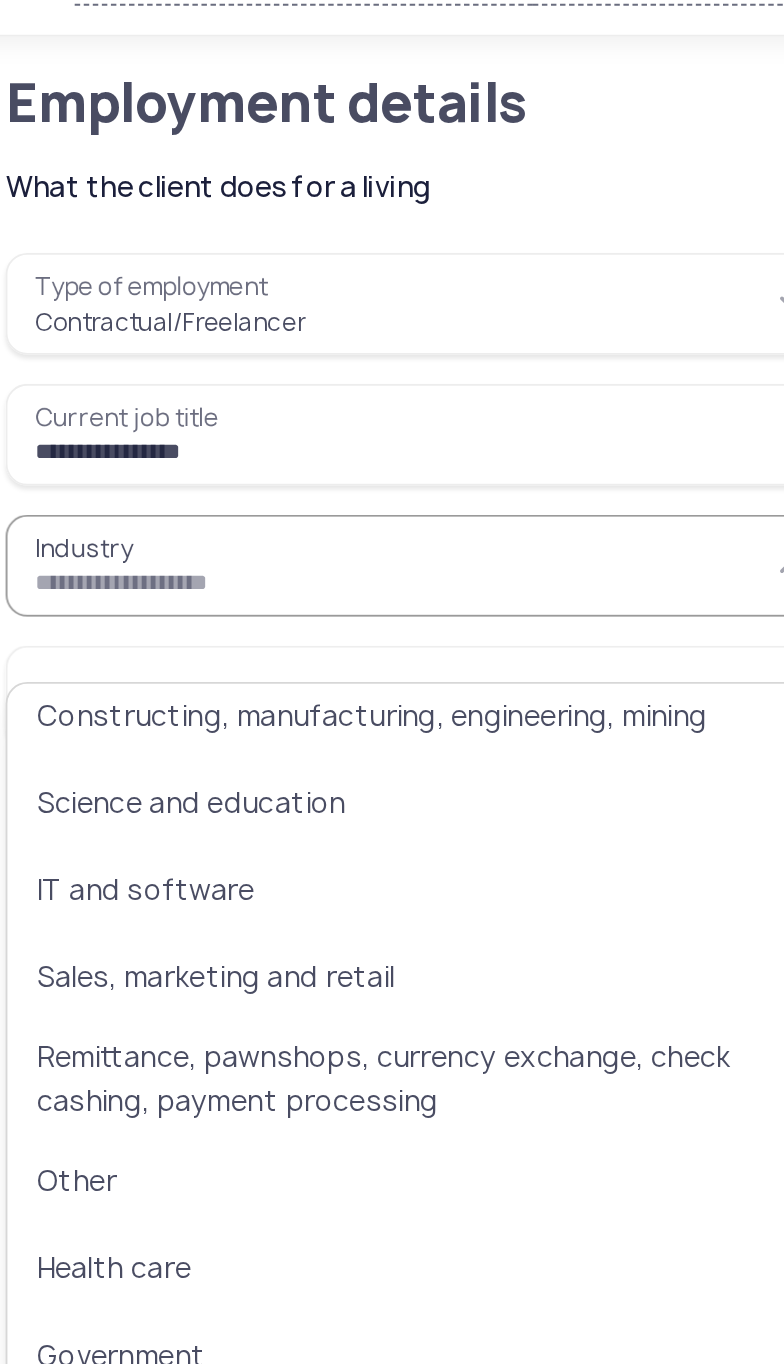 type on "*****" 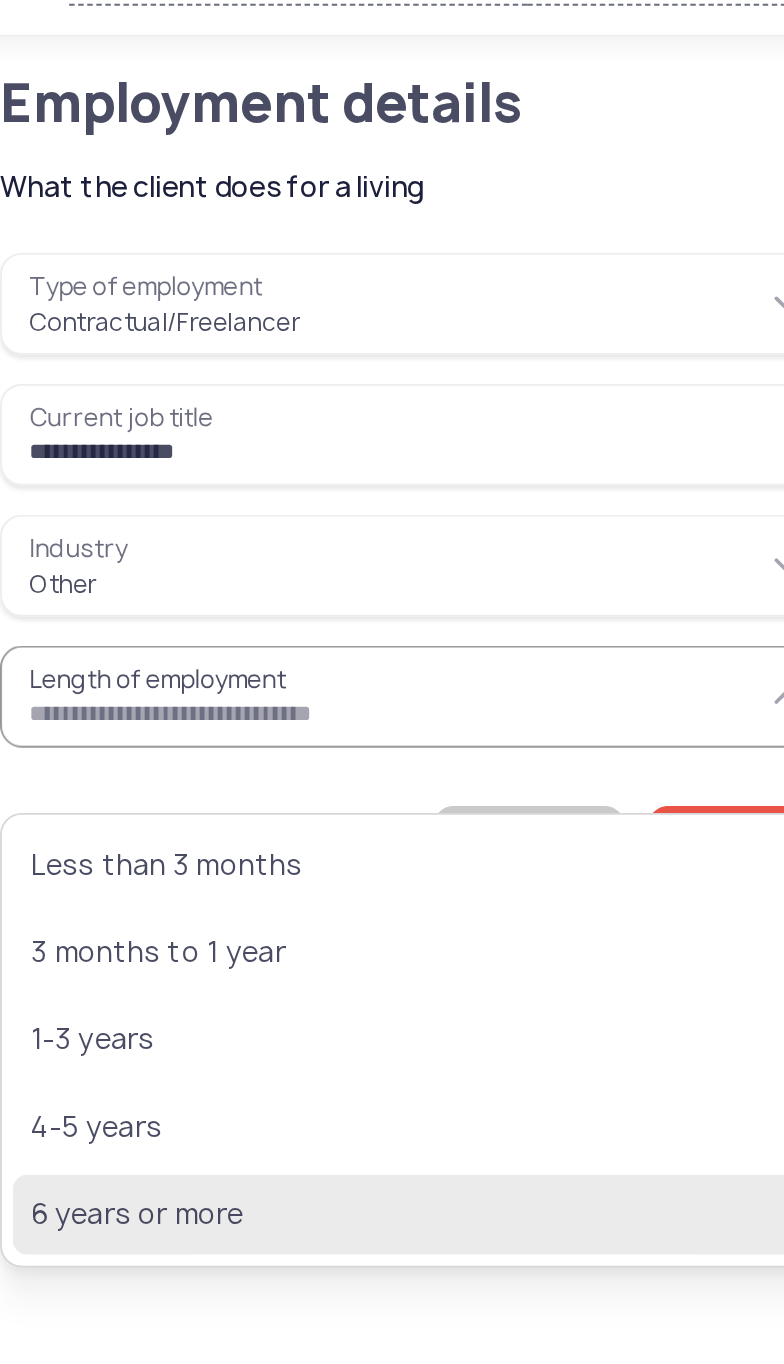 click on "6 years or more" 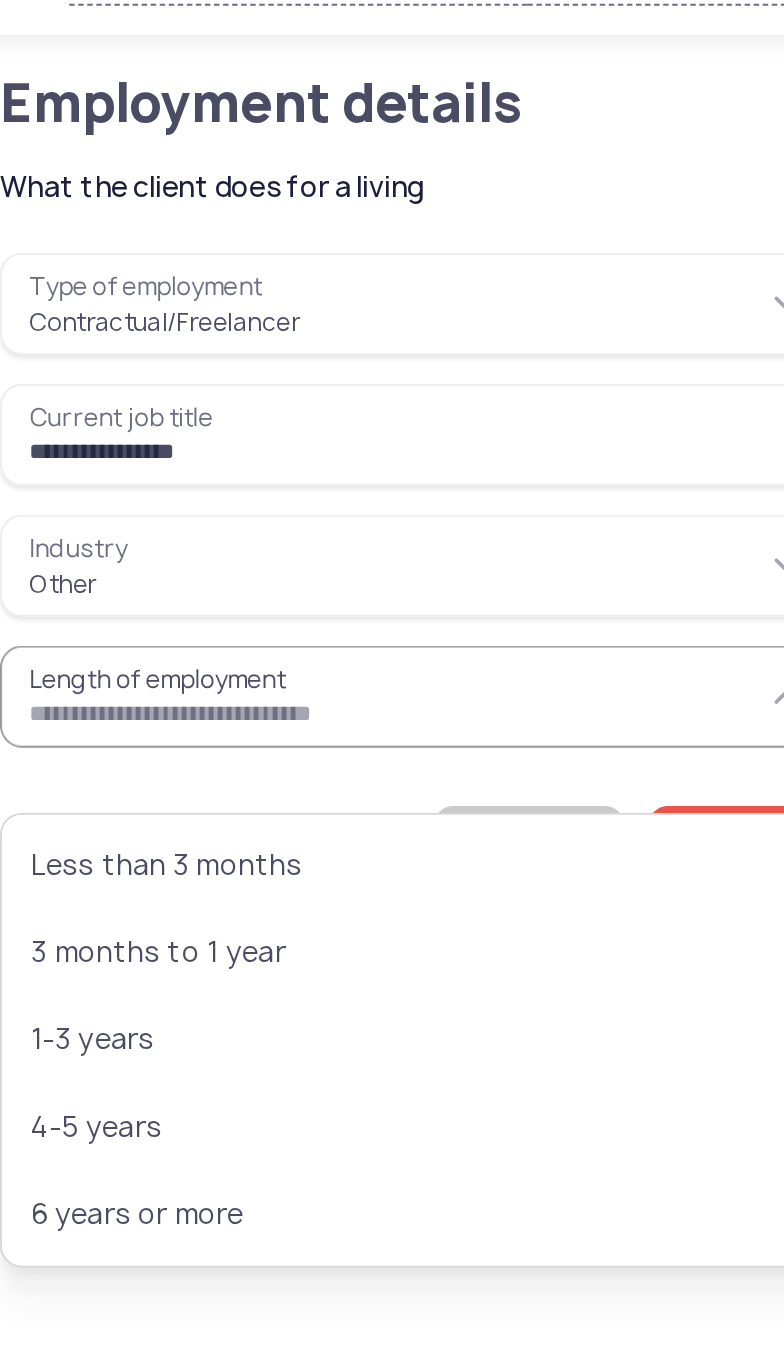 type on "**********" 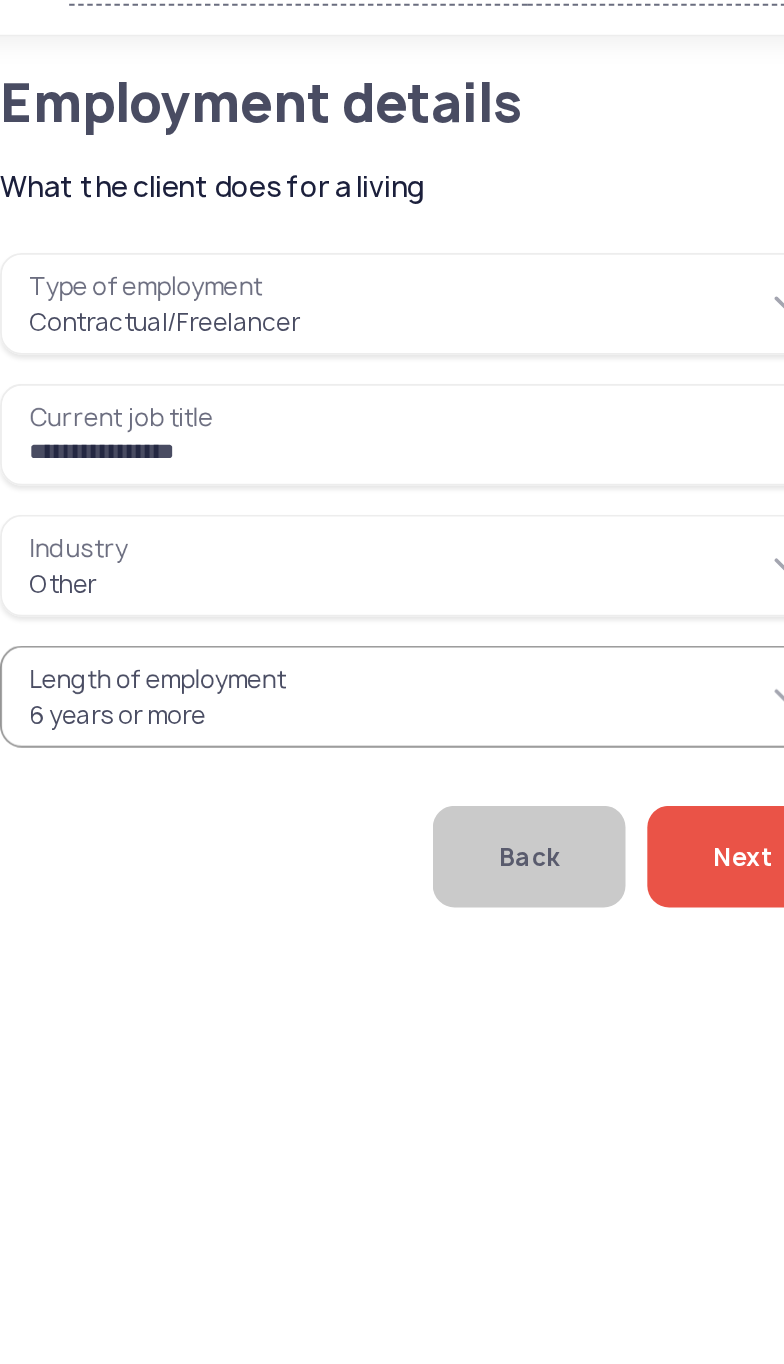 click on "Next" 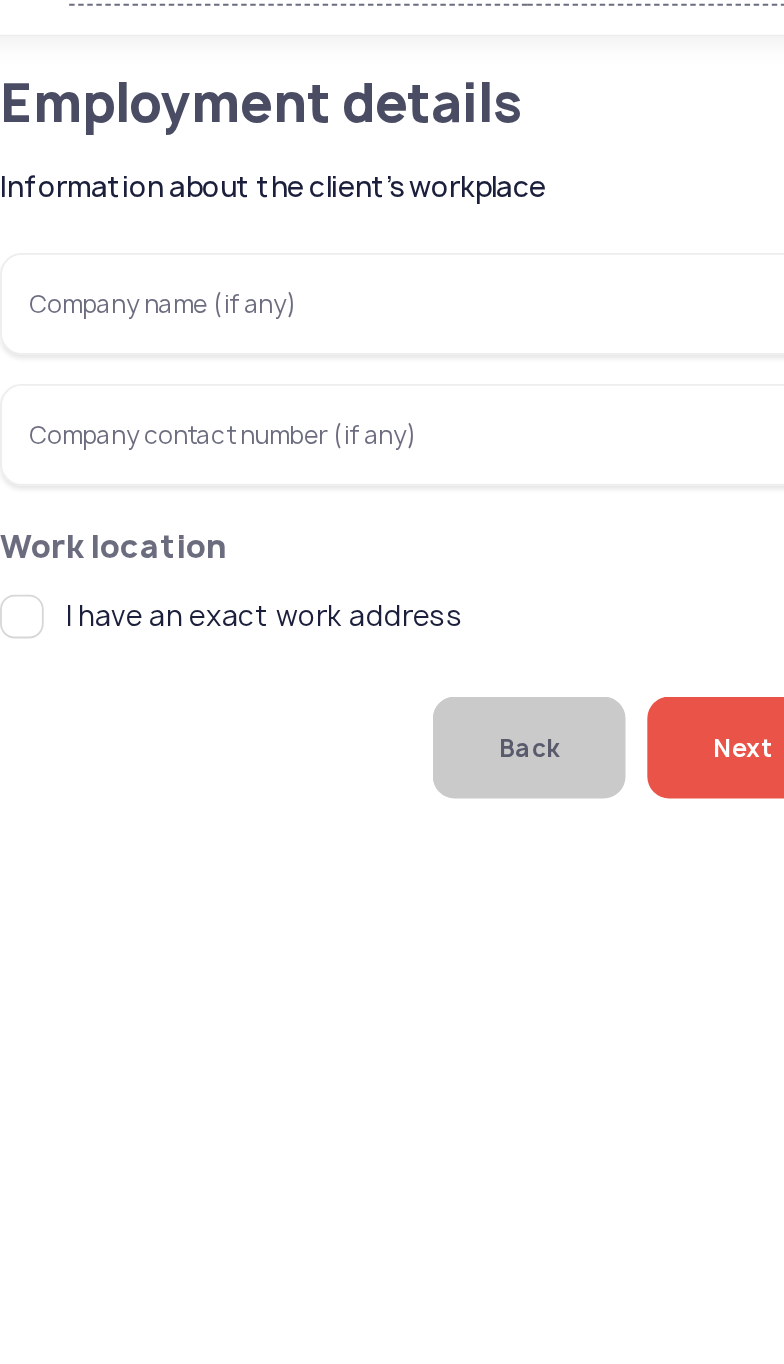 click on "Next" 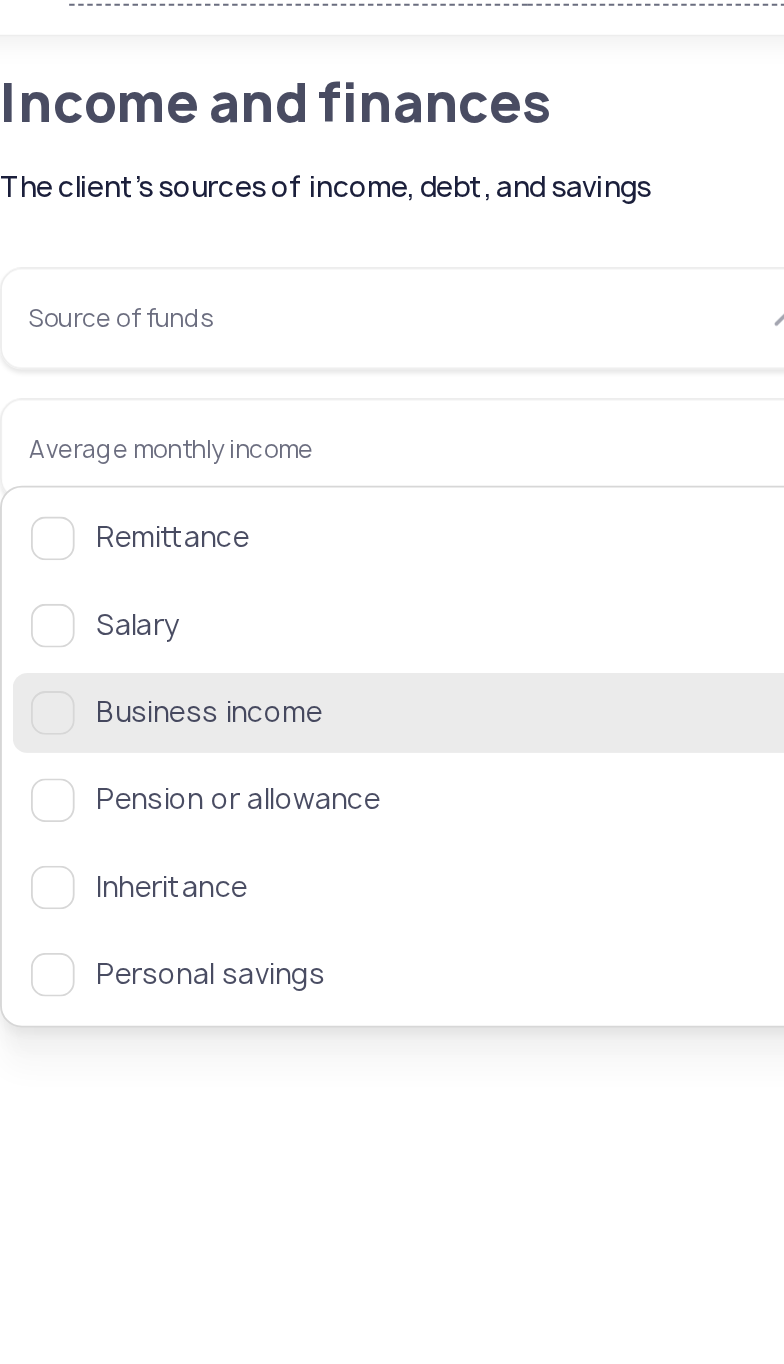 click 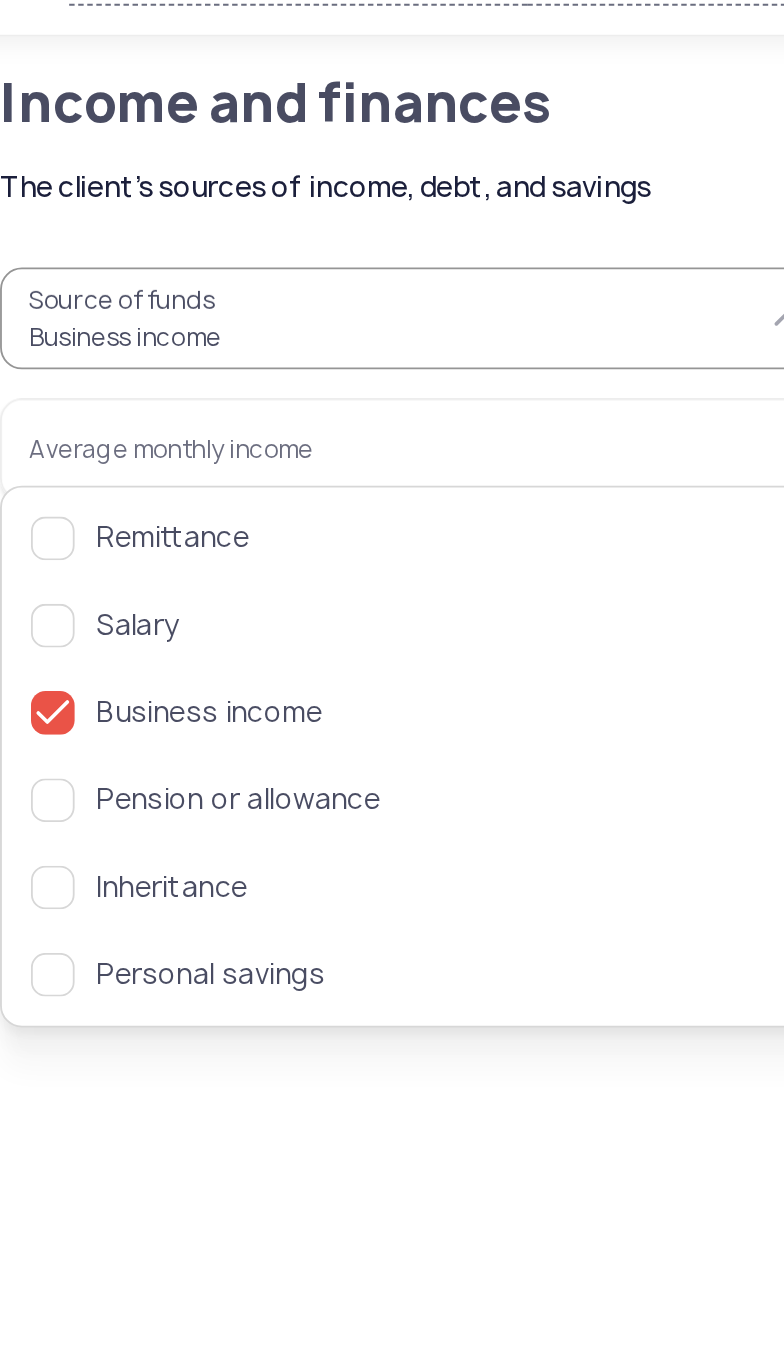 click on "Back   Next" 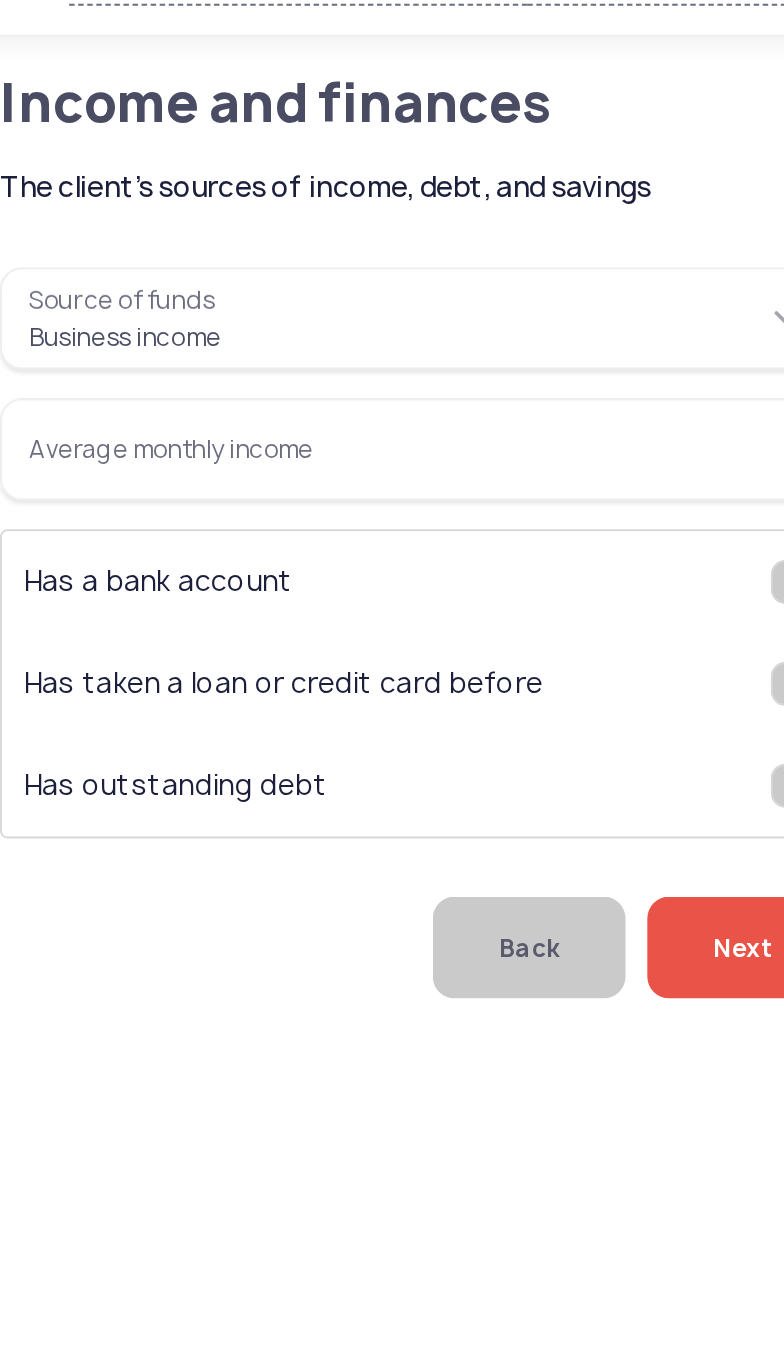 click on "Average monthly income" at bounding box center [266, 284] 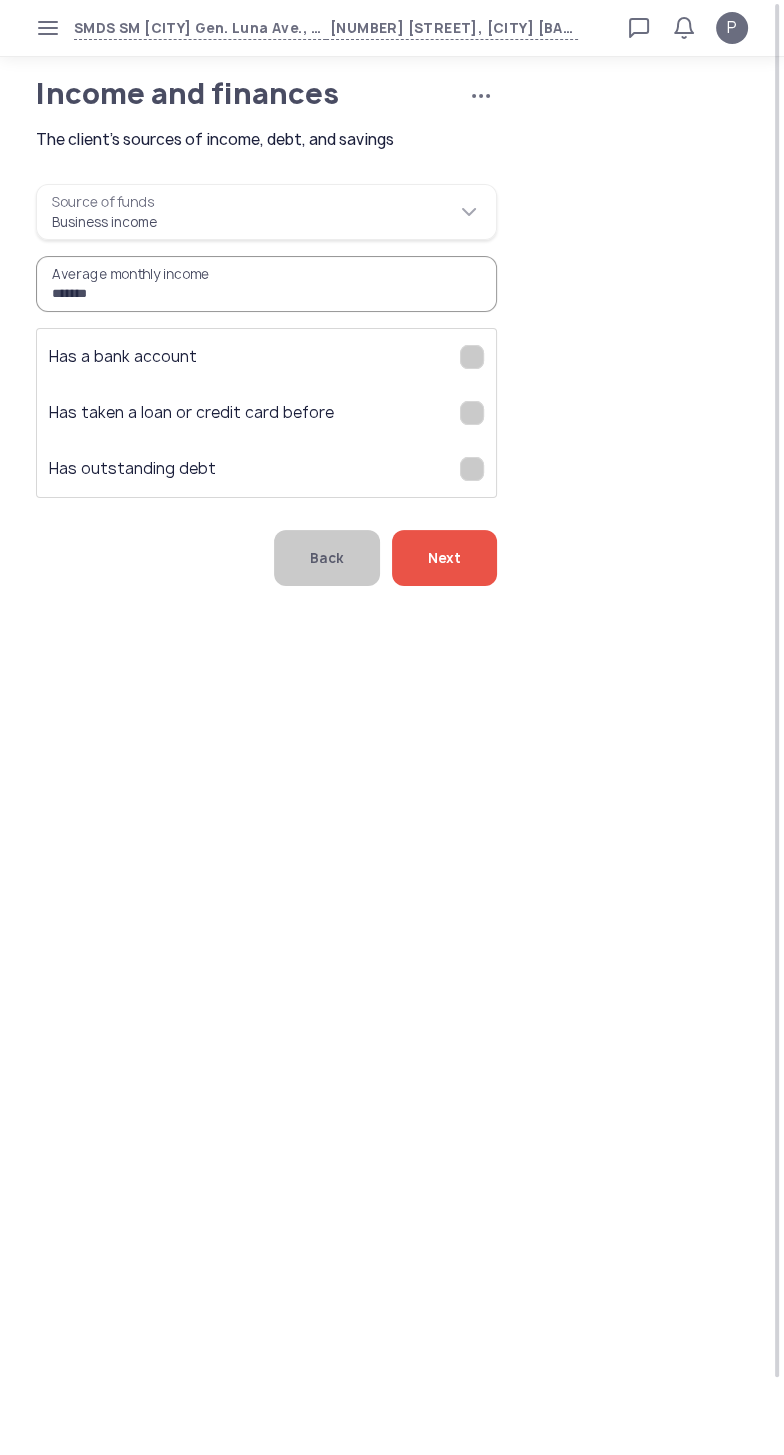 type on "*******" 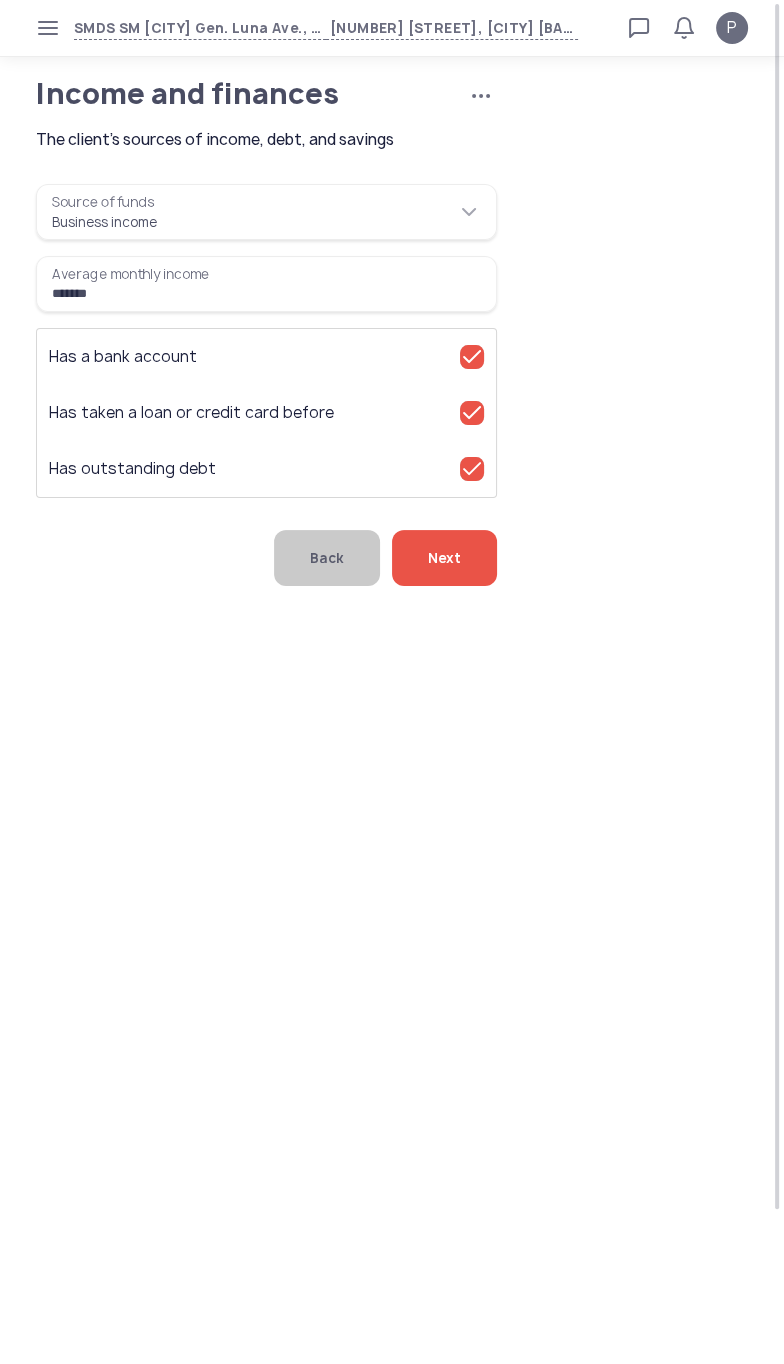 click on "Next" 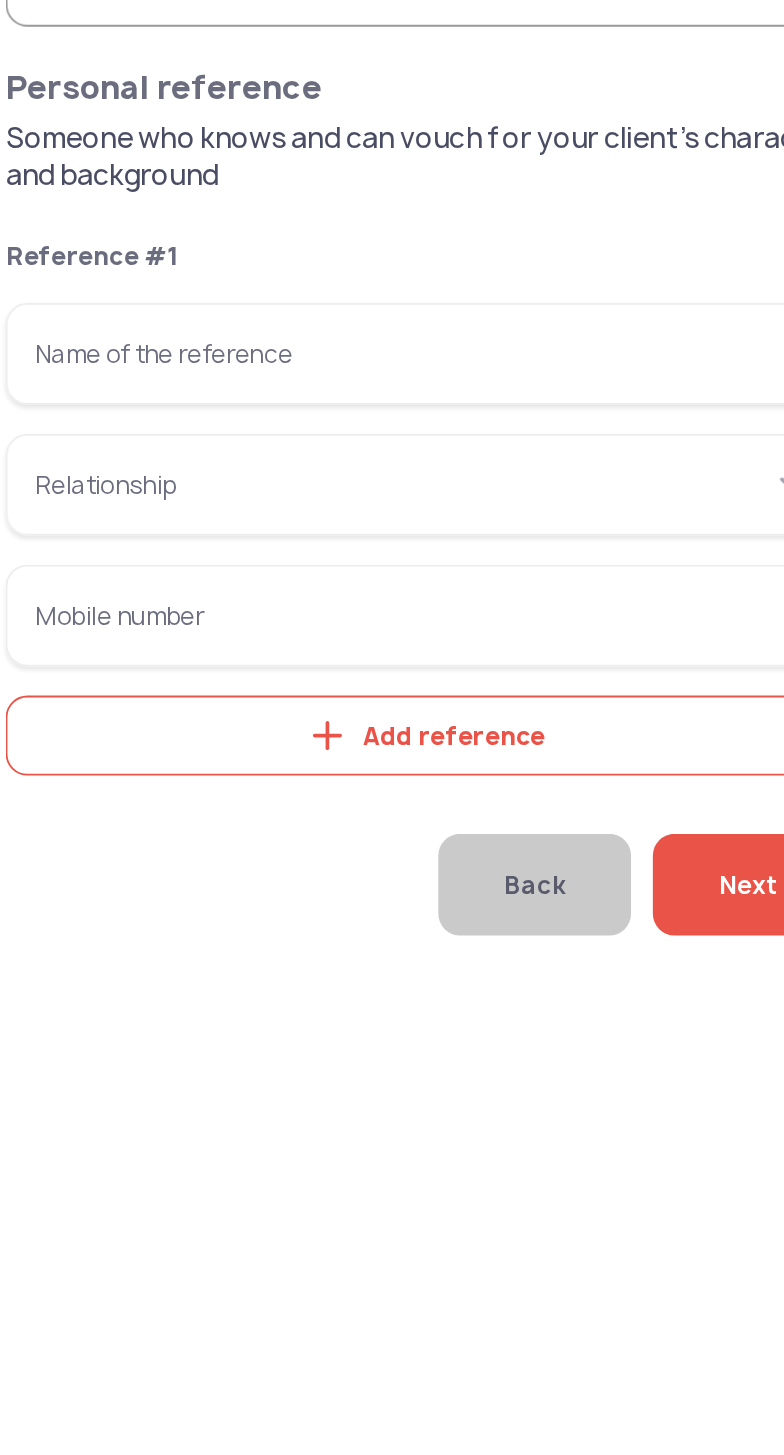 click on "Name of the reference" at bounding box center (266, 432) 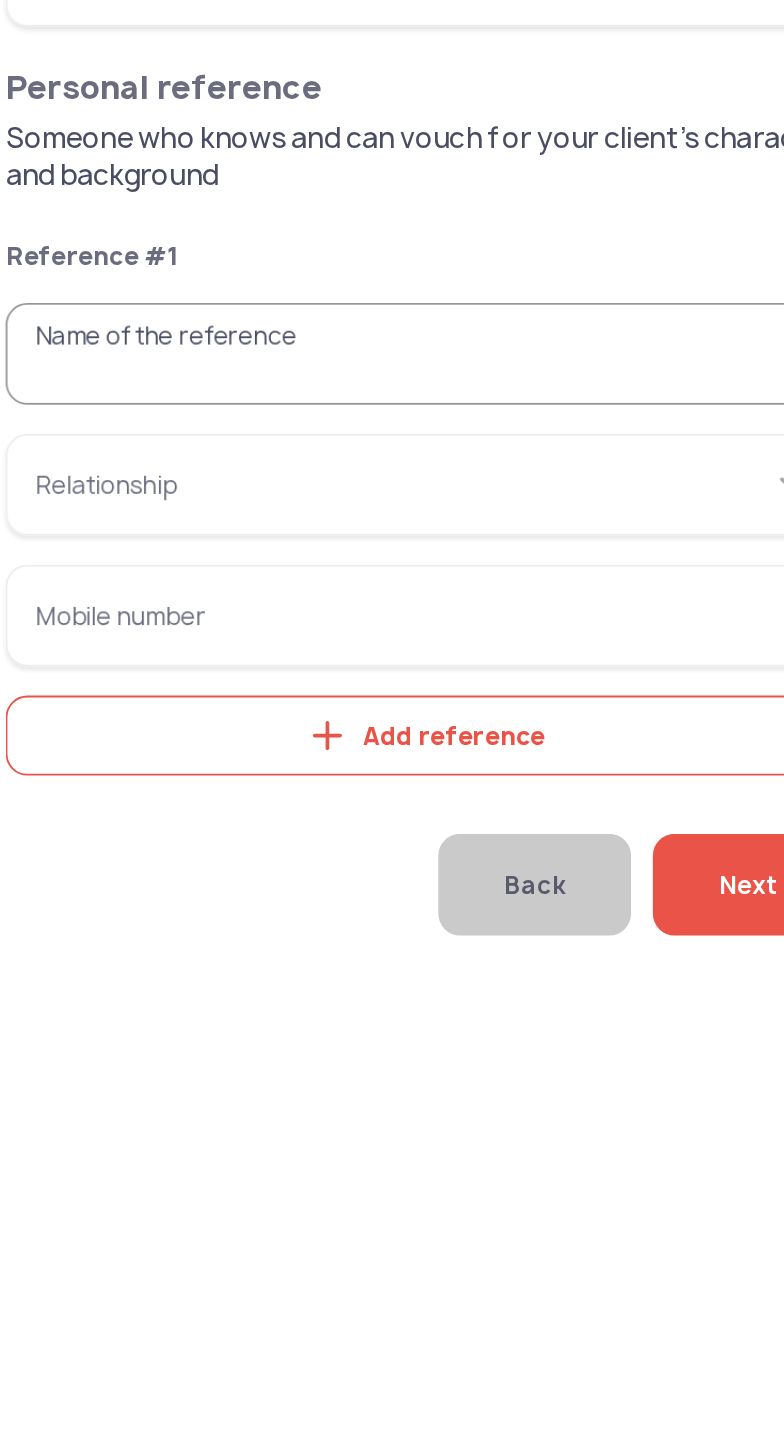click on "Add reference" 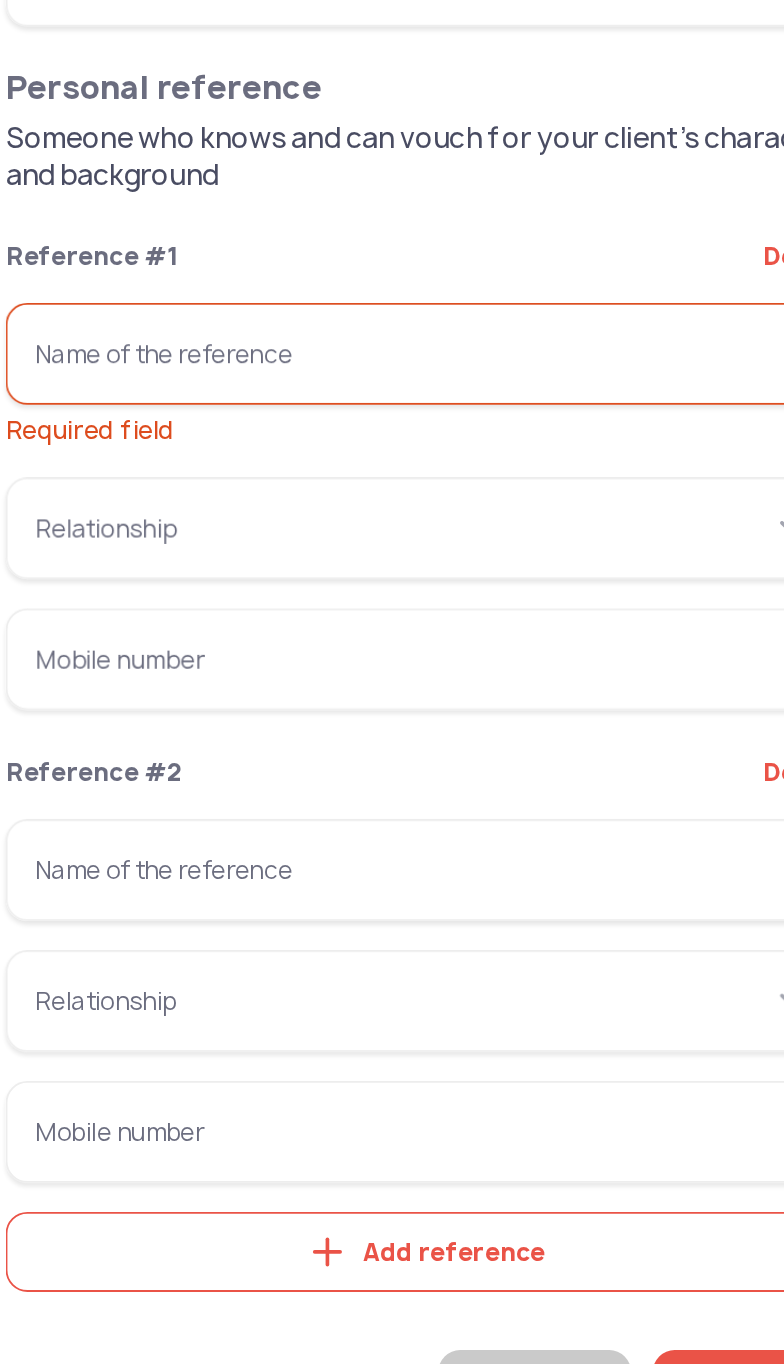 click on "Name of the reference   Required field" at bounding box center [266, 432] 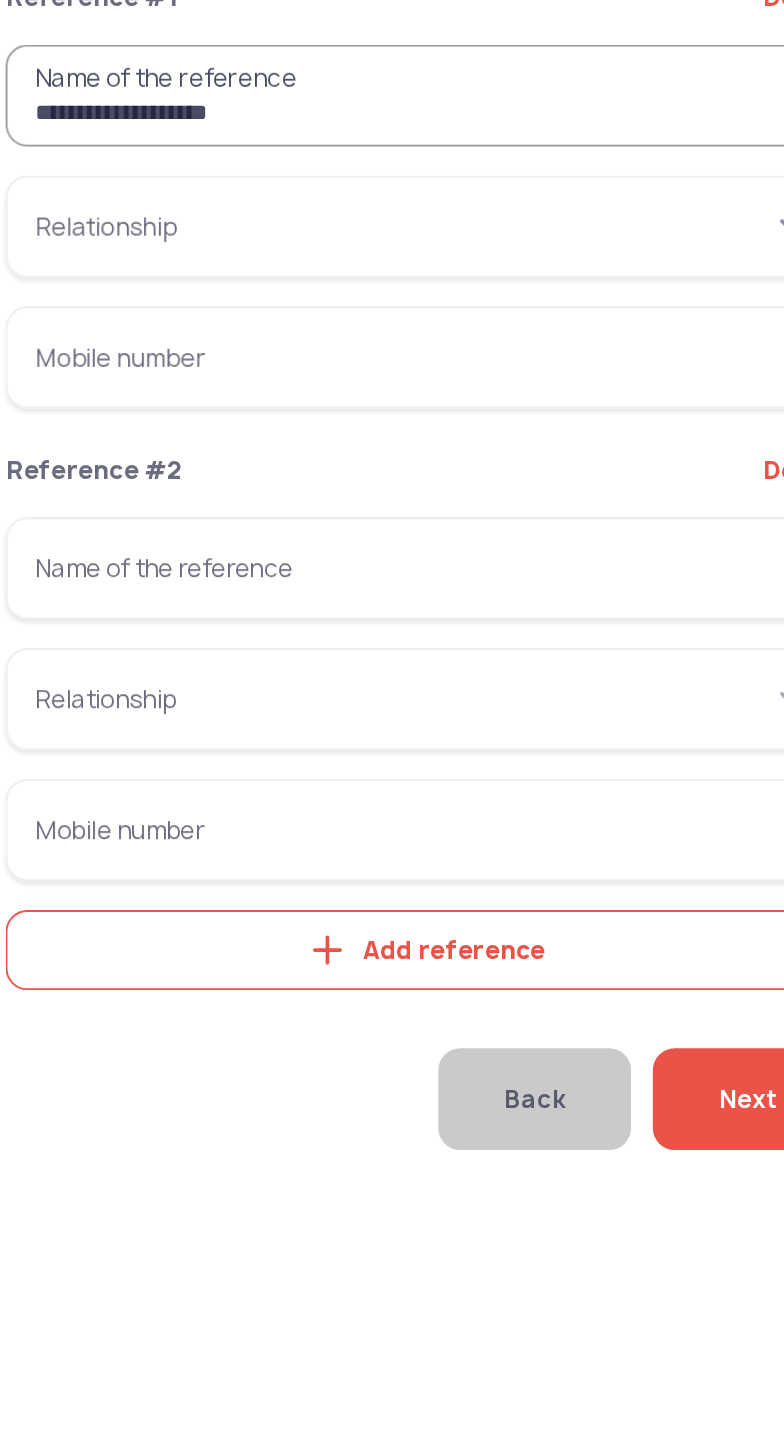 type on "**********" 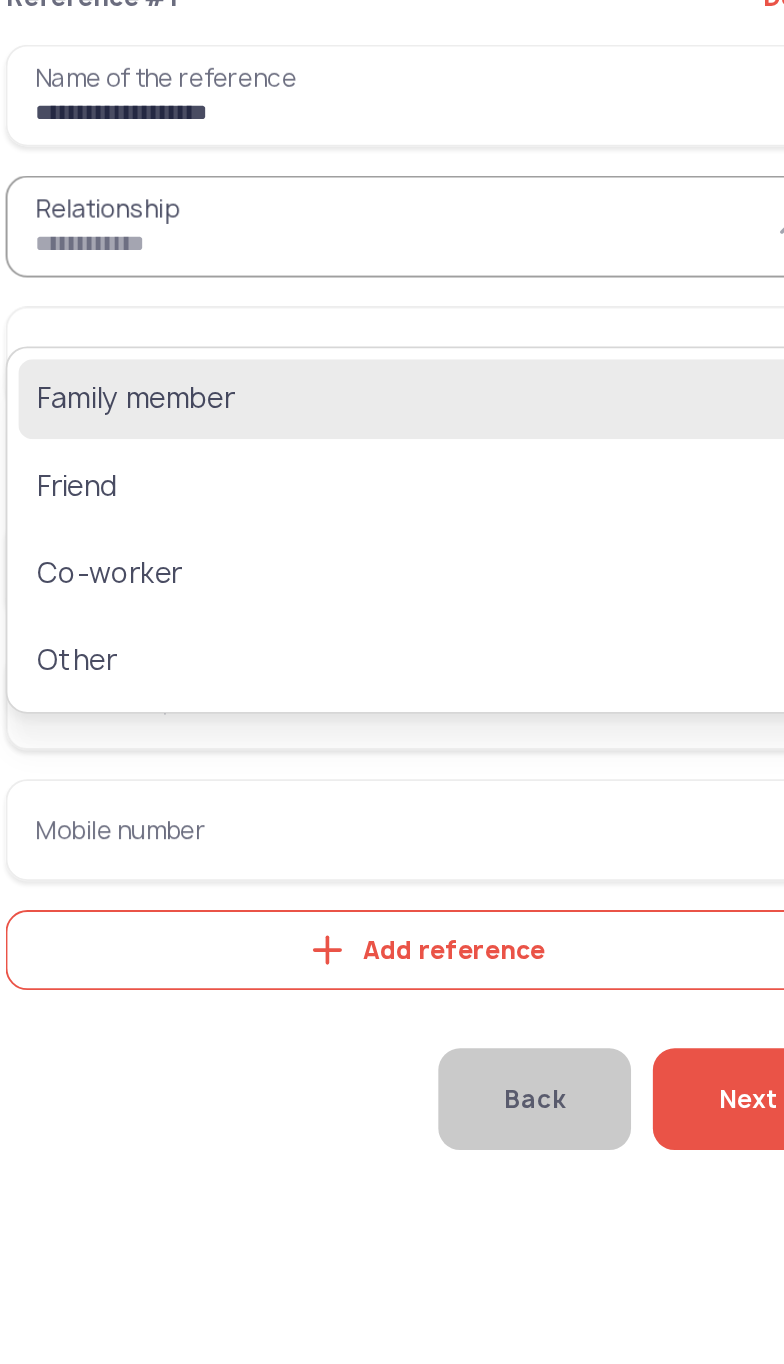 click on "Family member" 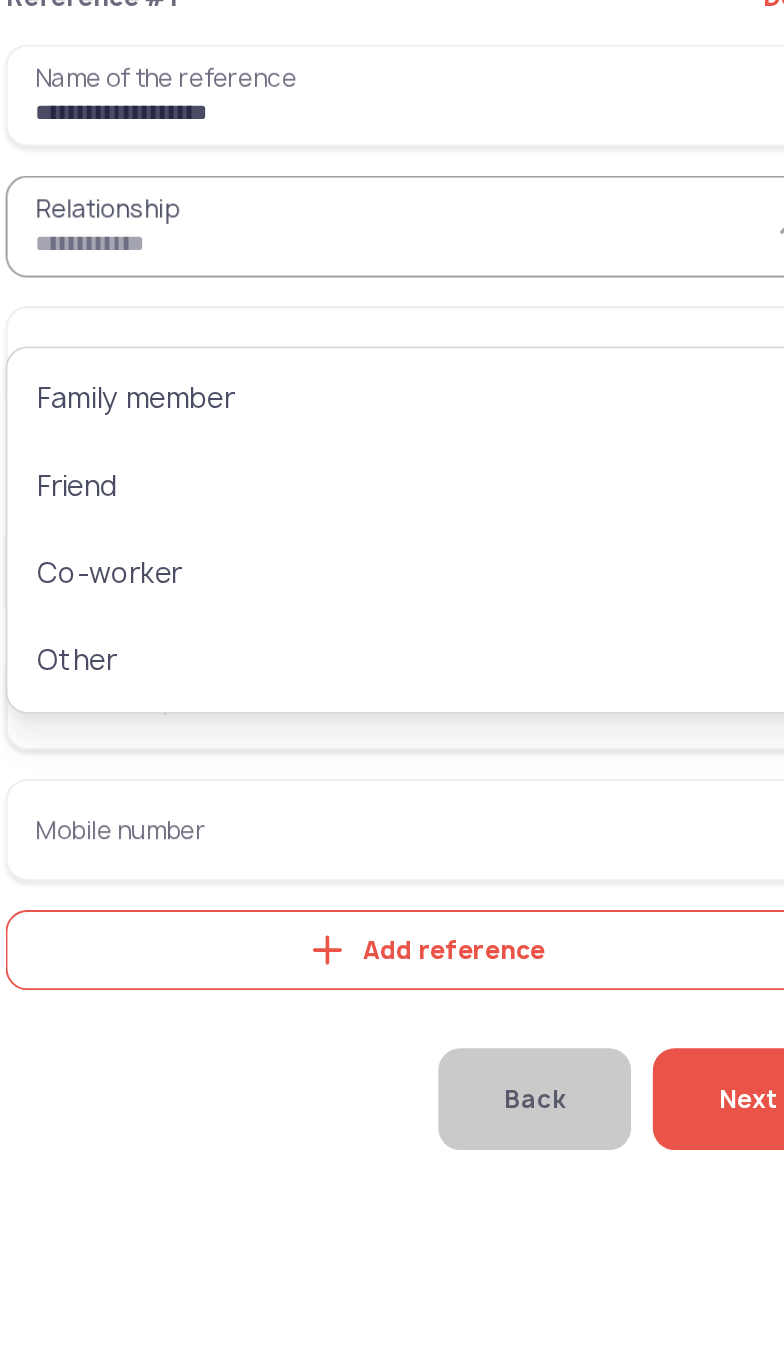 type on "**********" 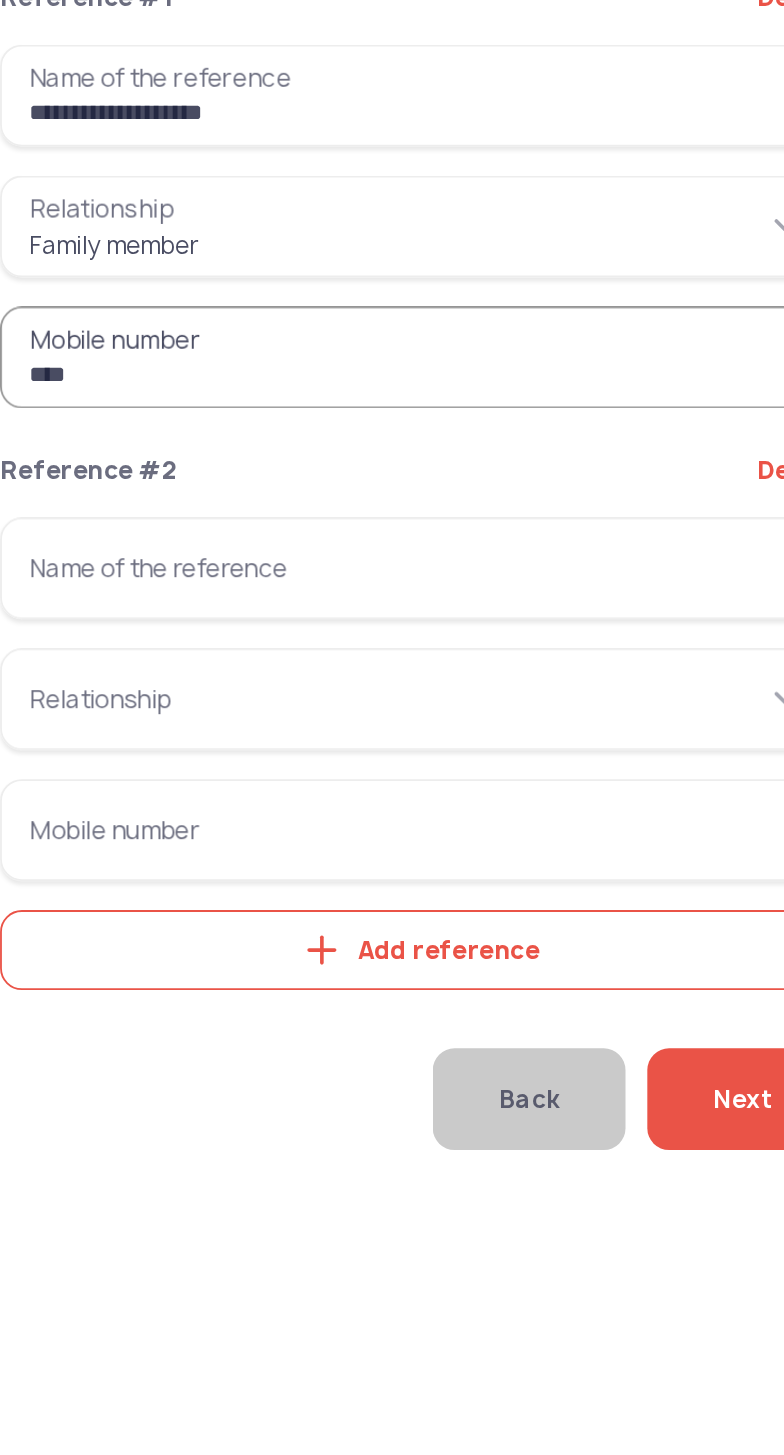 click on "***" at bounding box center [266, 576] 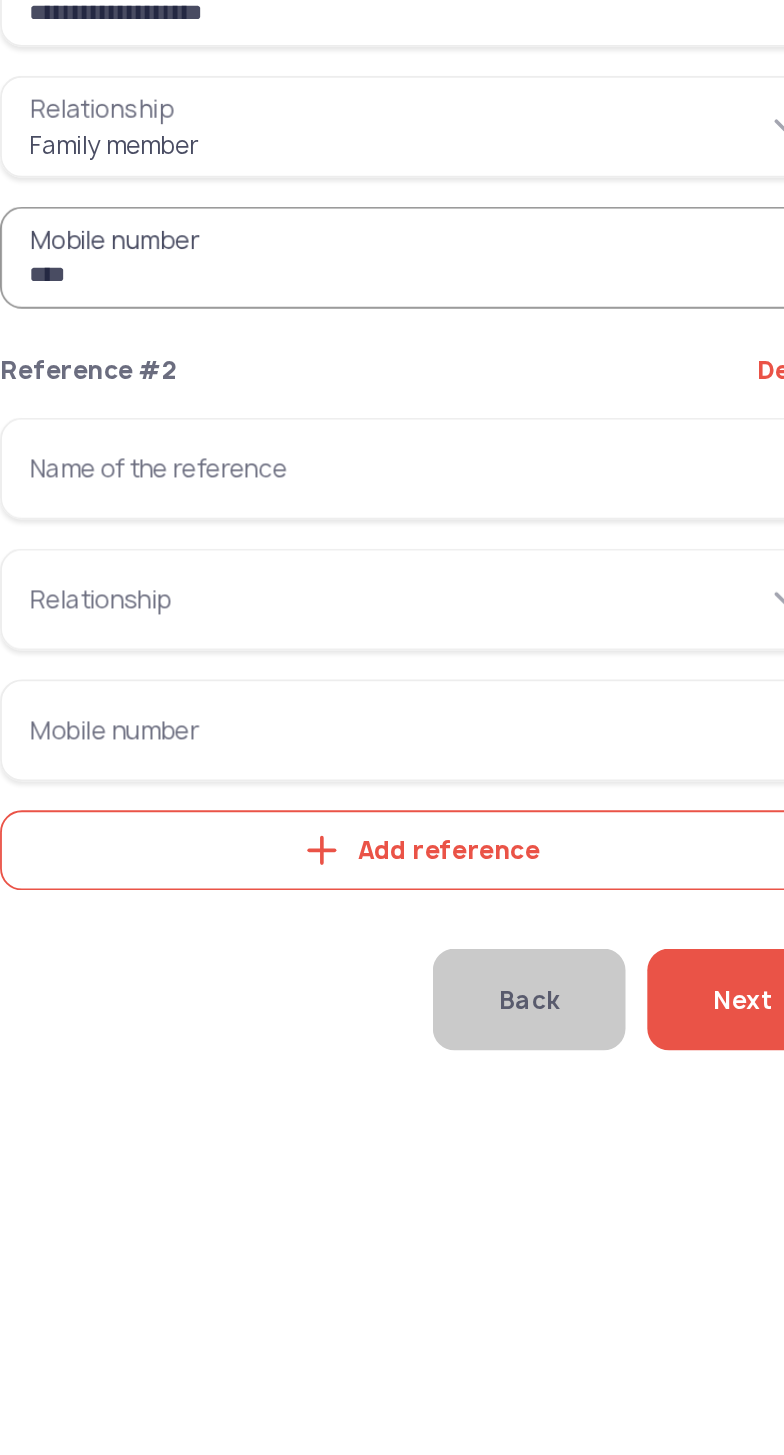 click on "***" at bounding box center (266, 576) 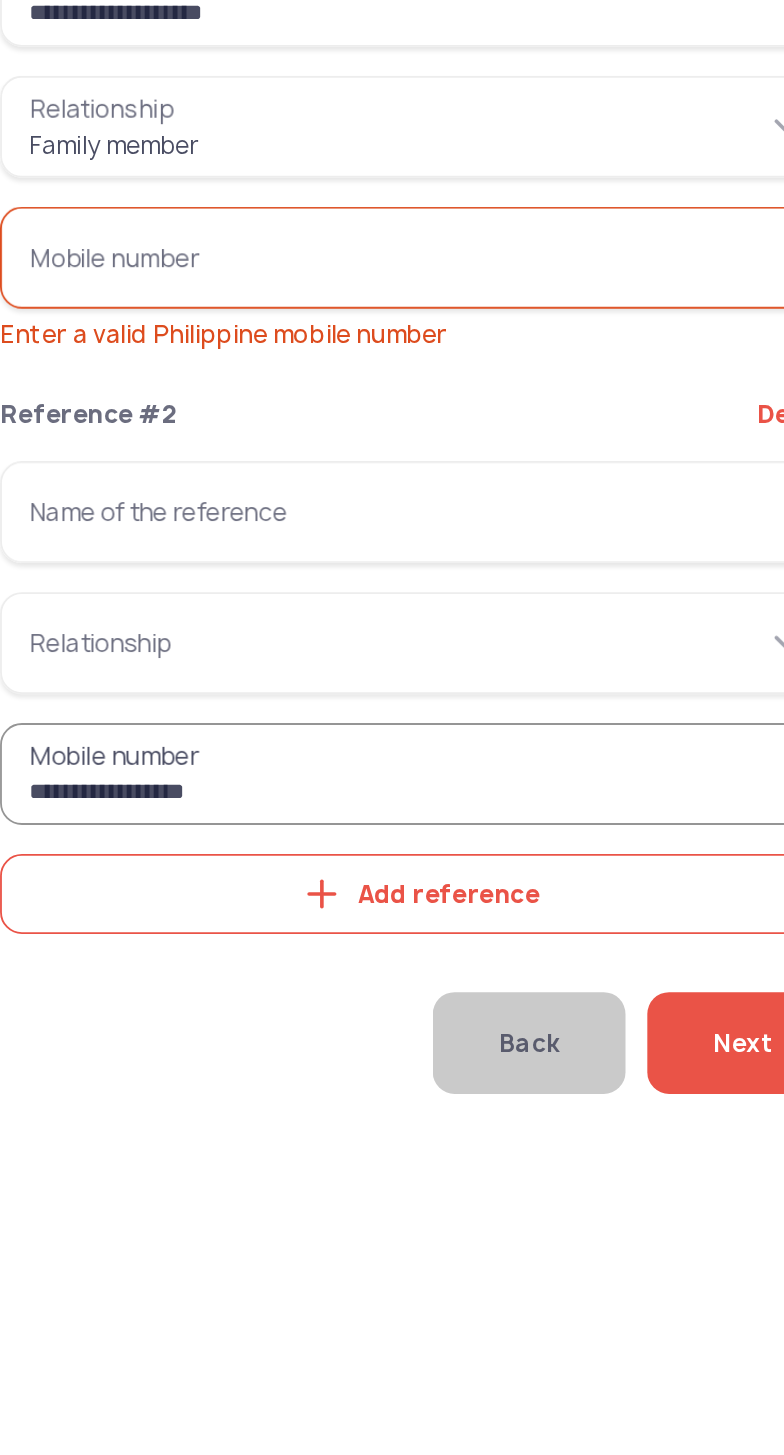 type on "**********" 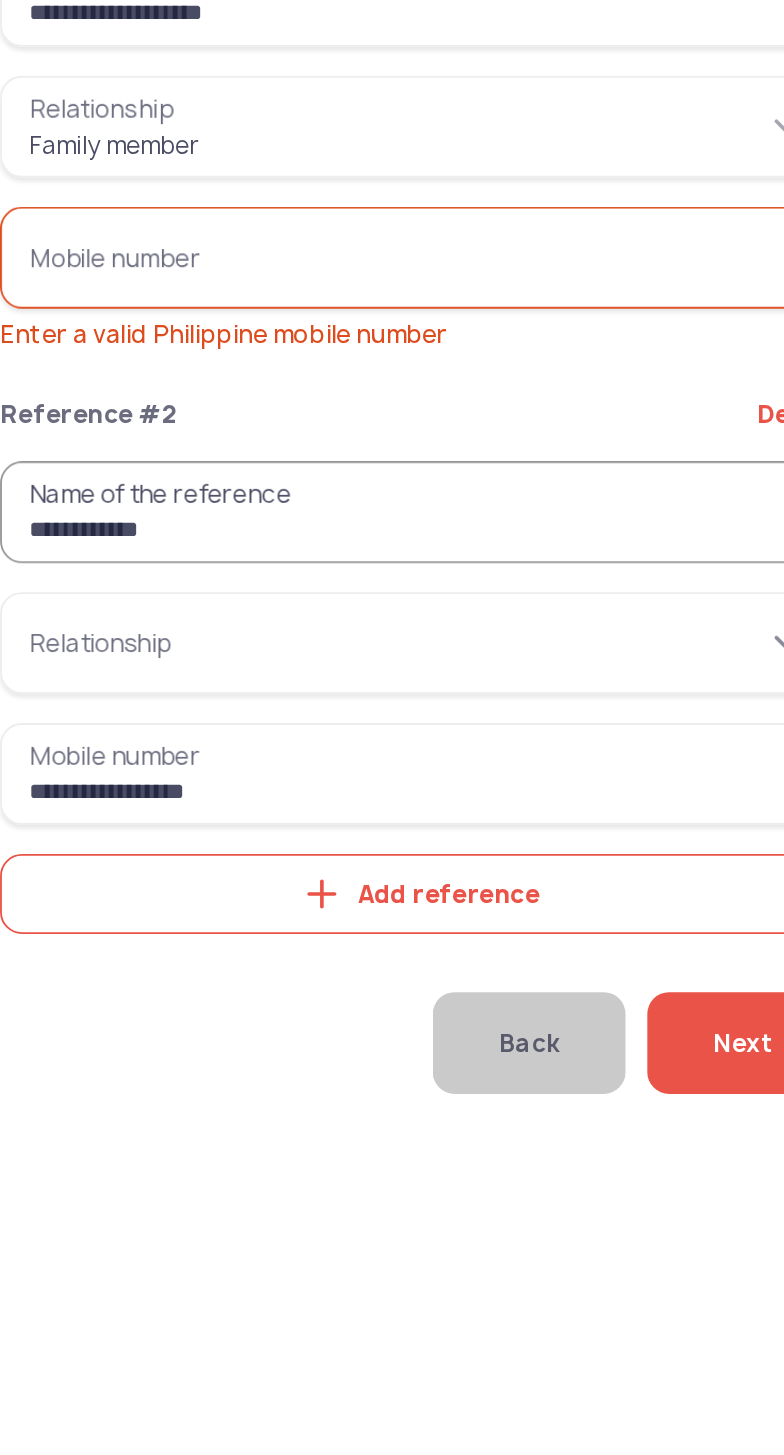 type on "**********" 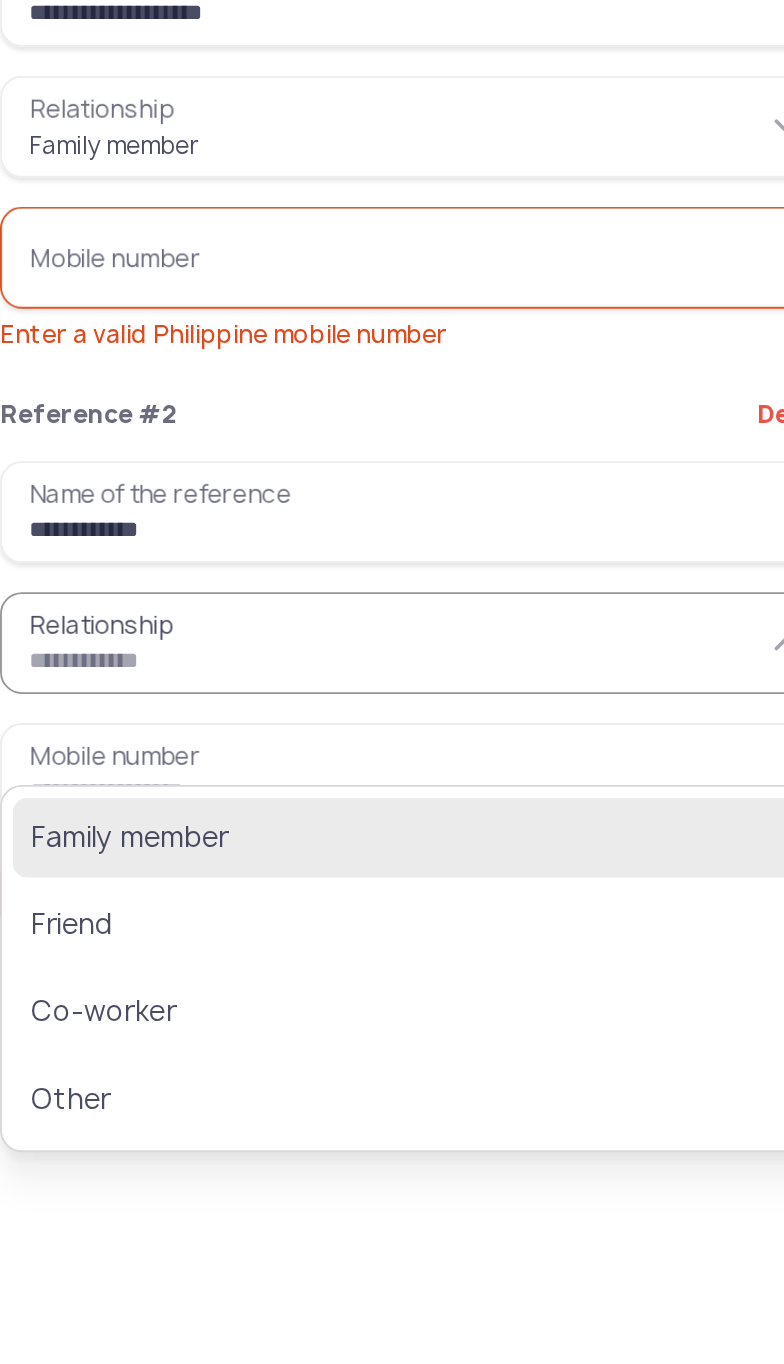 click on "Family member" 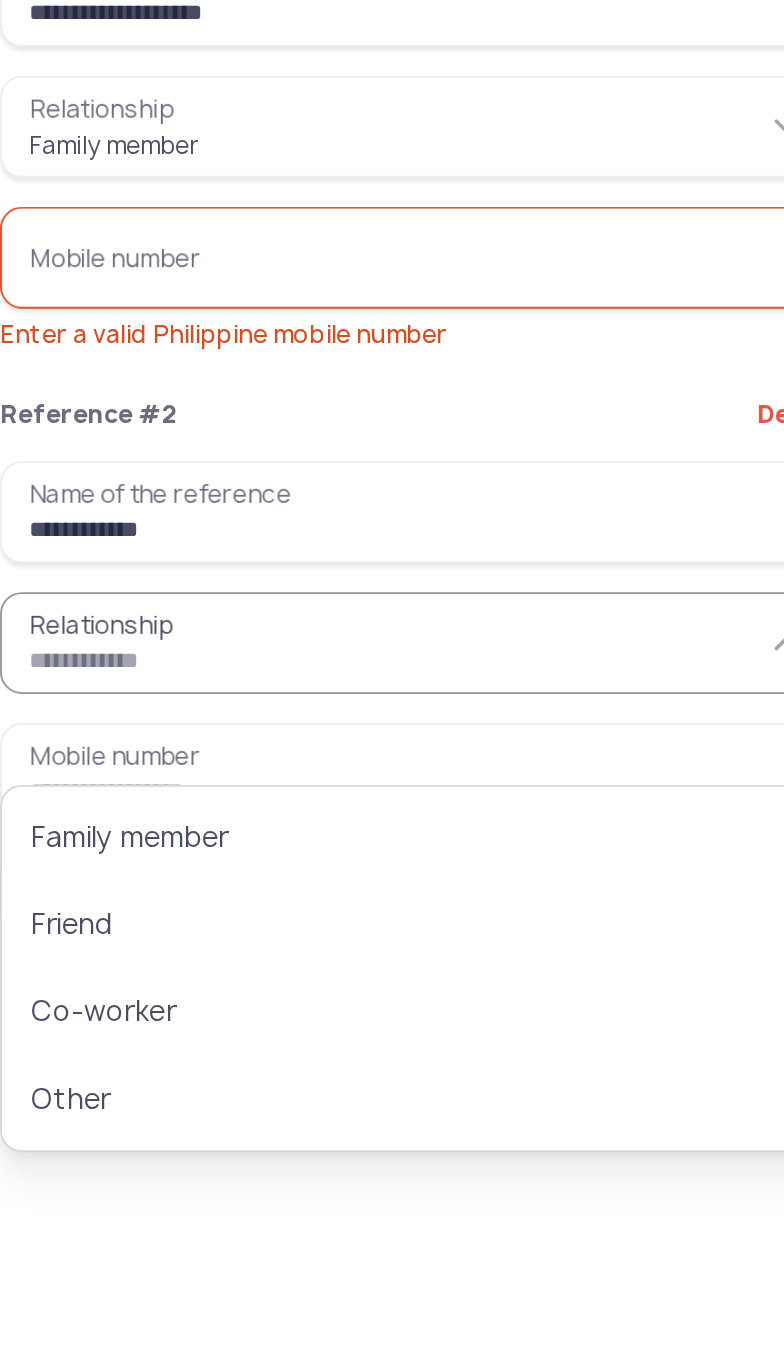 type on "**********" 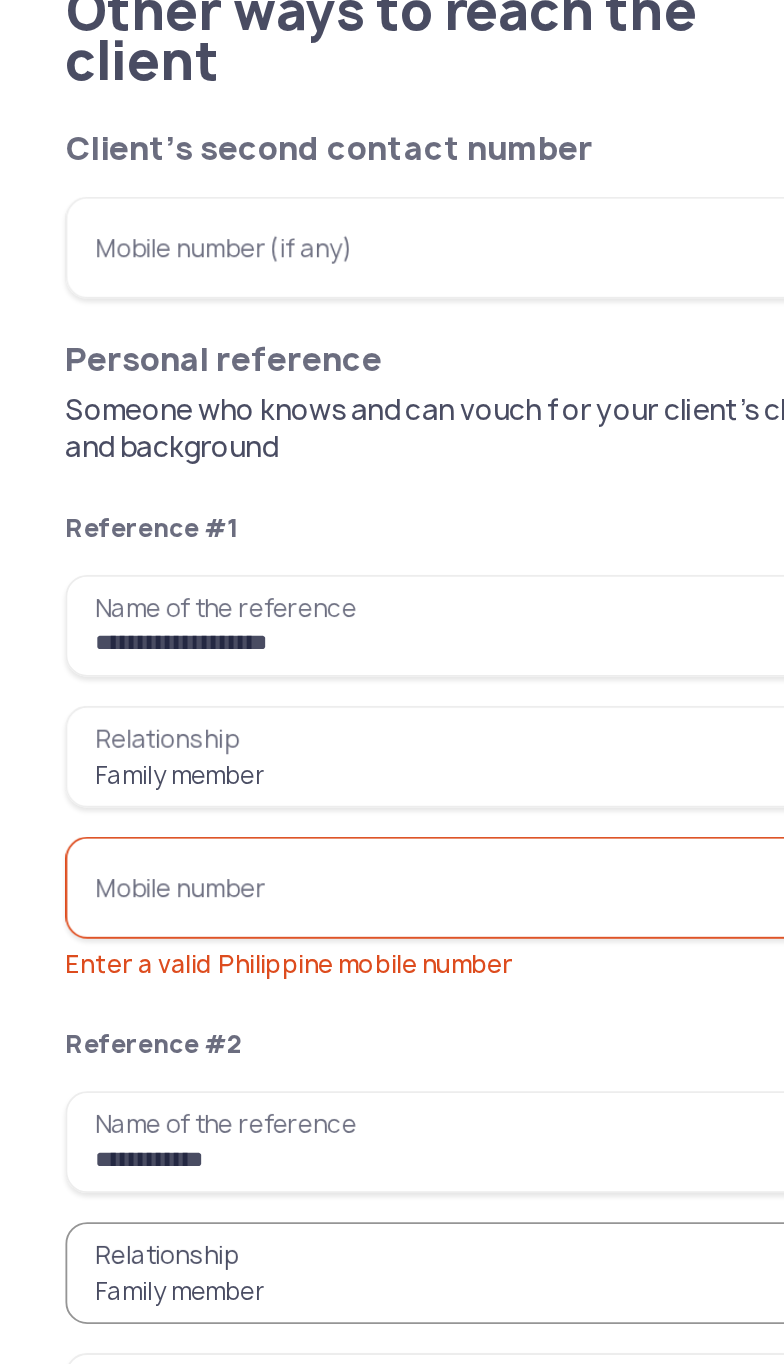 click on "**********" at bounding box center (266, 432) 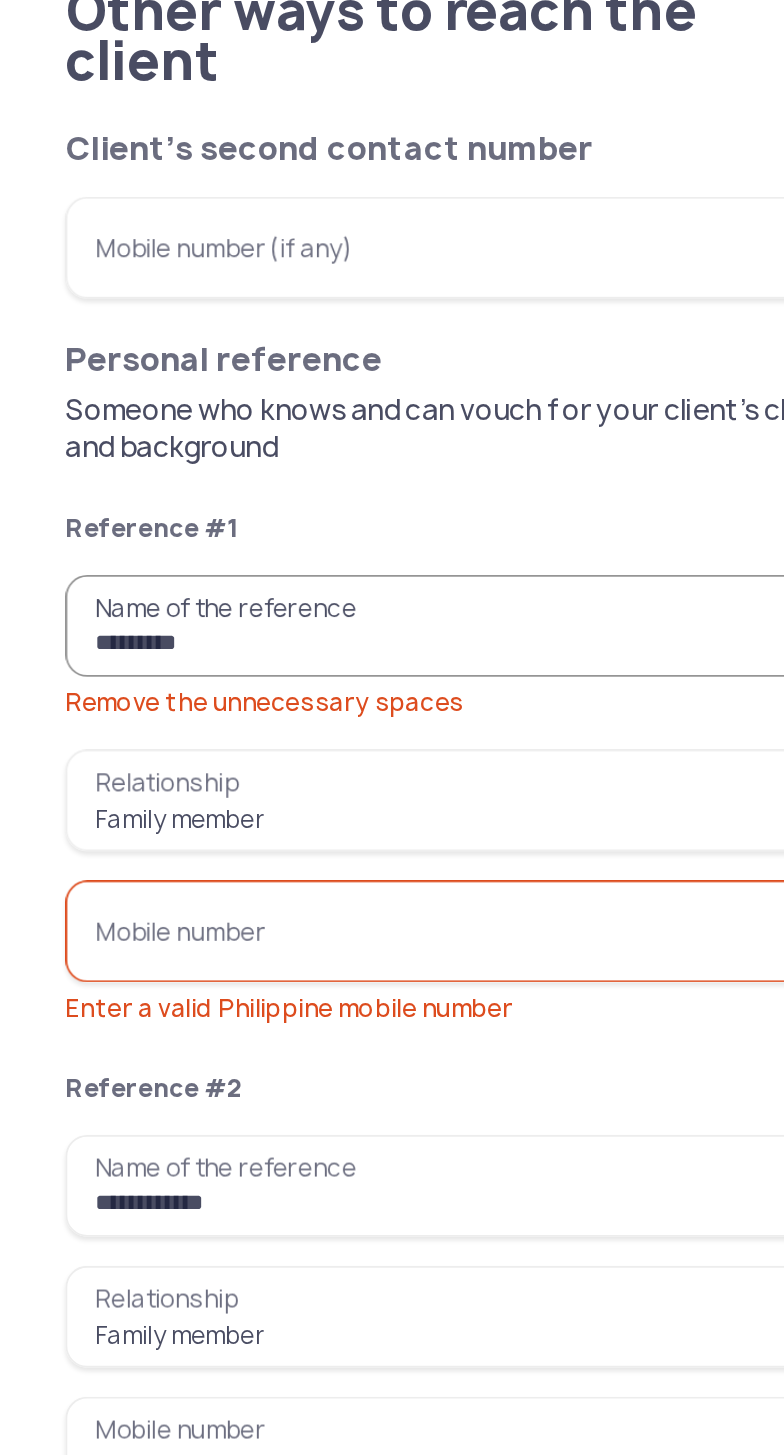 type on "******" 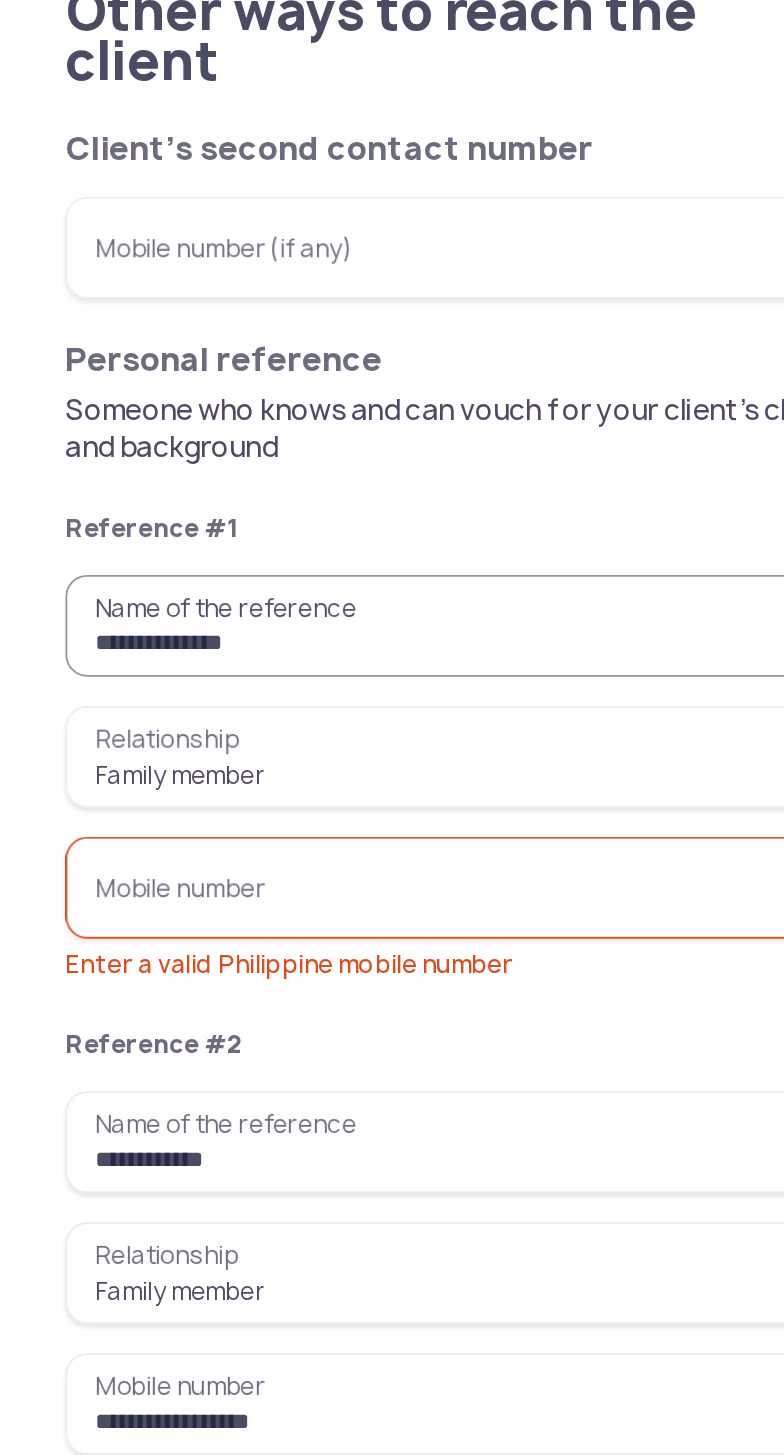 type on "**********" 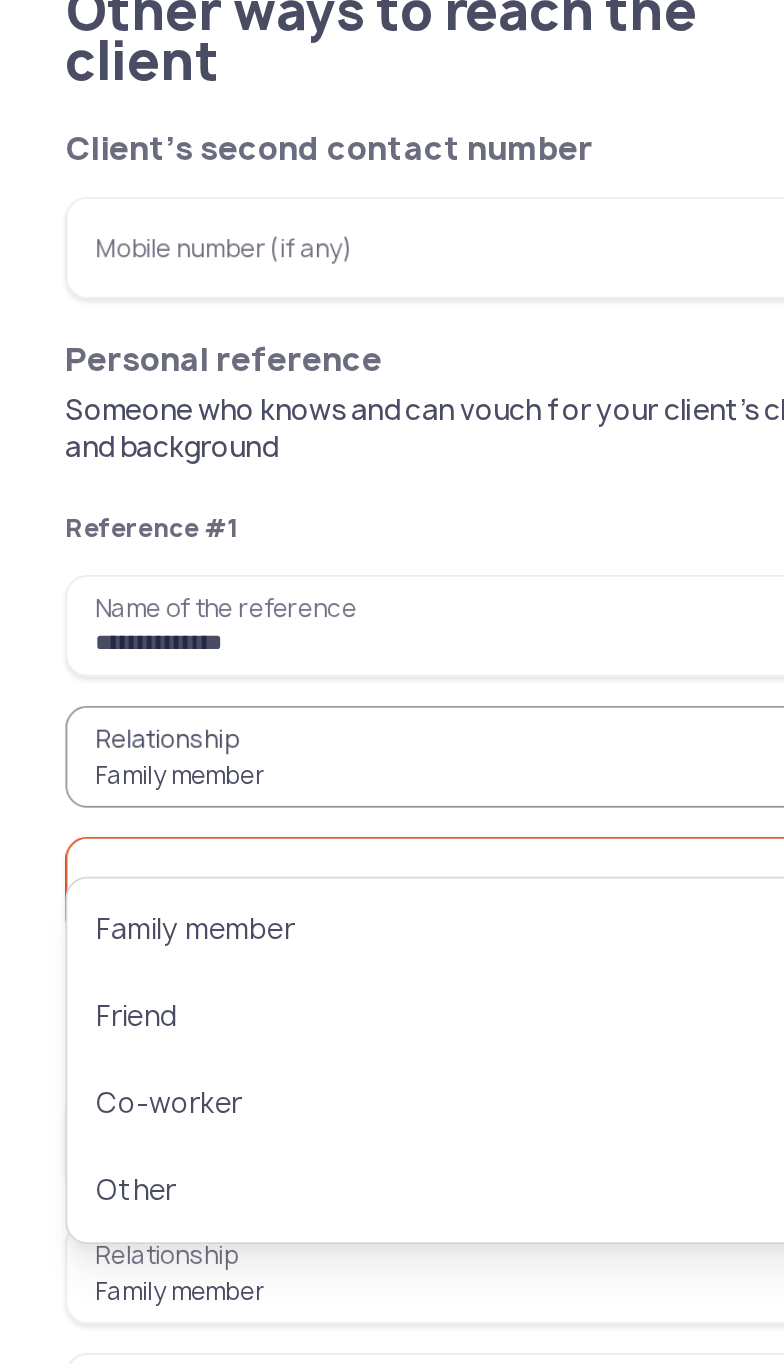 click on "**********" at bounding box center (266, 432) 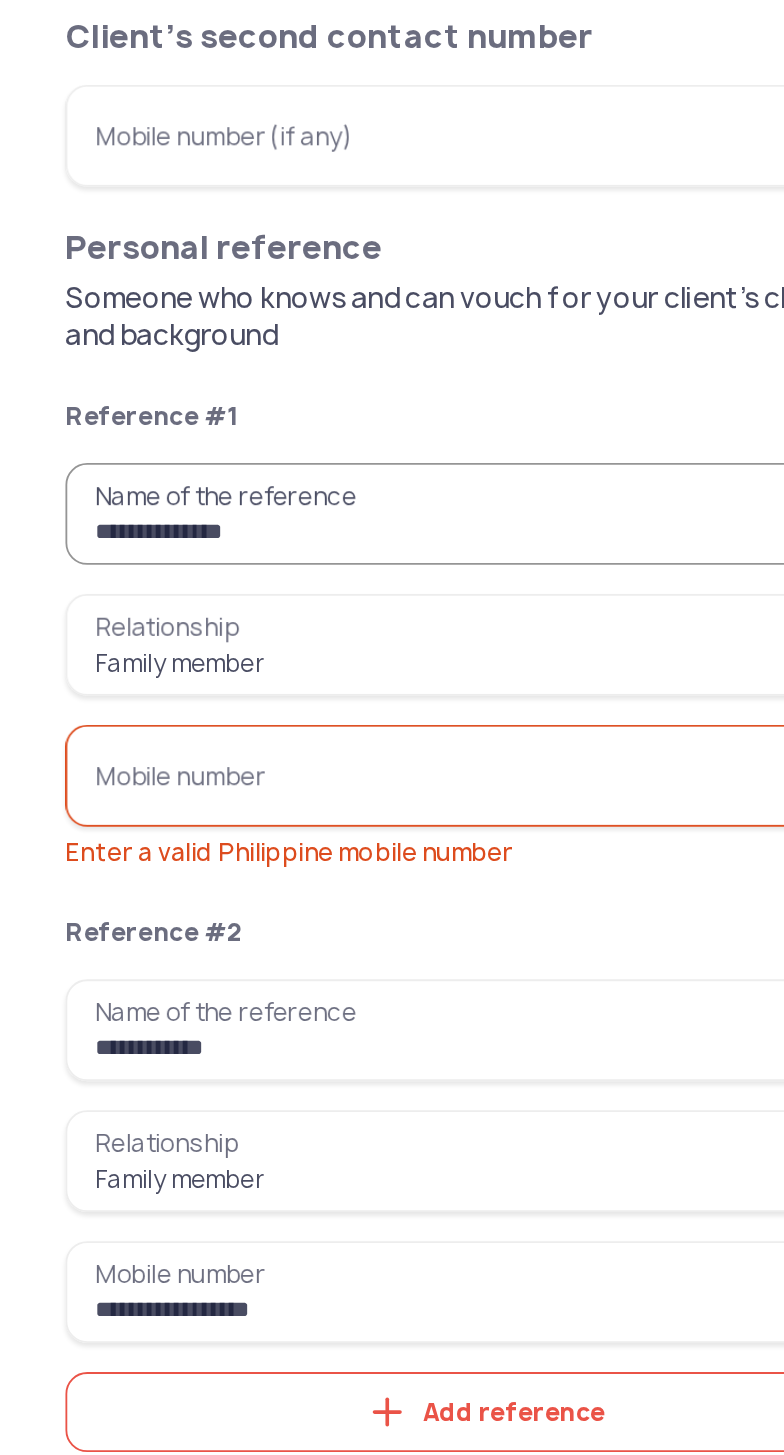 click on "Mobile number   Enter a valid Philippine mobile number" at bounding box center (266, 576) 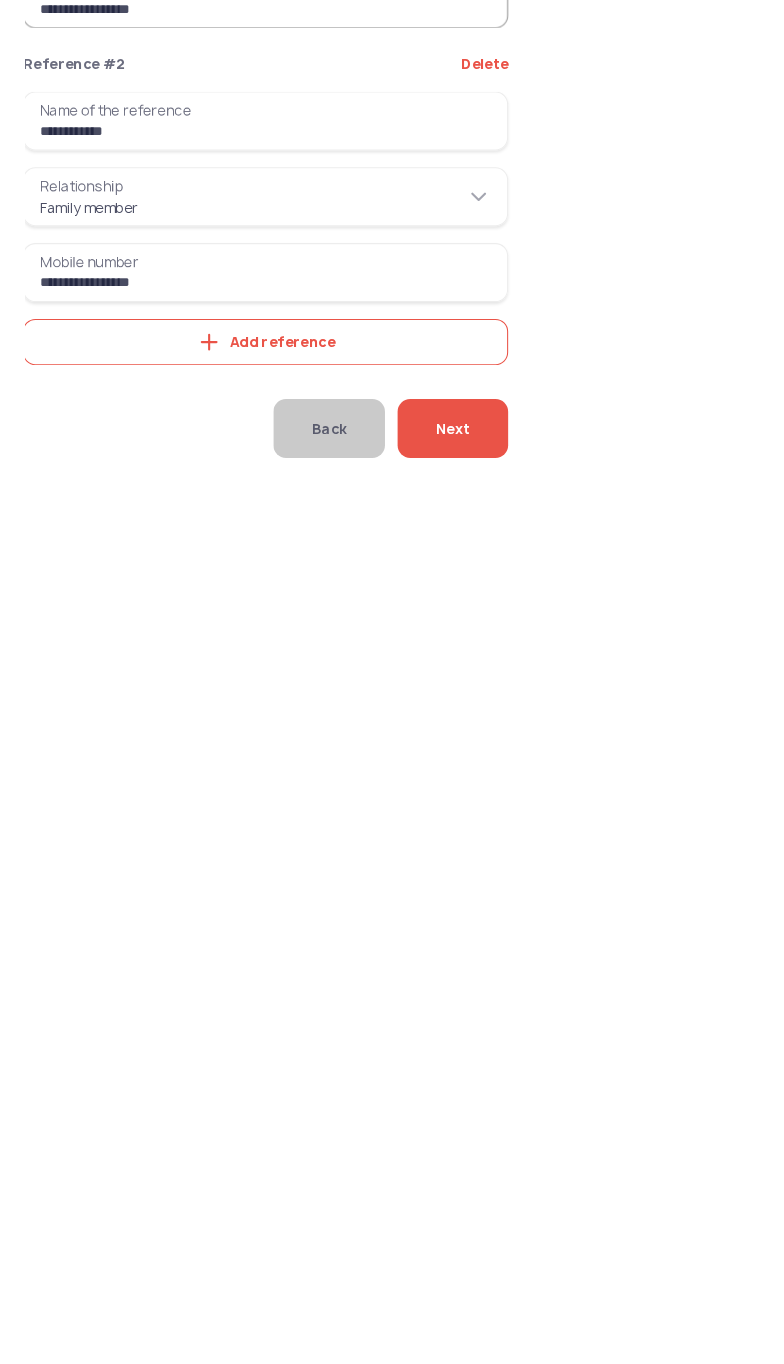 scroll, scrollTop: 0, scrollLeft: 0, axis: both 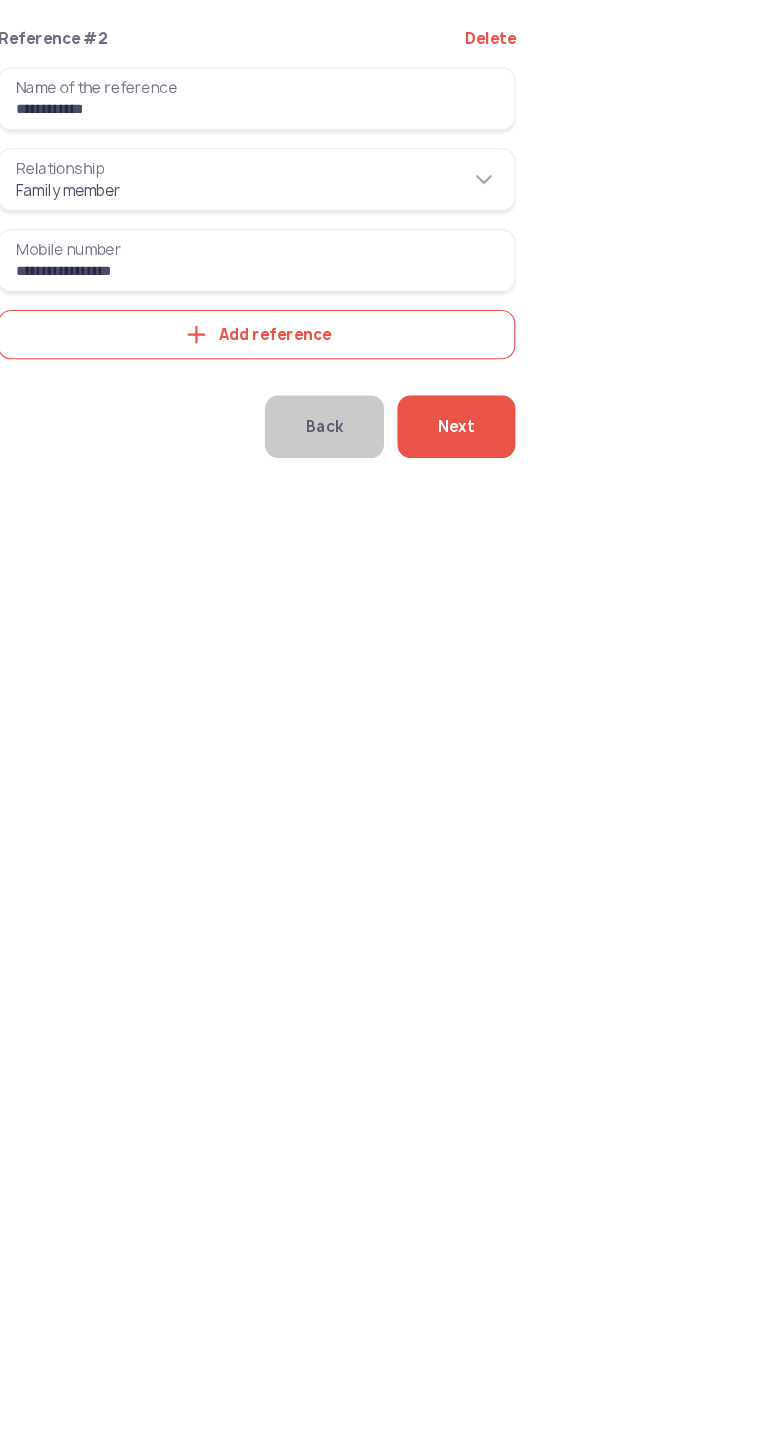 type on "**********" 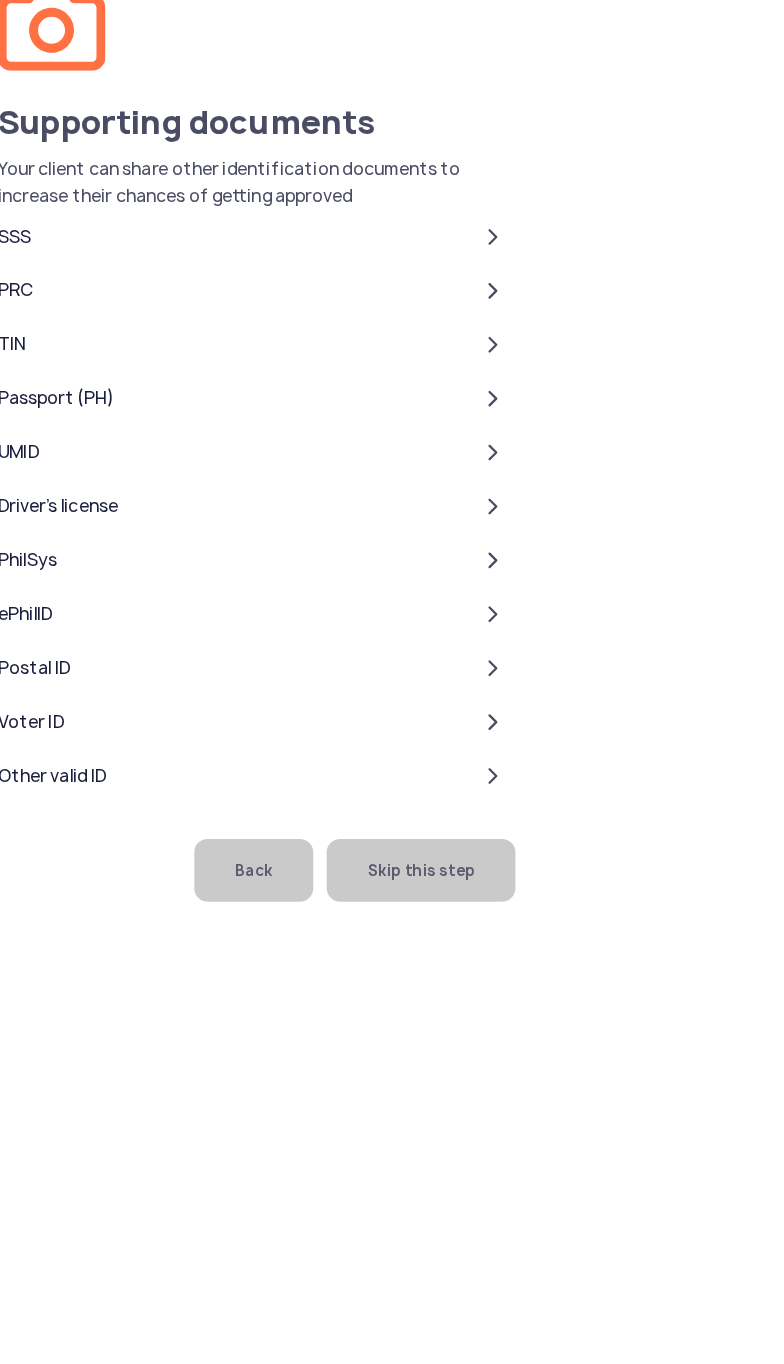 click on "Skip this step" 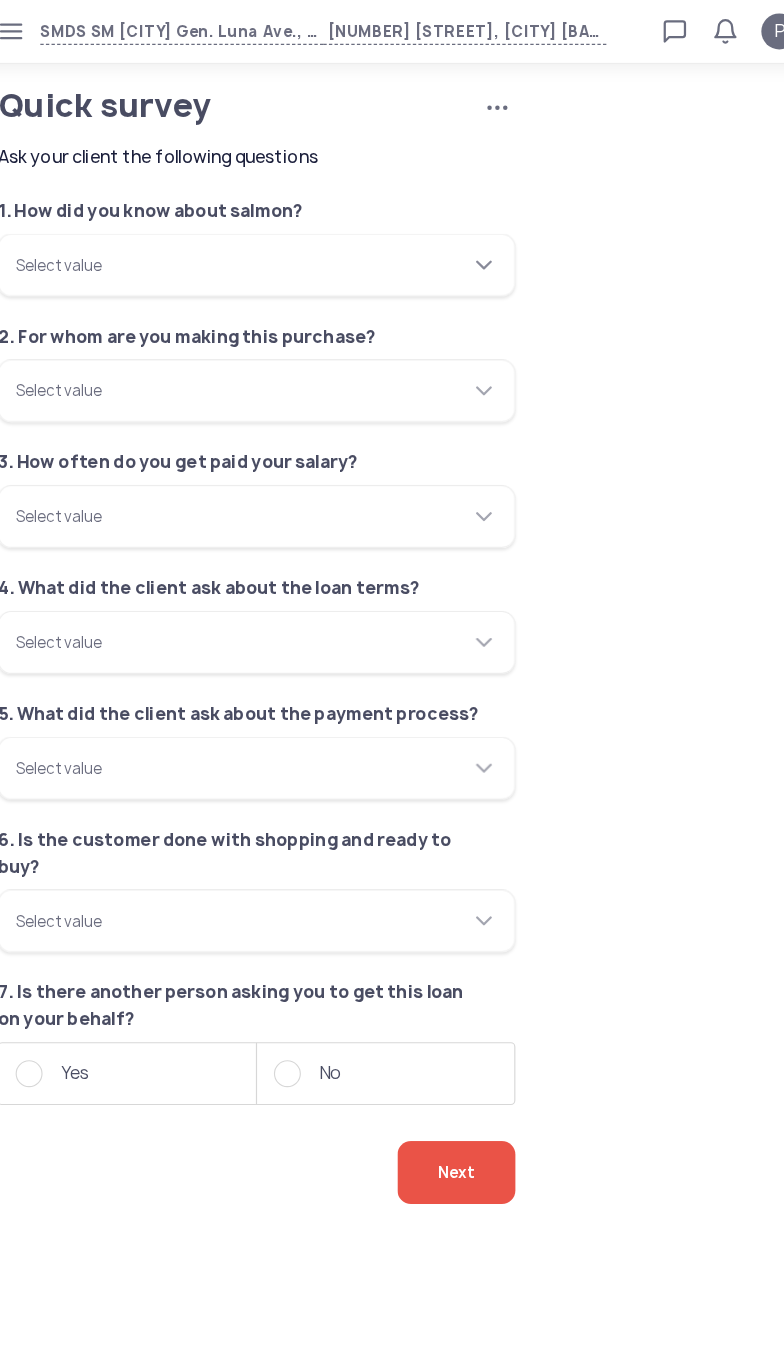 click on "Select value" at bounding box center [266, 236] 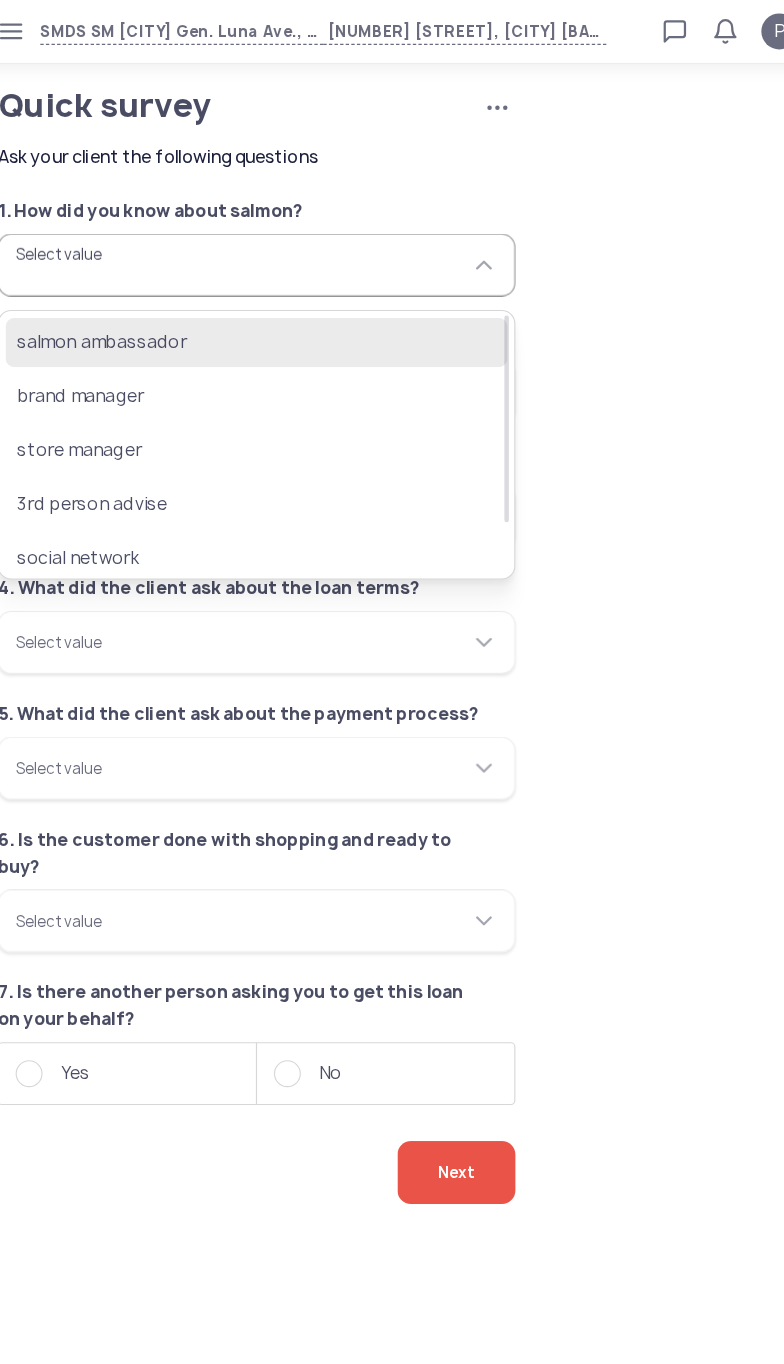 click on "salmon ambassador" 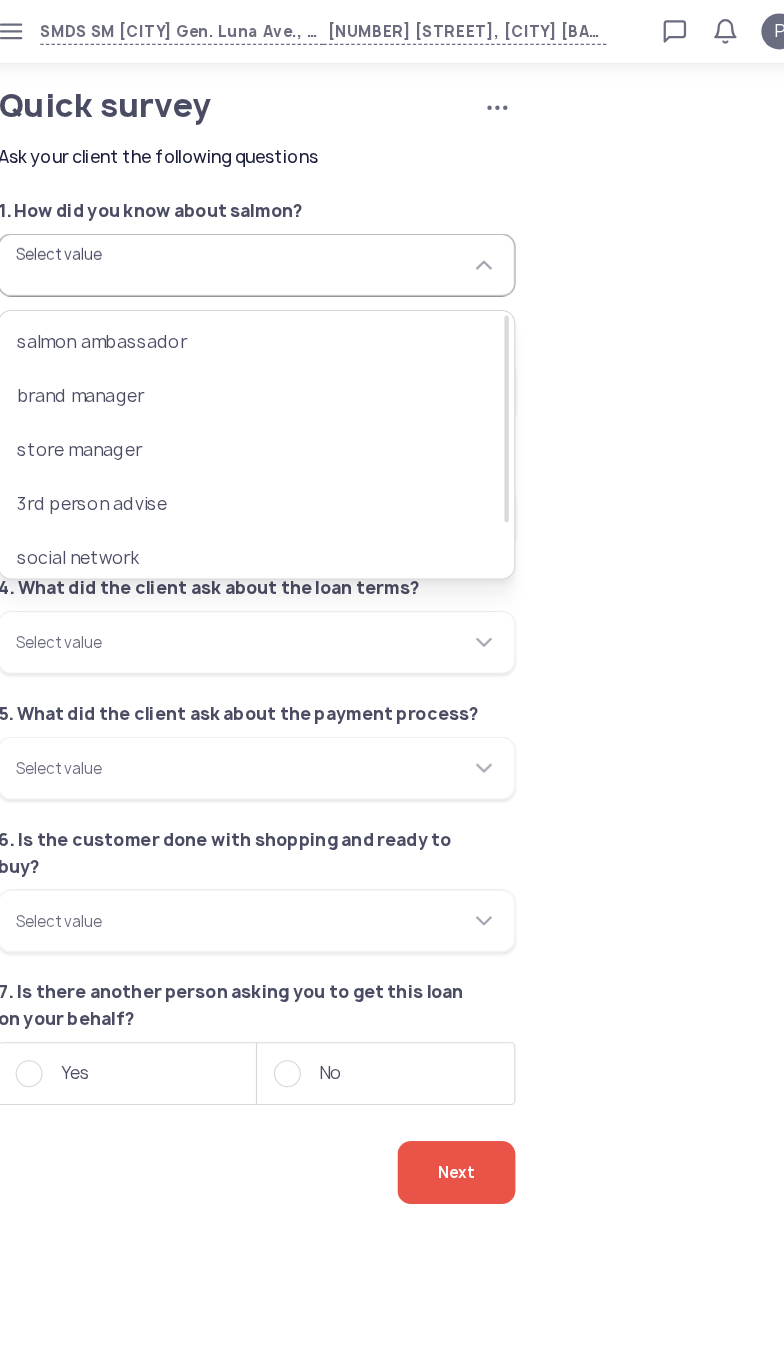 type on "**********" 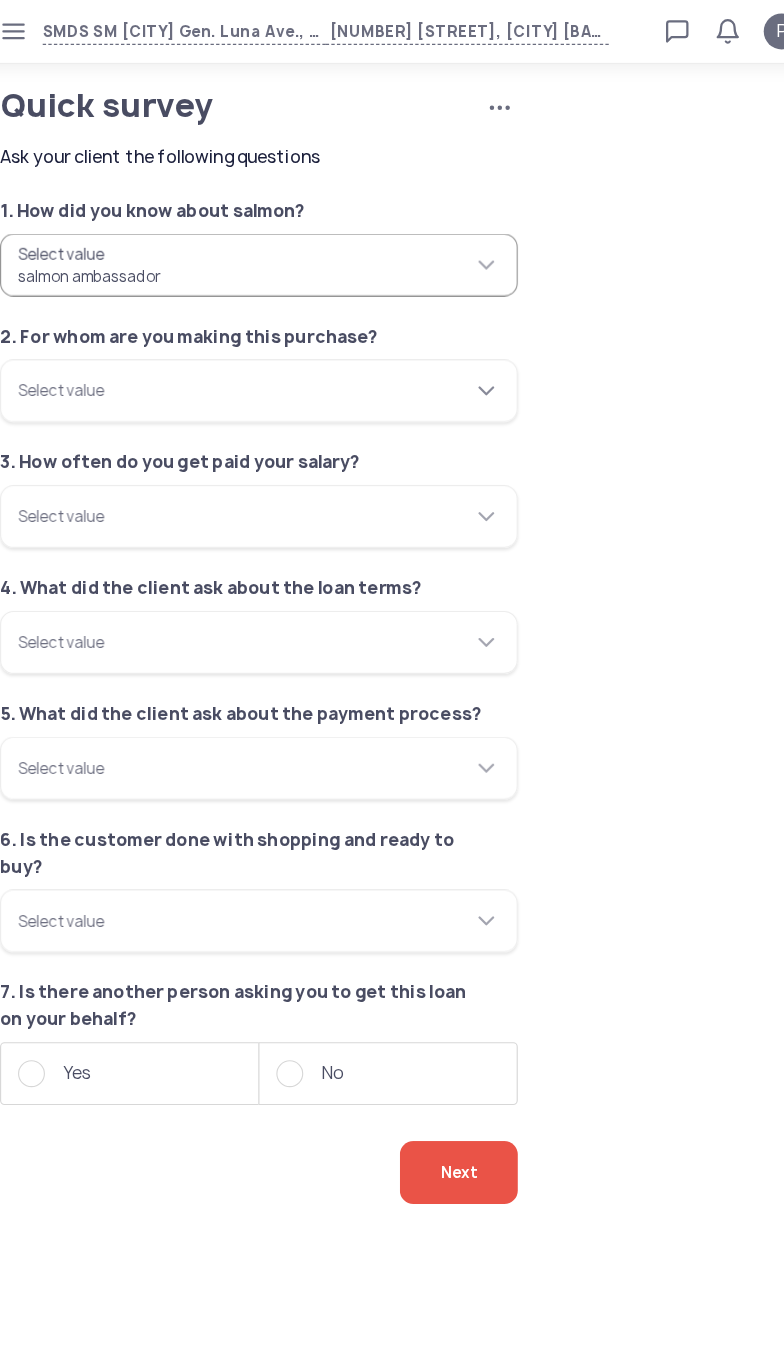click on "Select value" at bounding box center (266, 348) 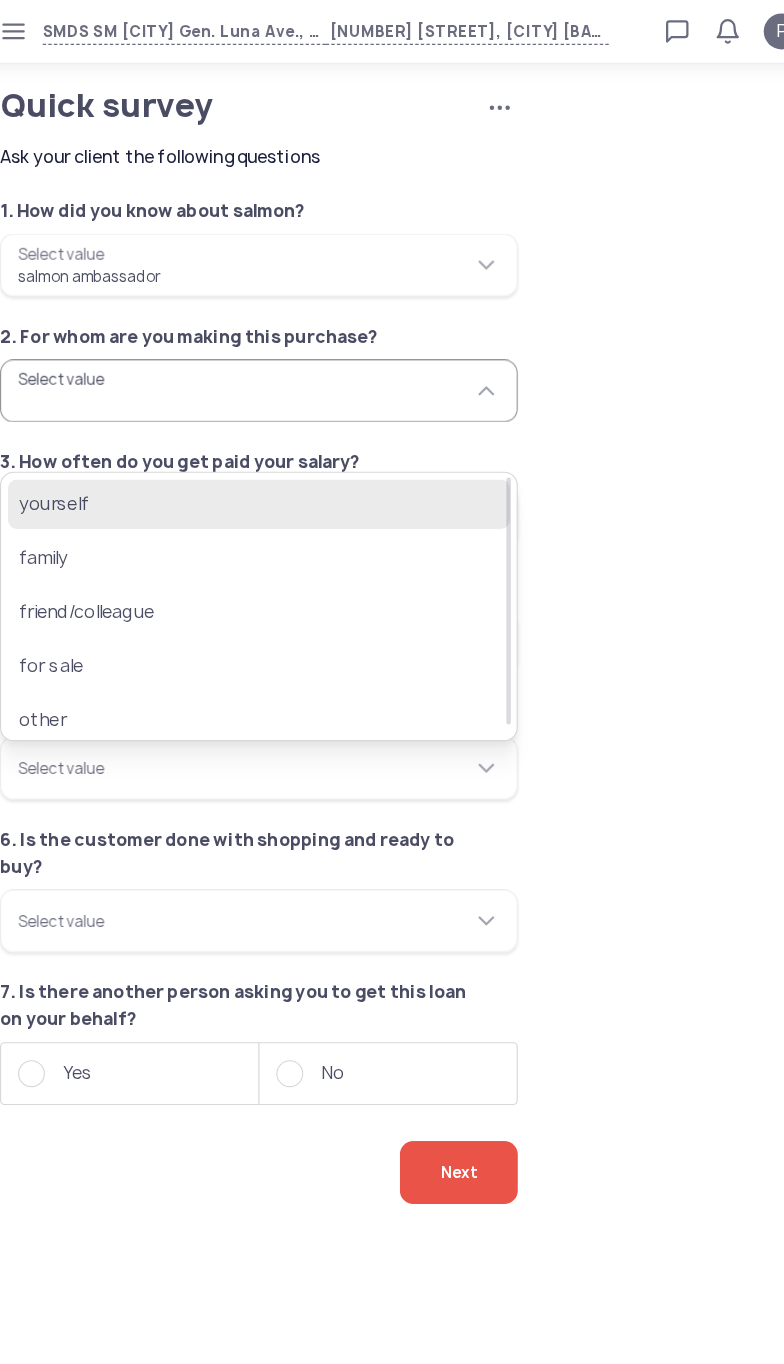 click on "yourself" 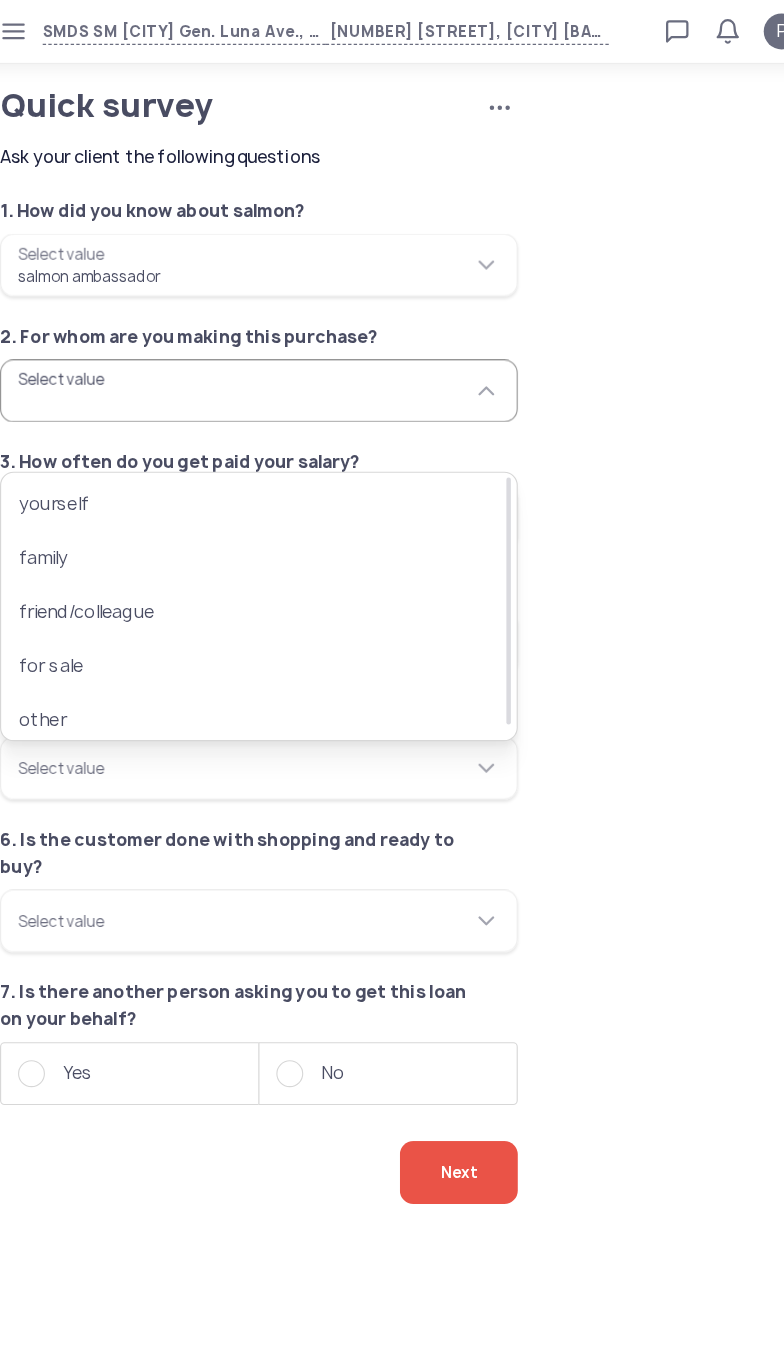 type on "********" 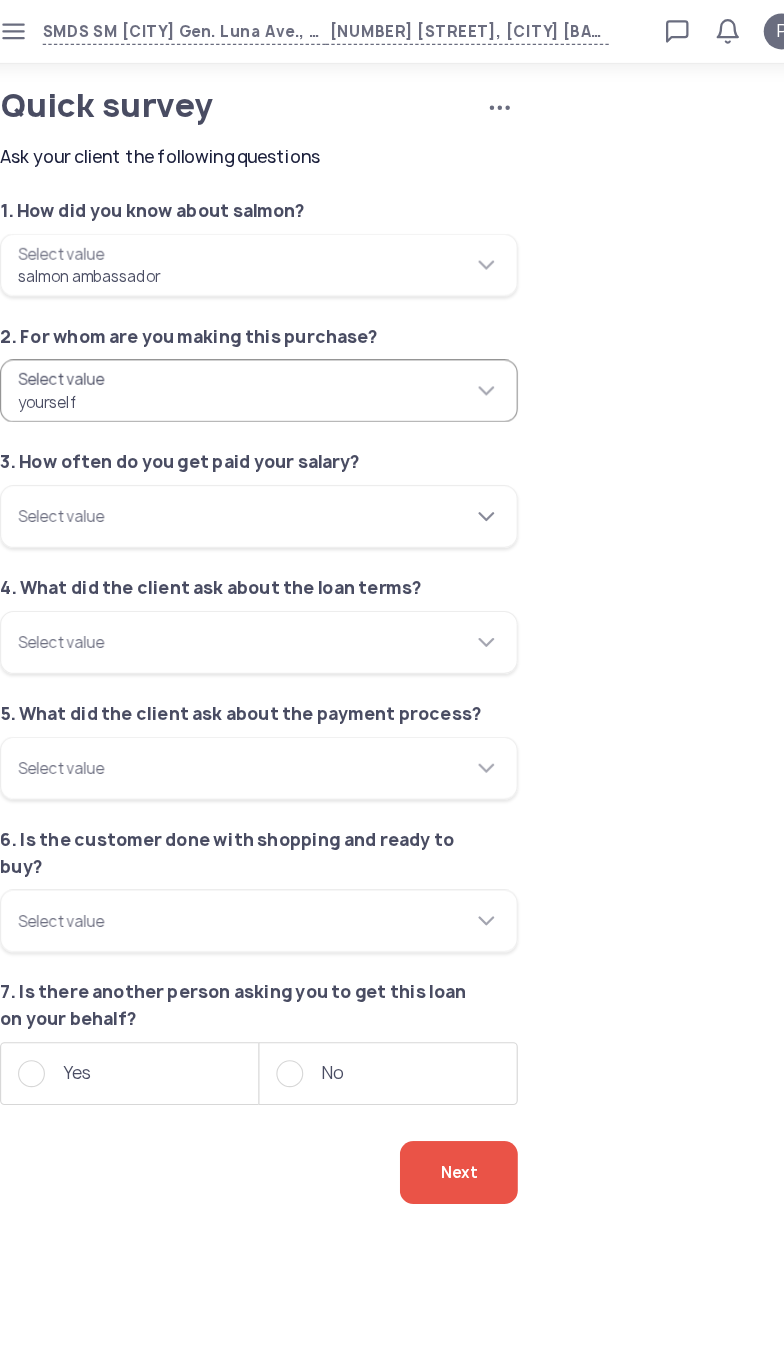 click on "Select value" at bounding box center (266, 460) 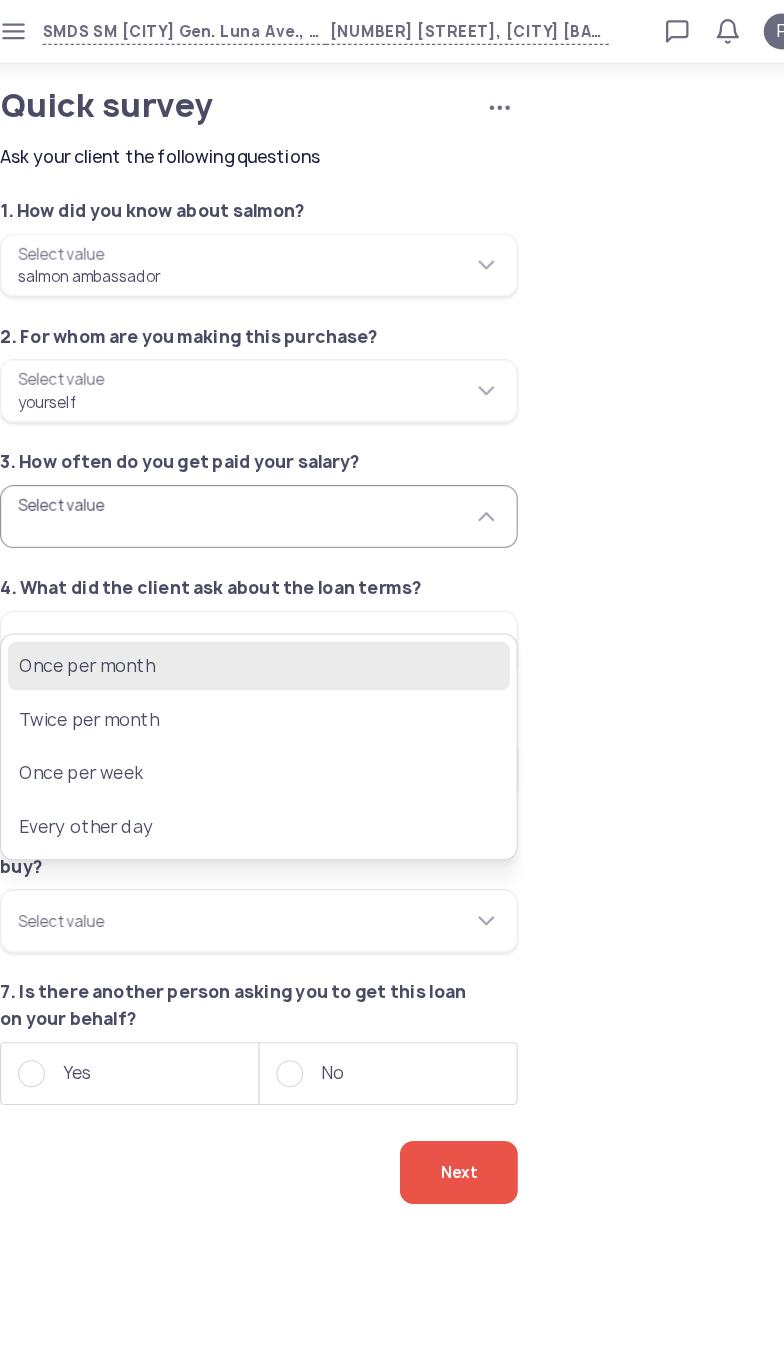 click on "Once per month" 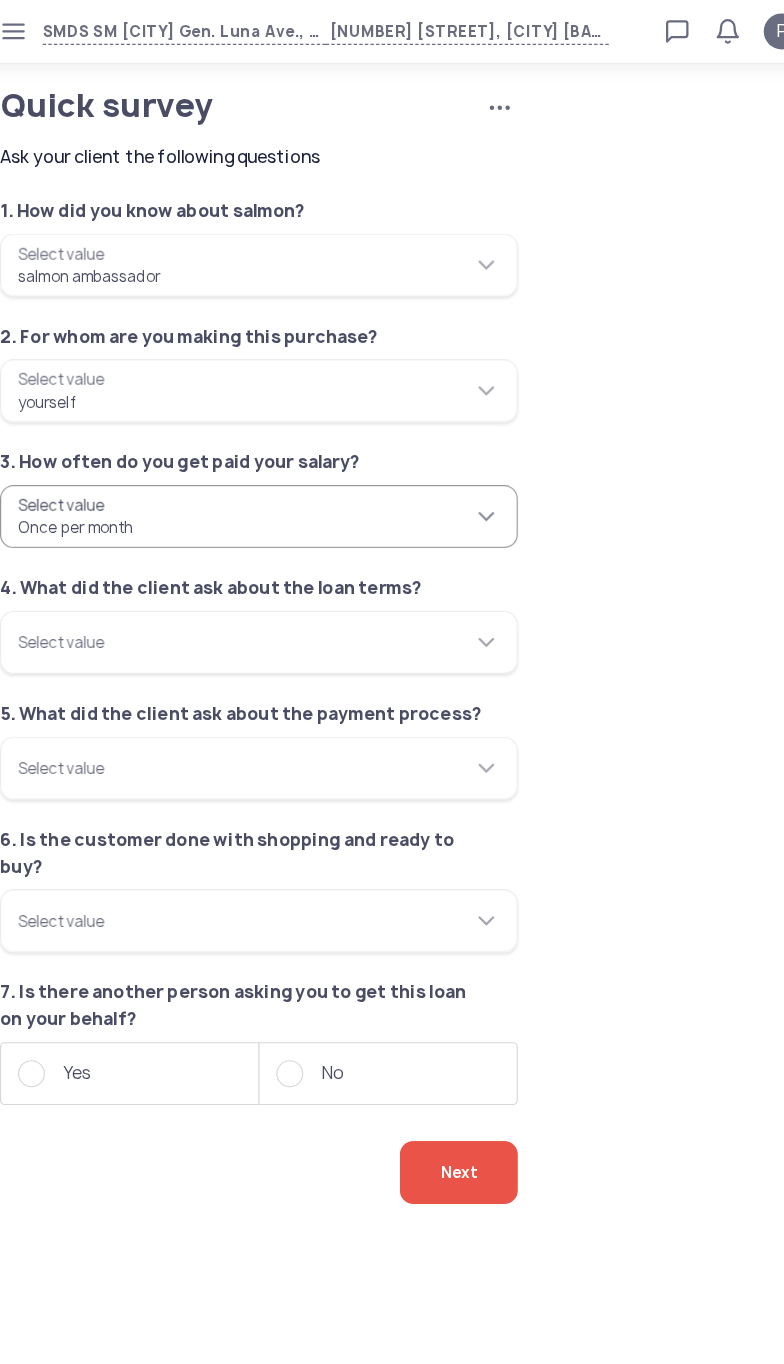 click on "**********" at bounding box center (266, 460) 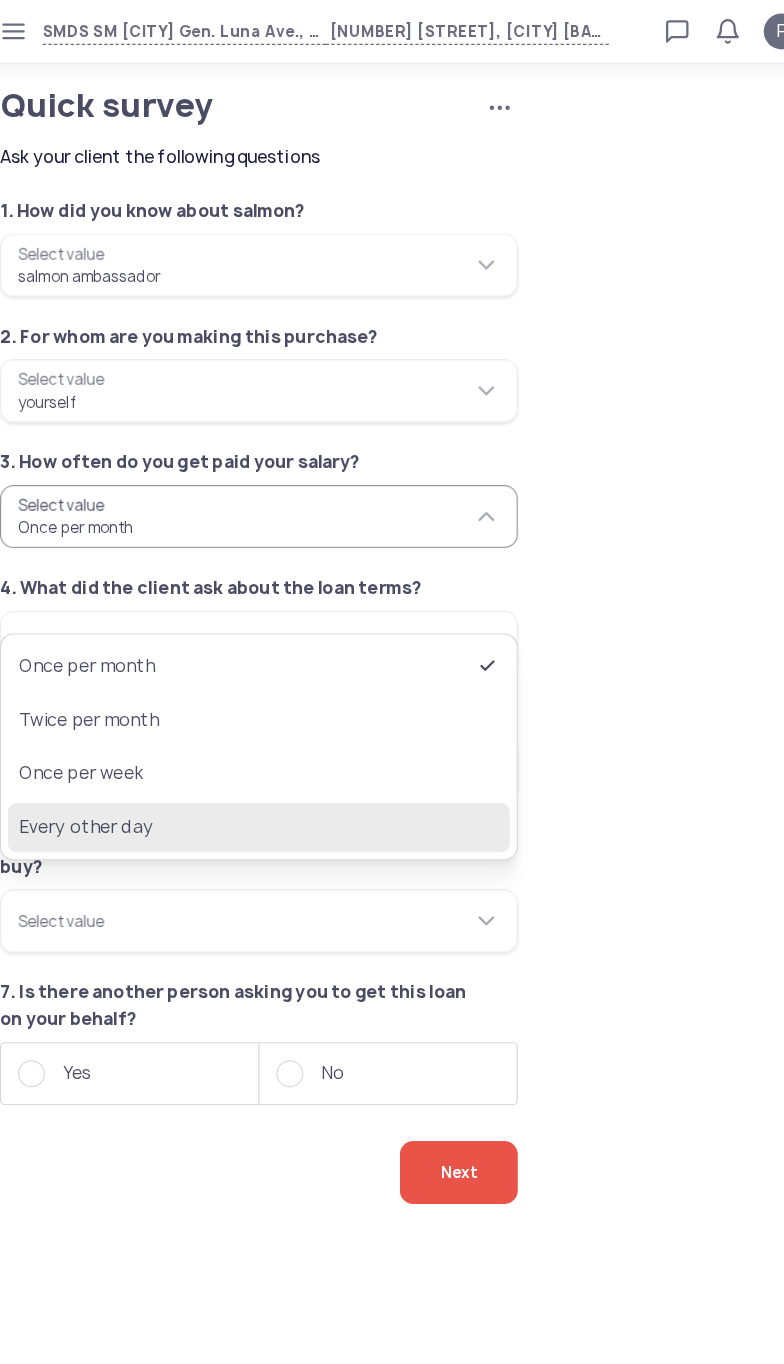 click on "Every other day" 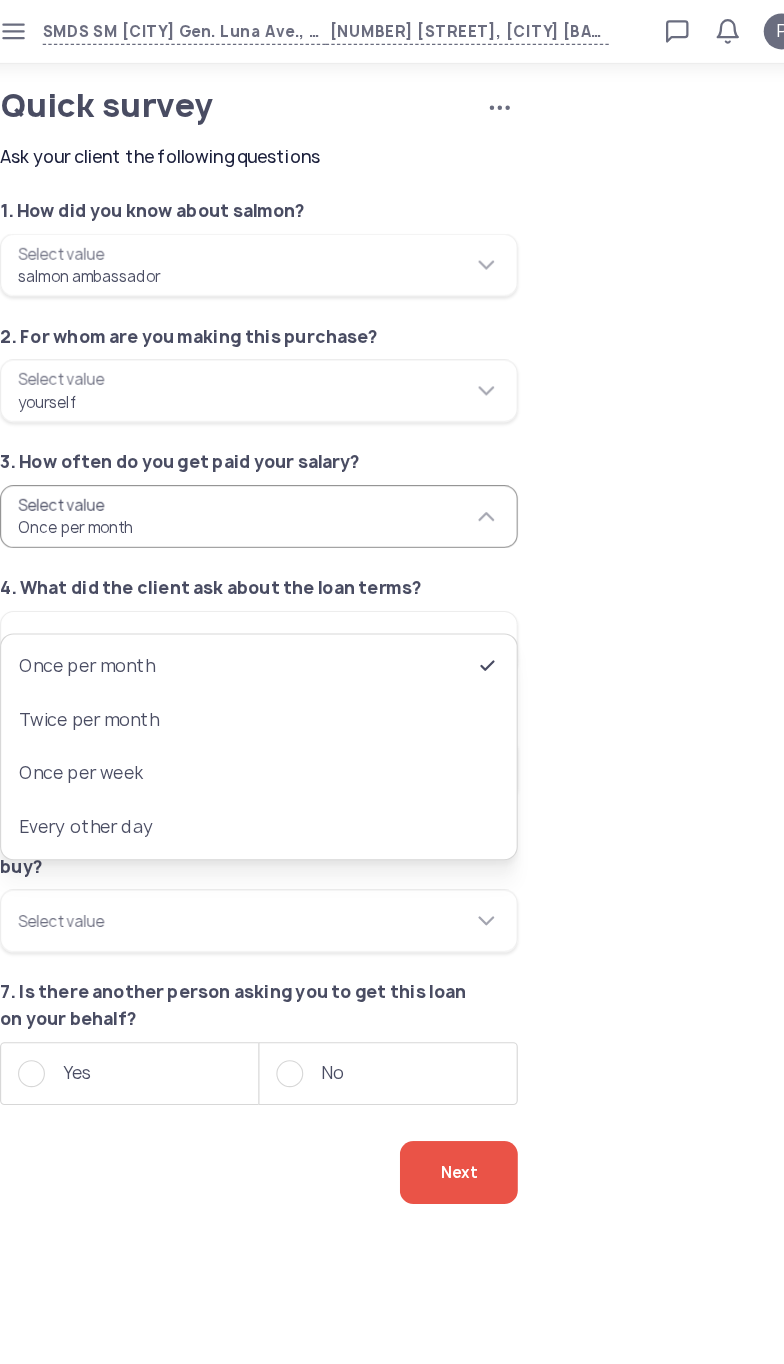type on "**********" 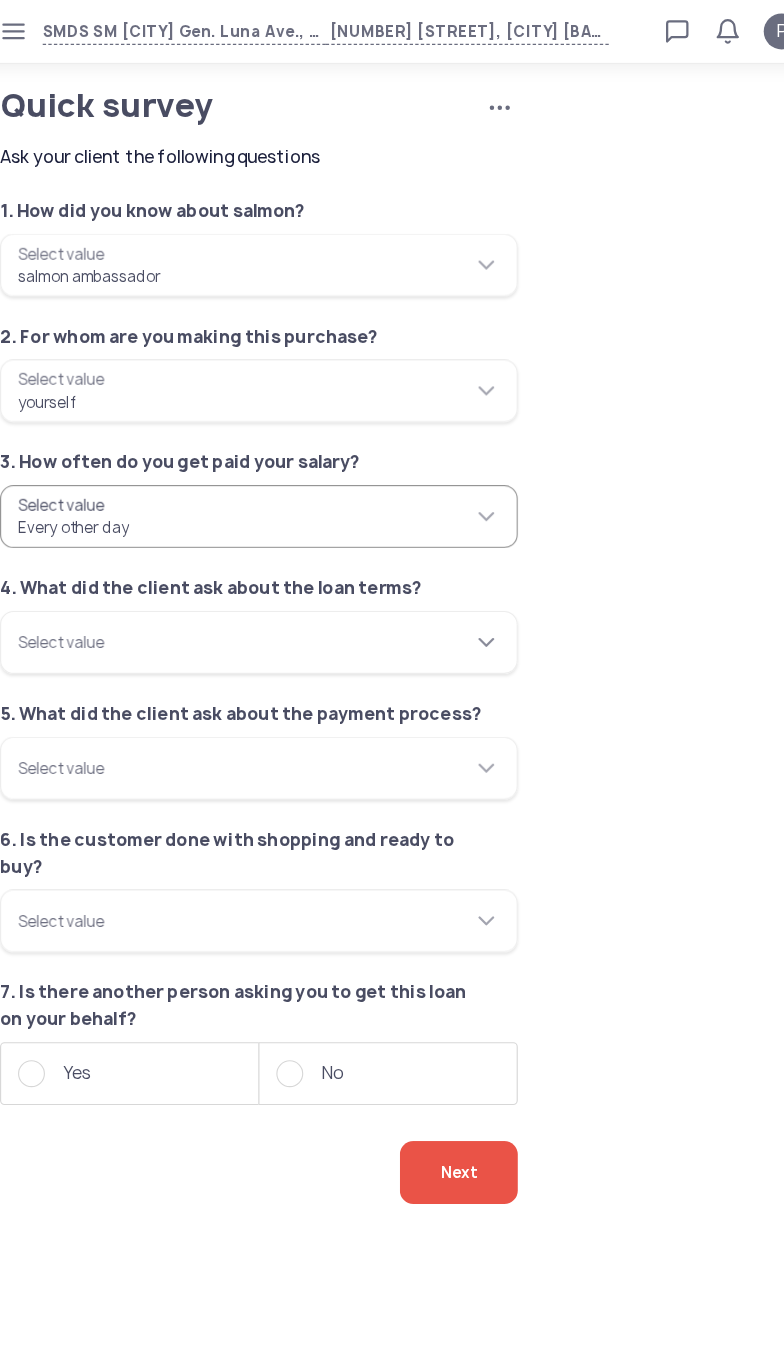click on "Select value" 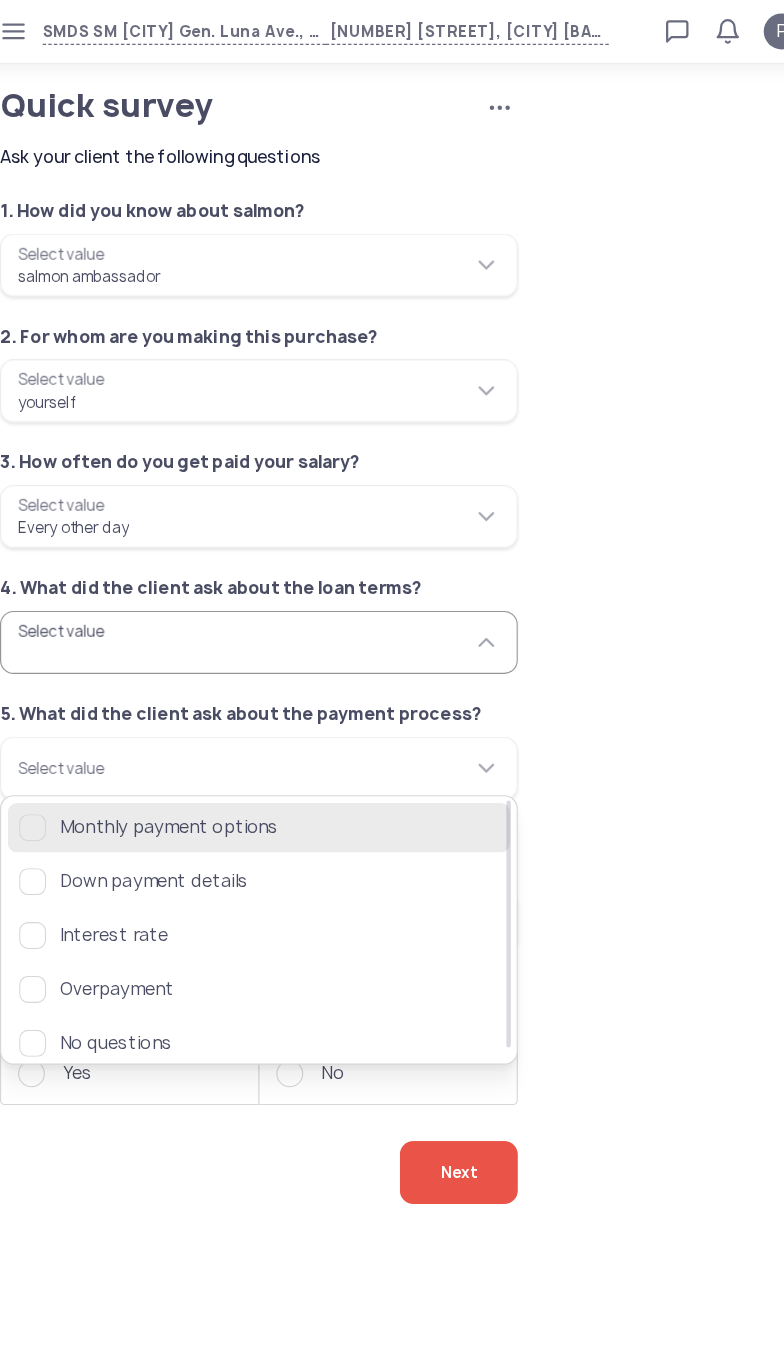 click on "Monthly payment options" 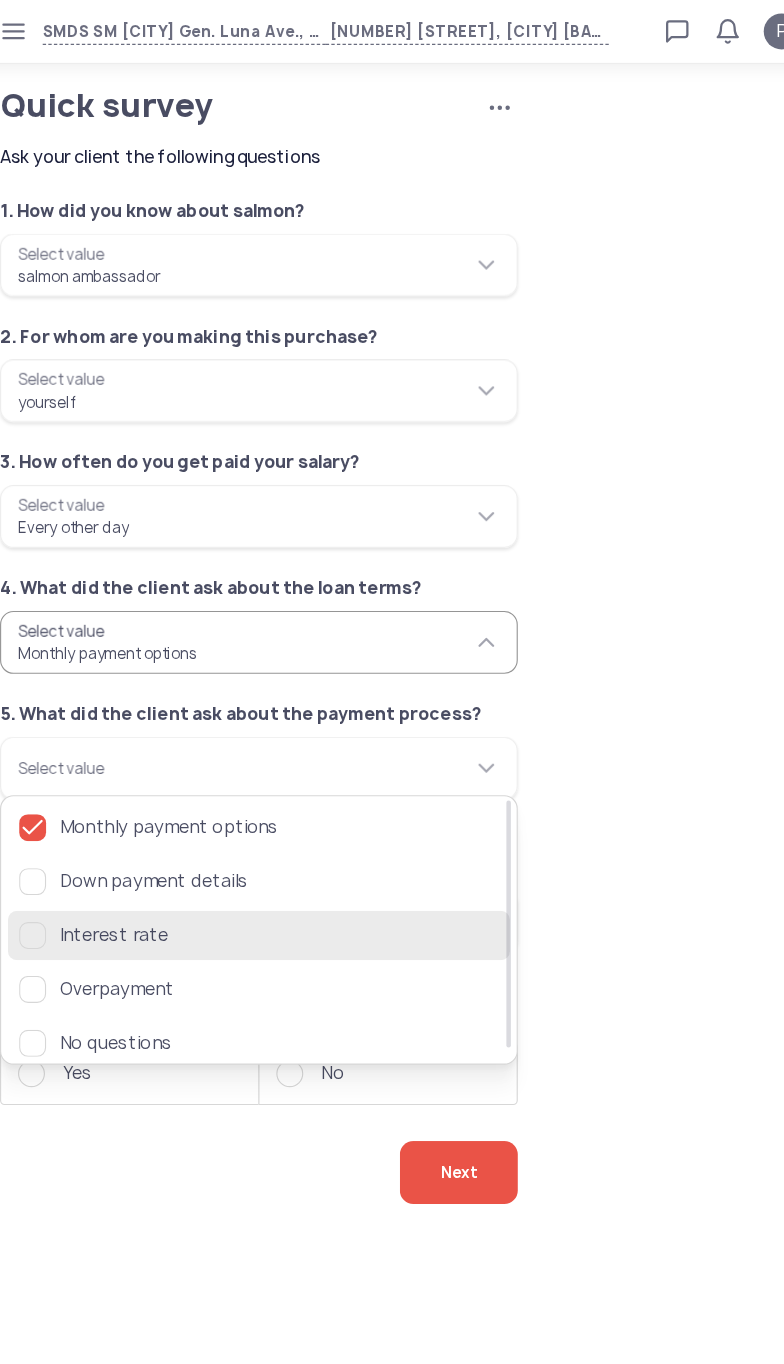 click on "Interest rate" 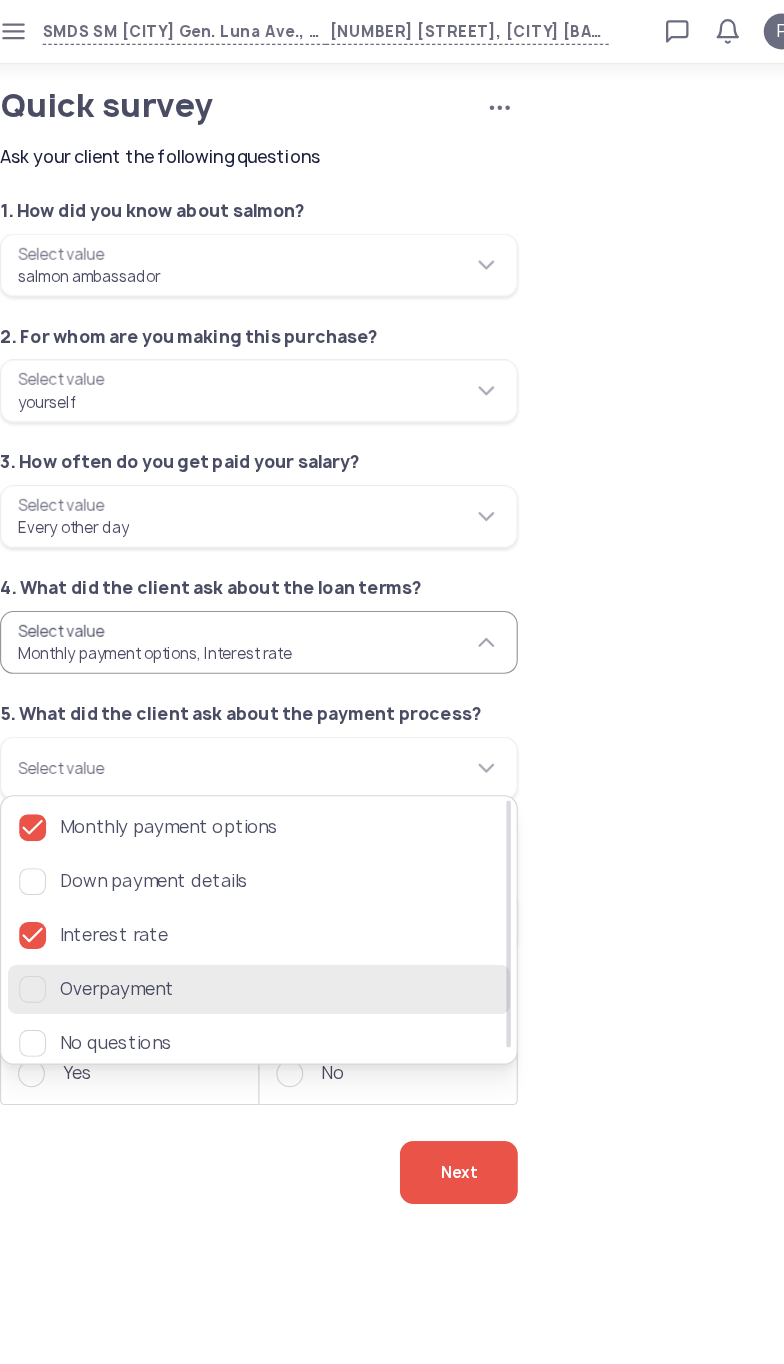 click 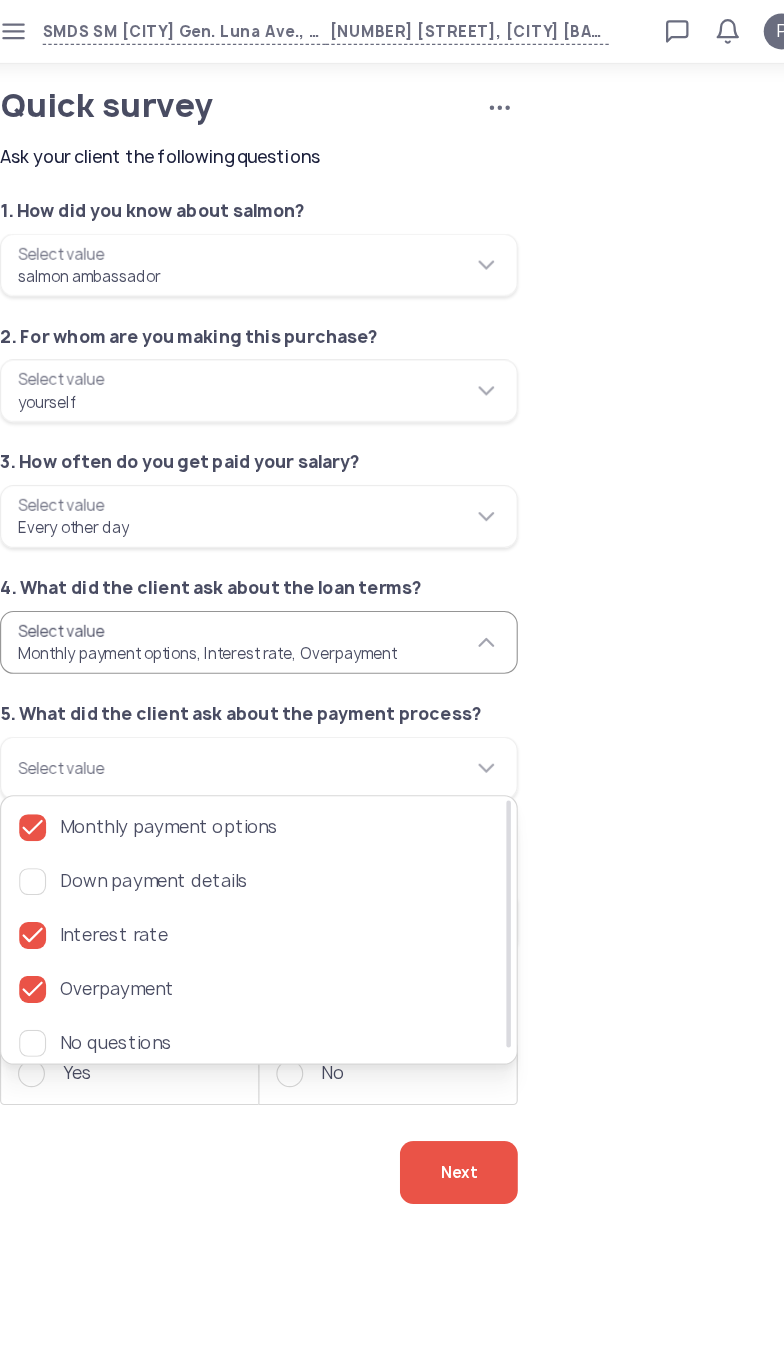 click on "**********" 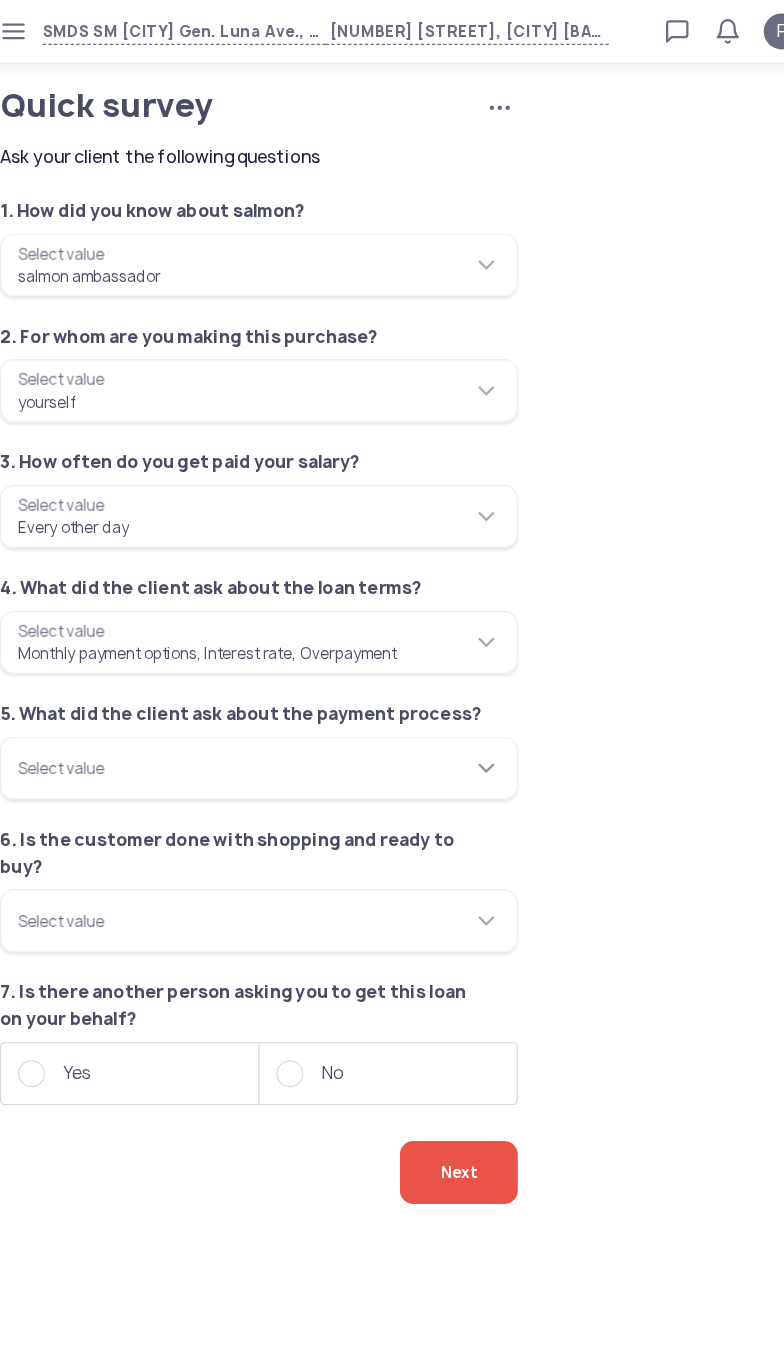 click on "Select value" 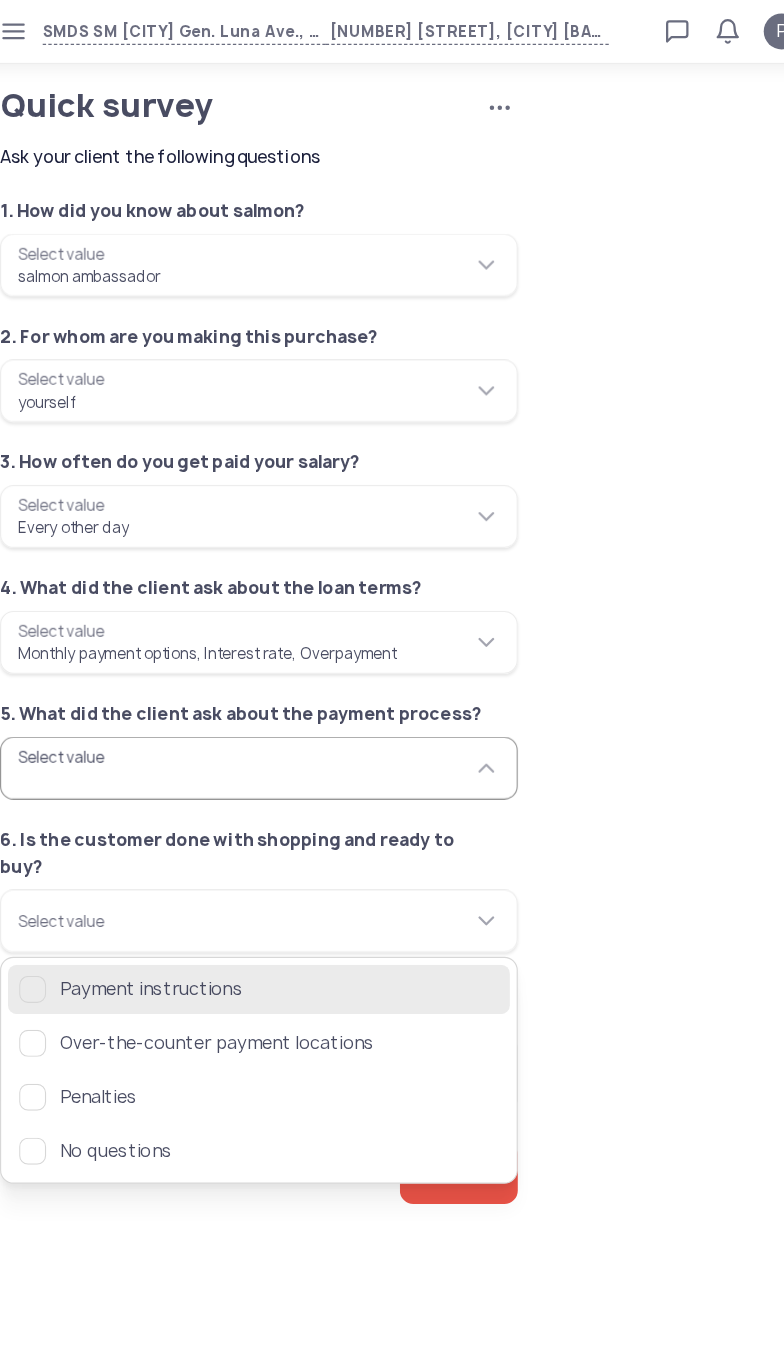click on "Payment instructions" 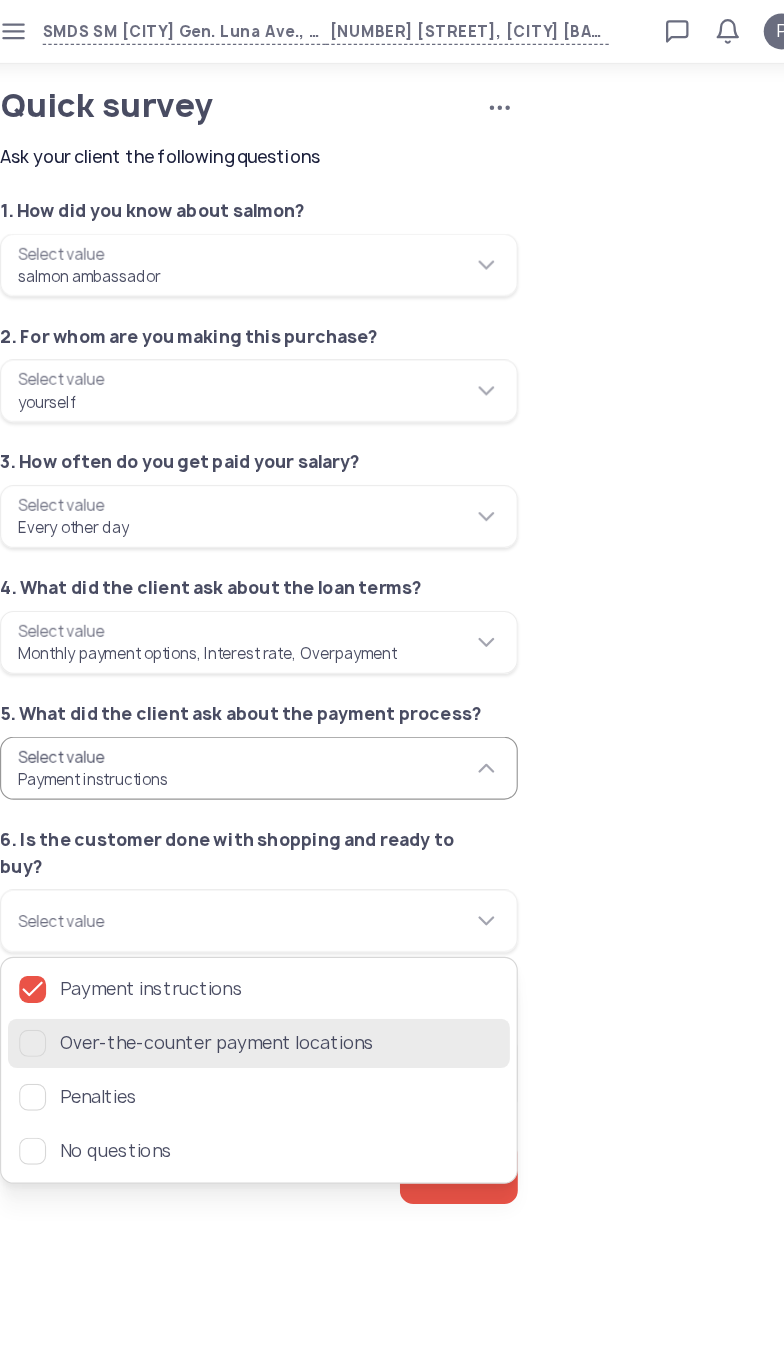 click 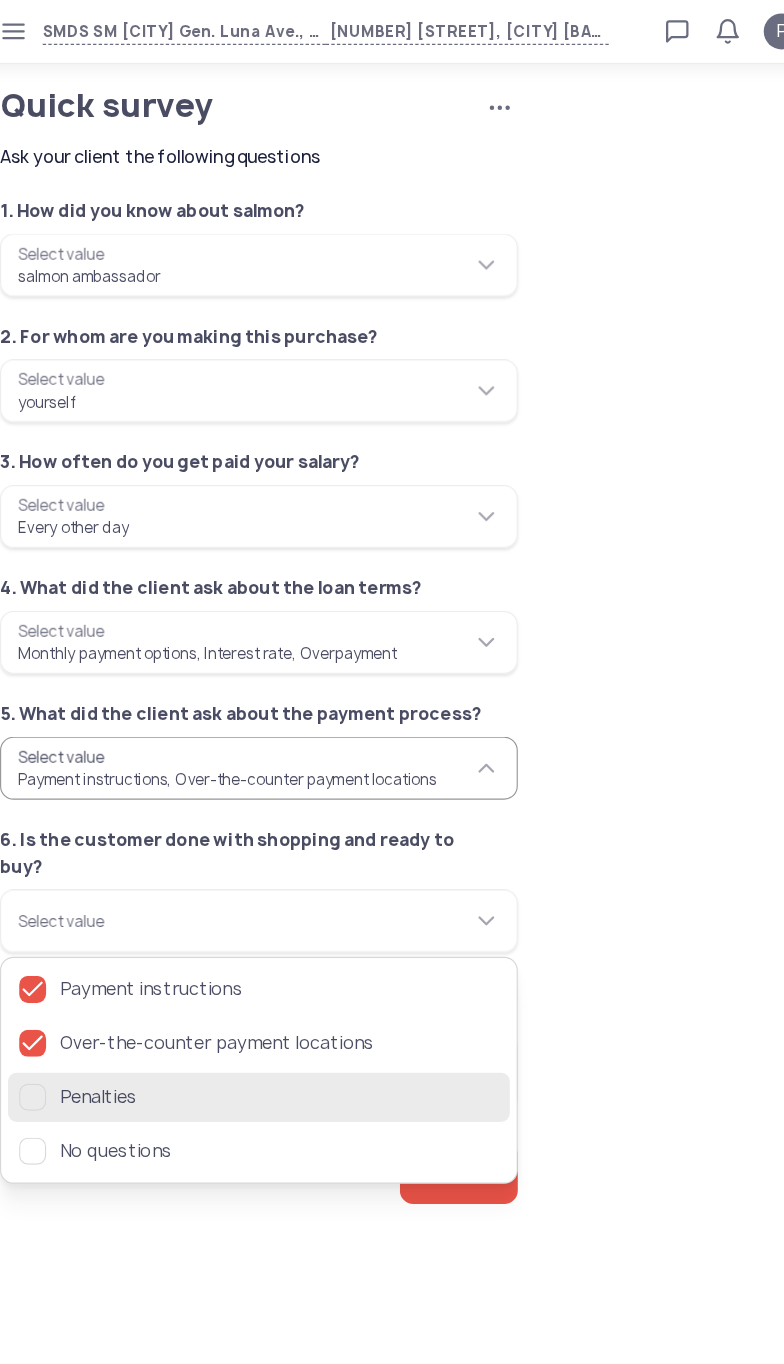 click 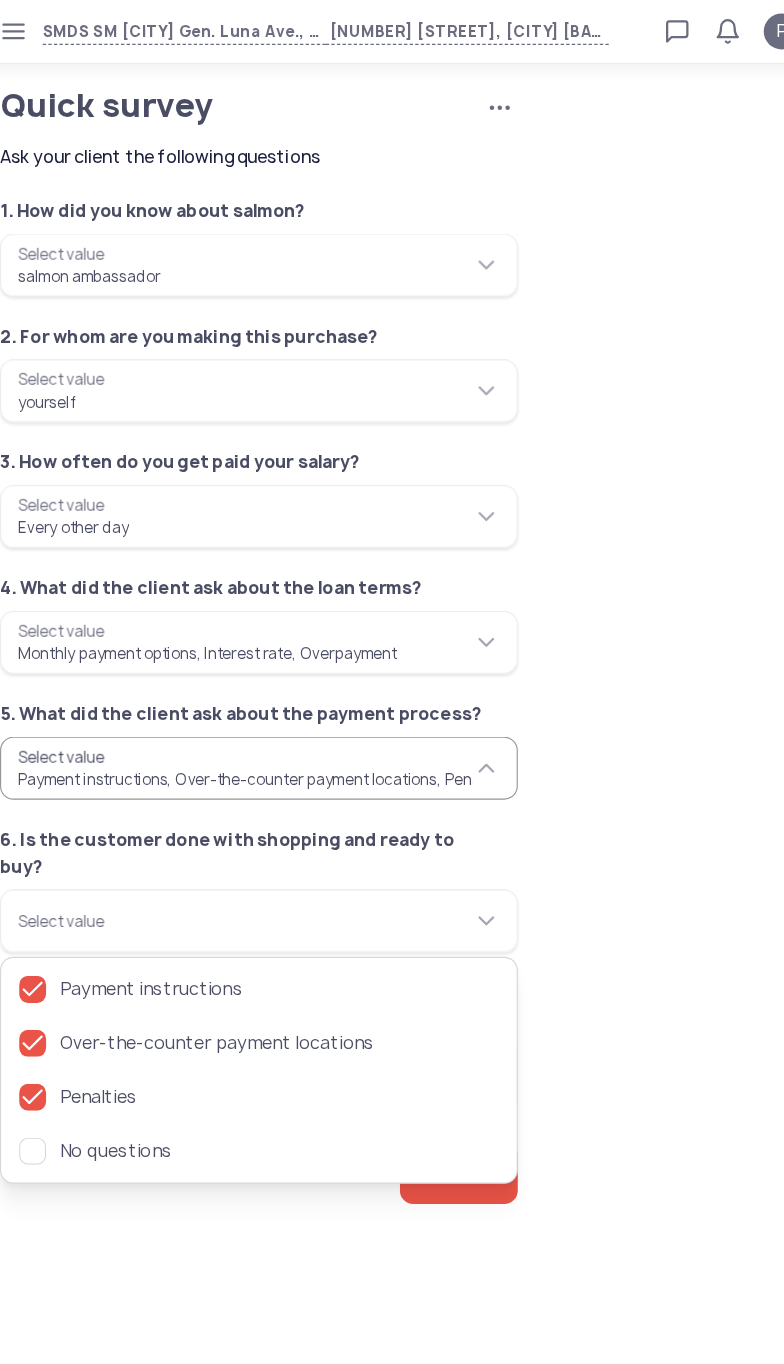 click on "**********" 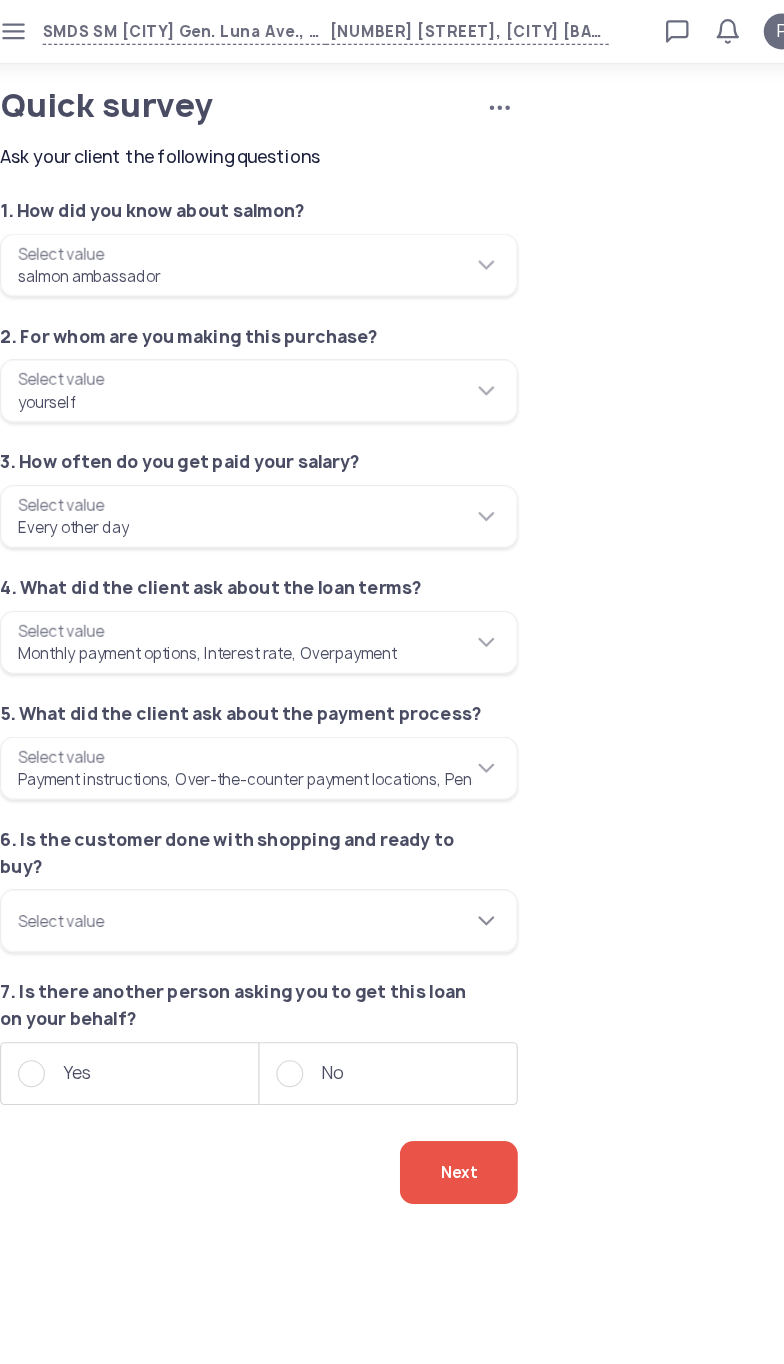 click on "Select value" at bounding box center (266, 820) 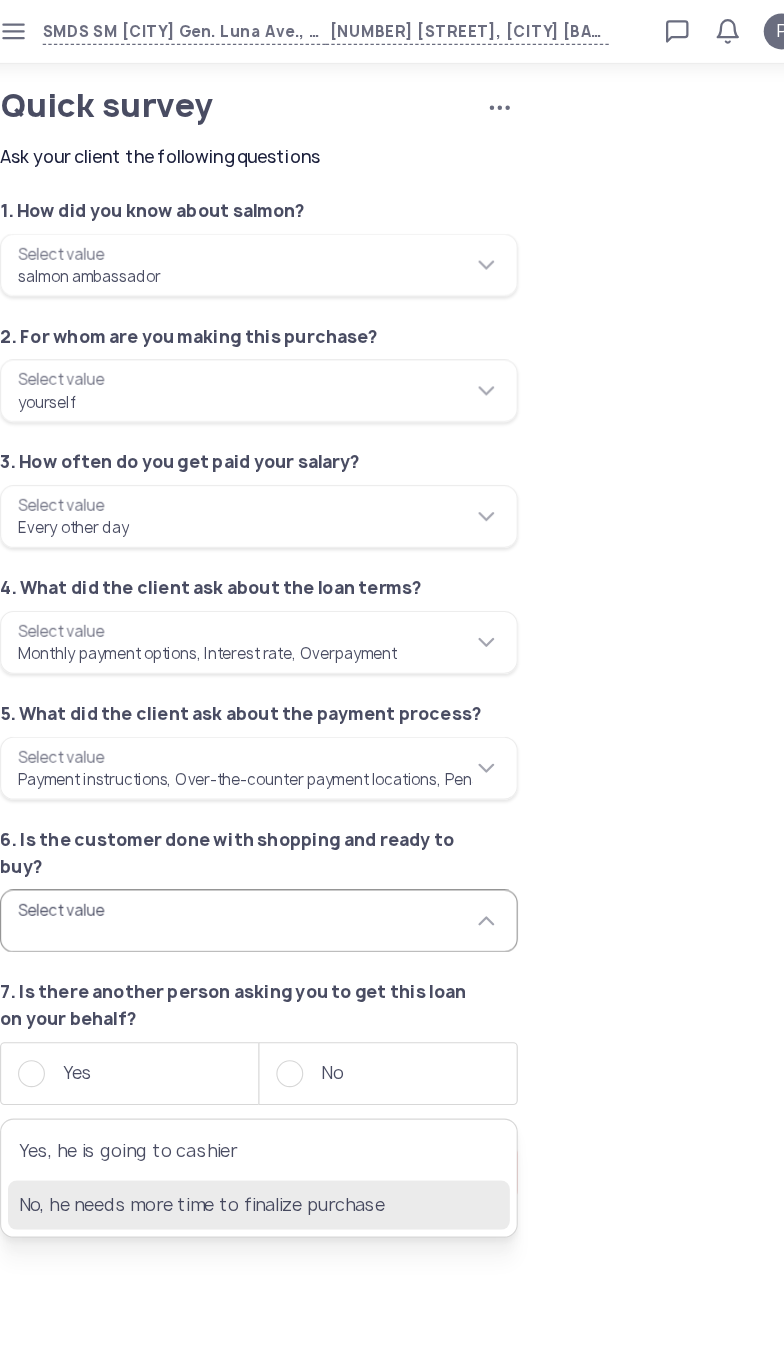 click on "No, he needs more time to finalize purchase" 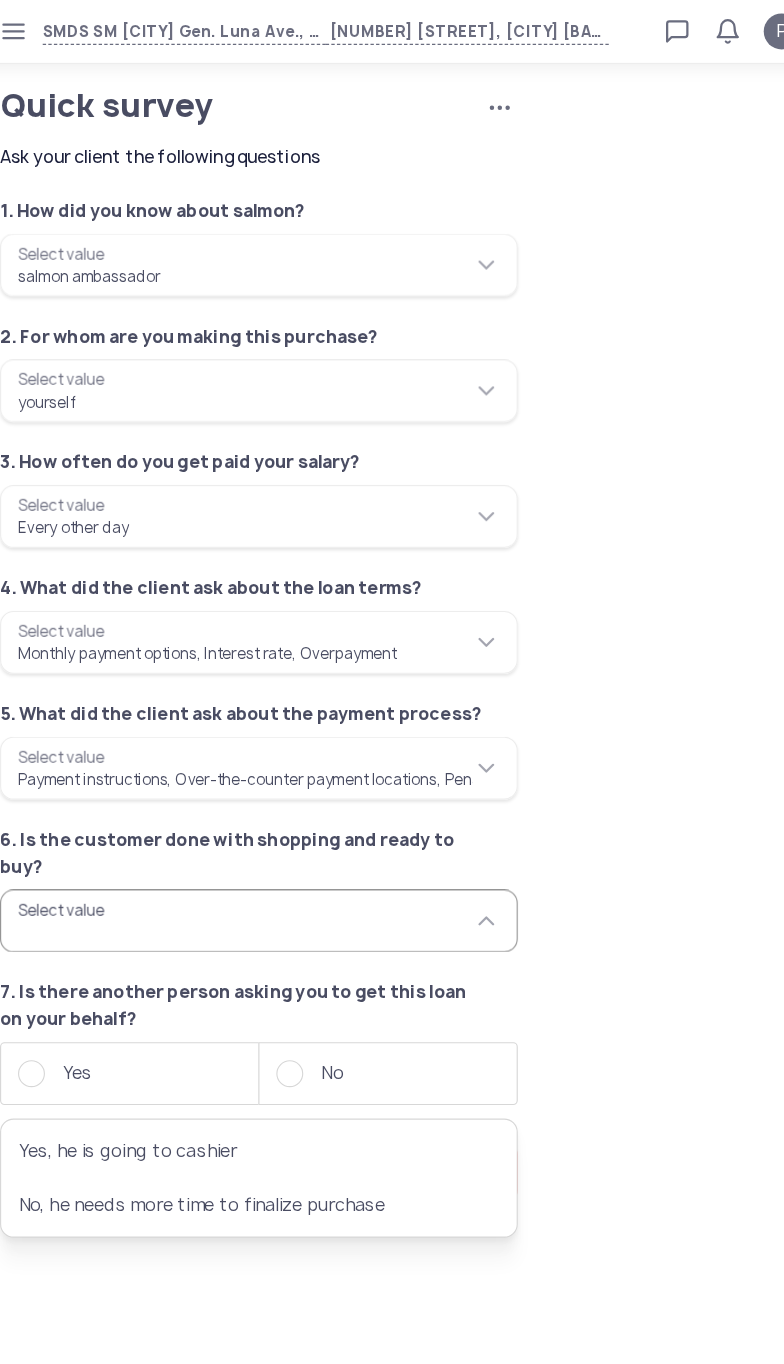 type on "**********" 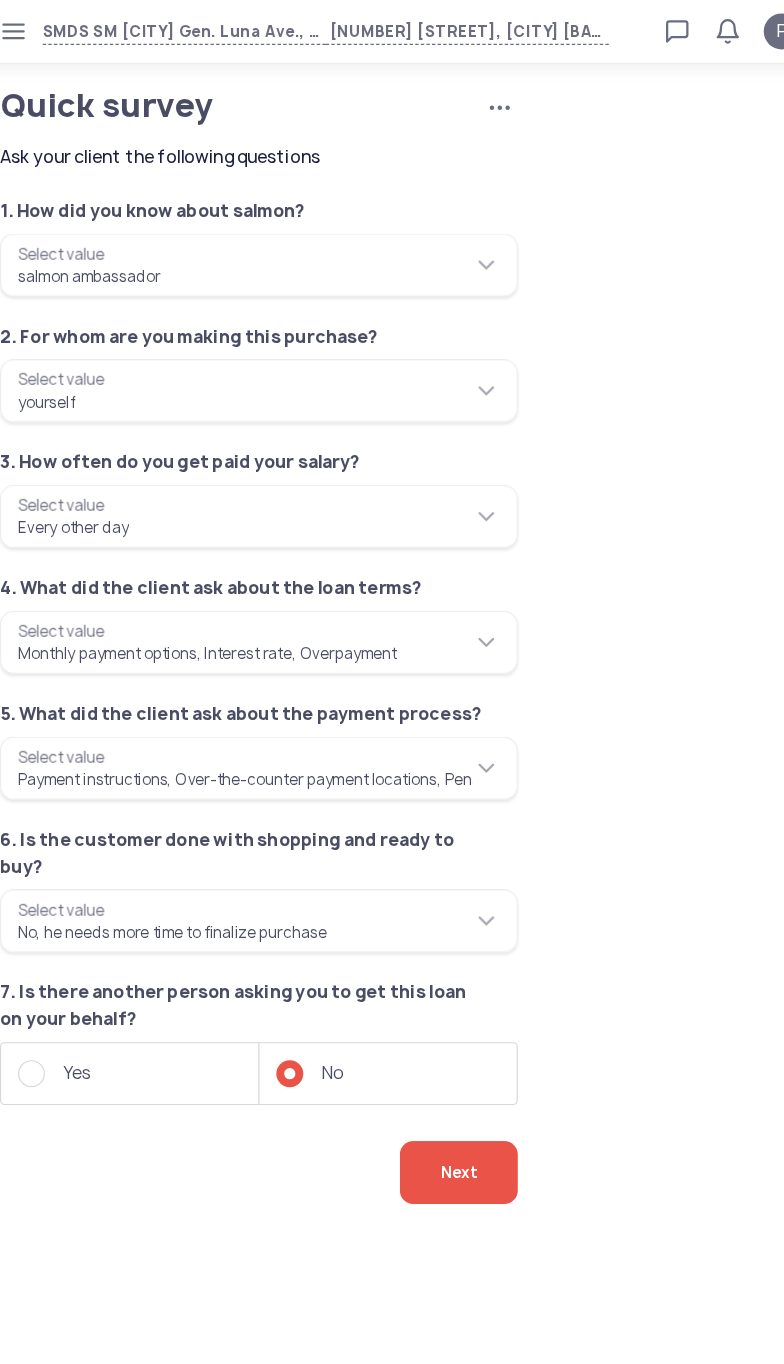 click on "Next" 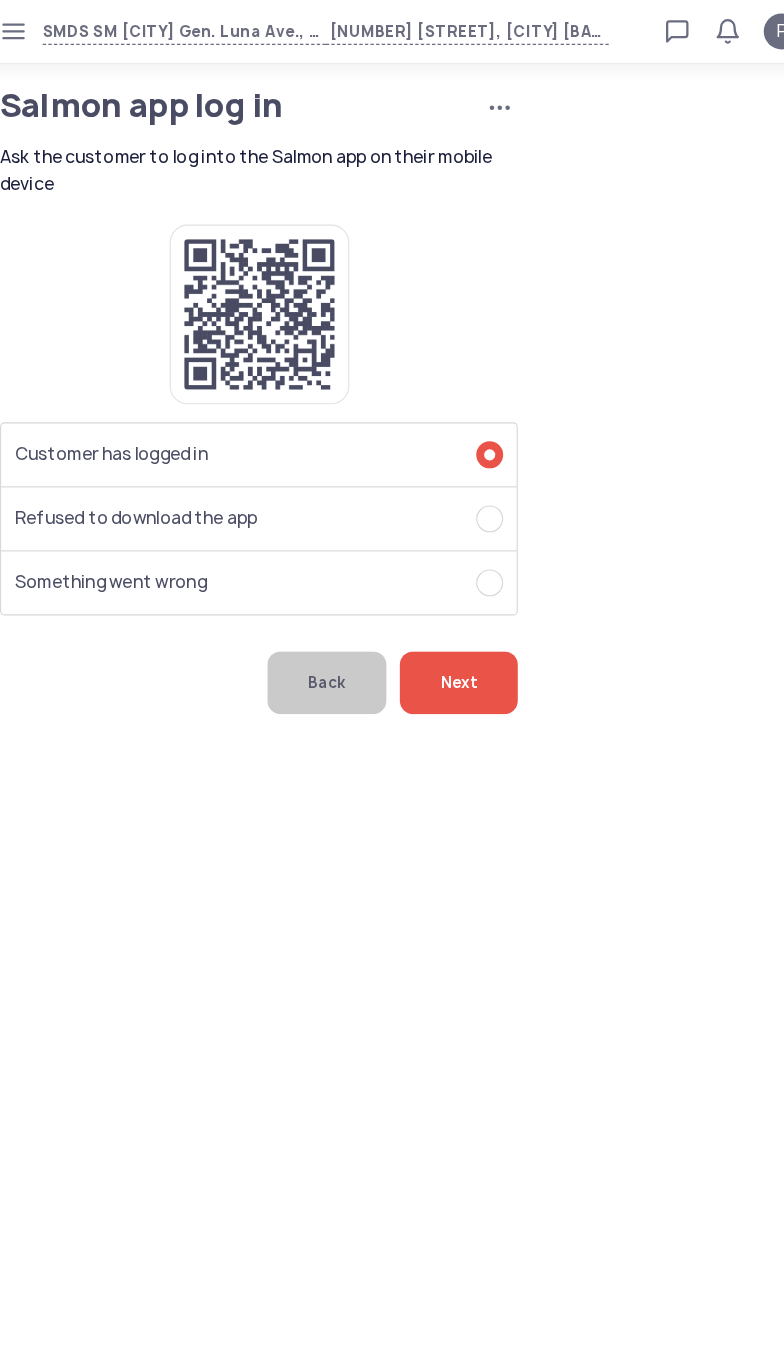 click on "Next" 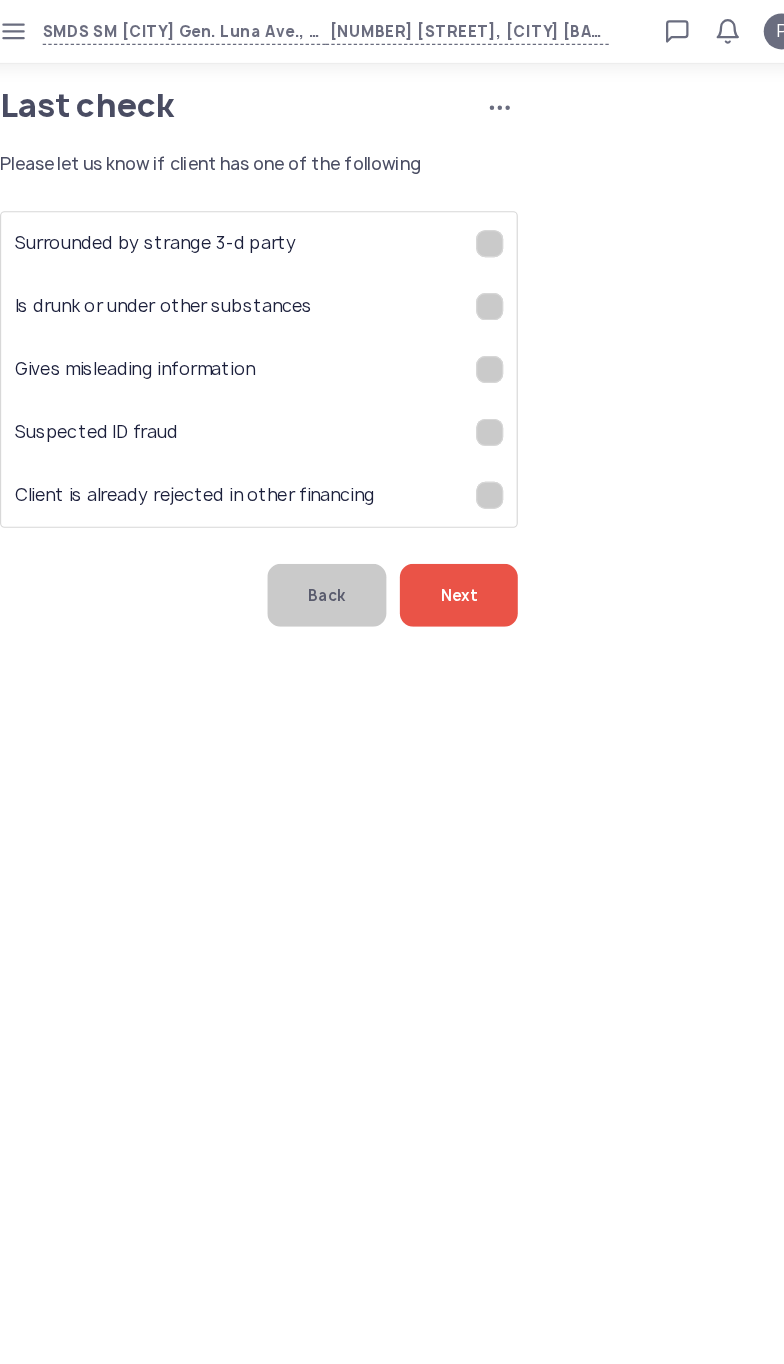 click on "Next" 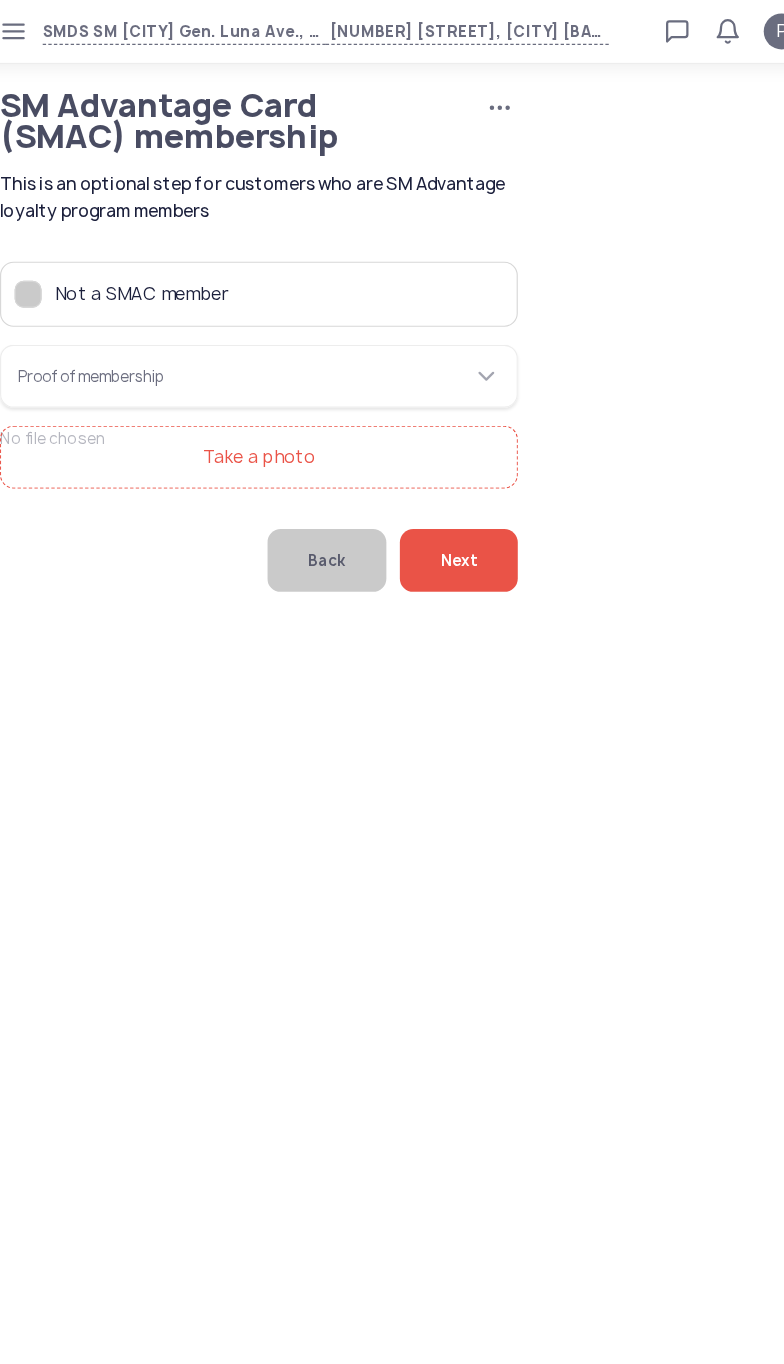 click on "Take a photo" at bounding box center [266, 407] 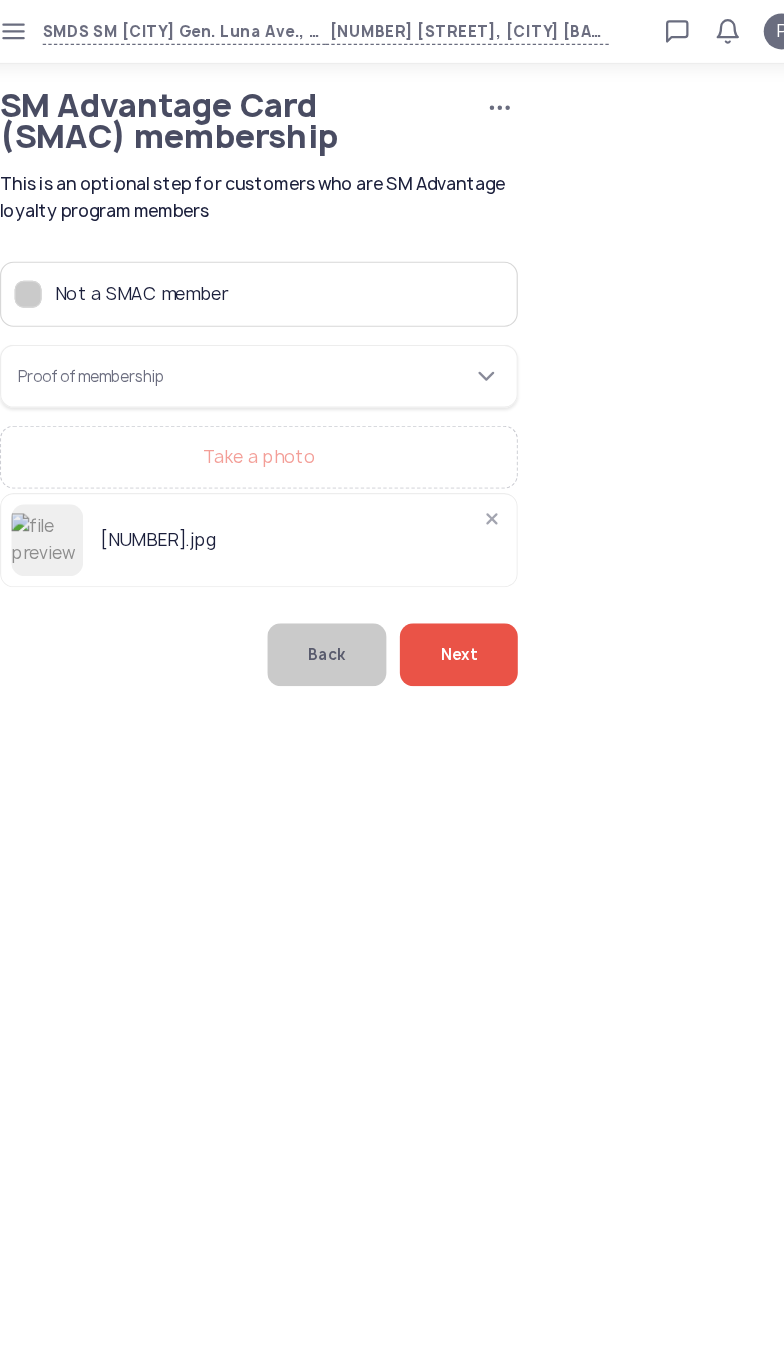 click on "Proof of membership" at bounding box center [266, 335] 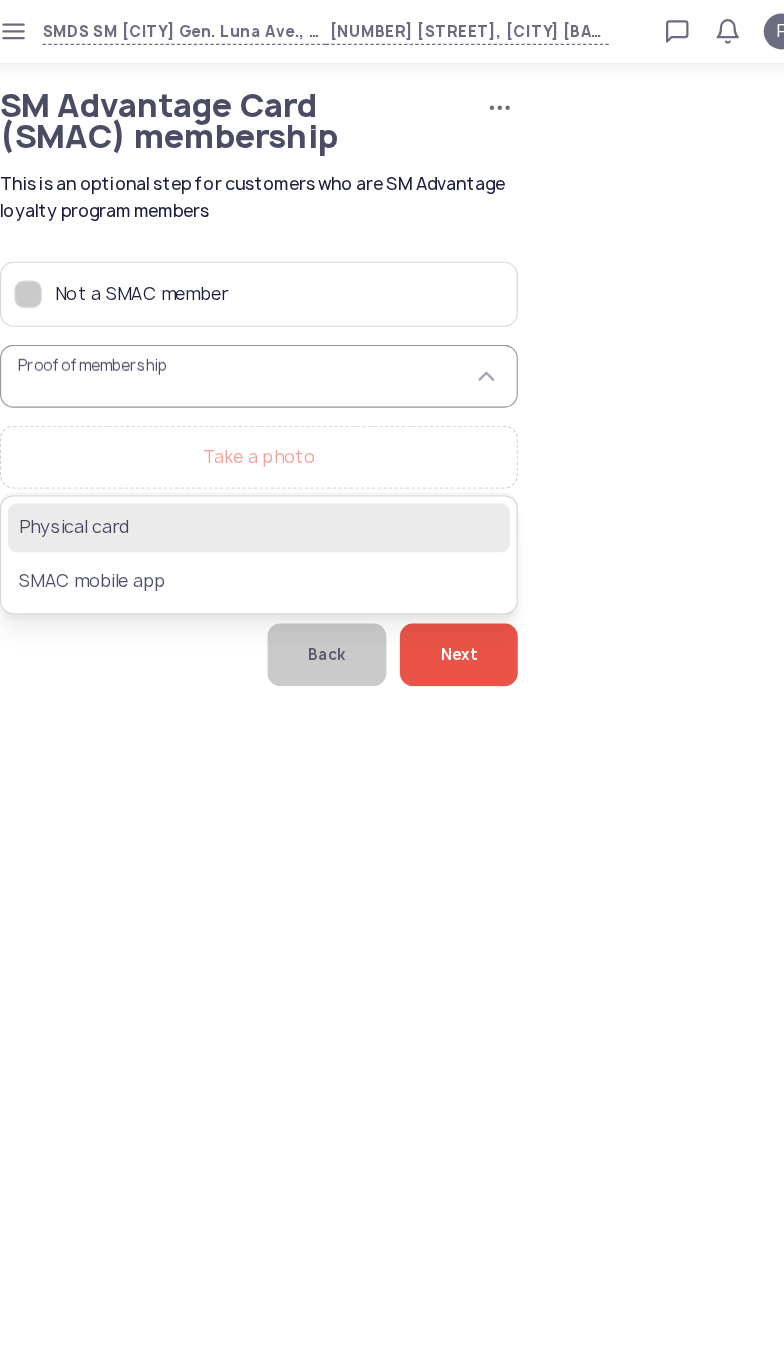 click on "Physical card" 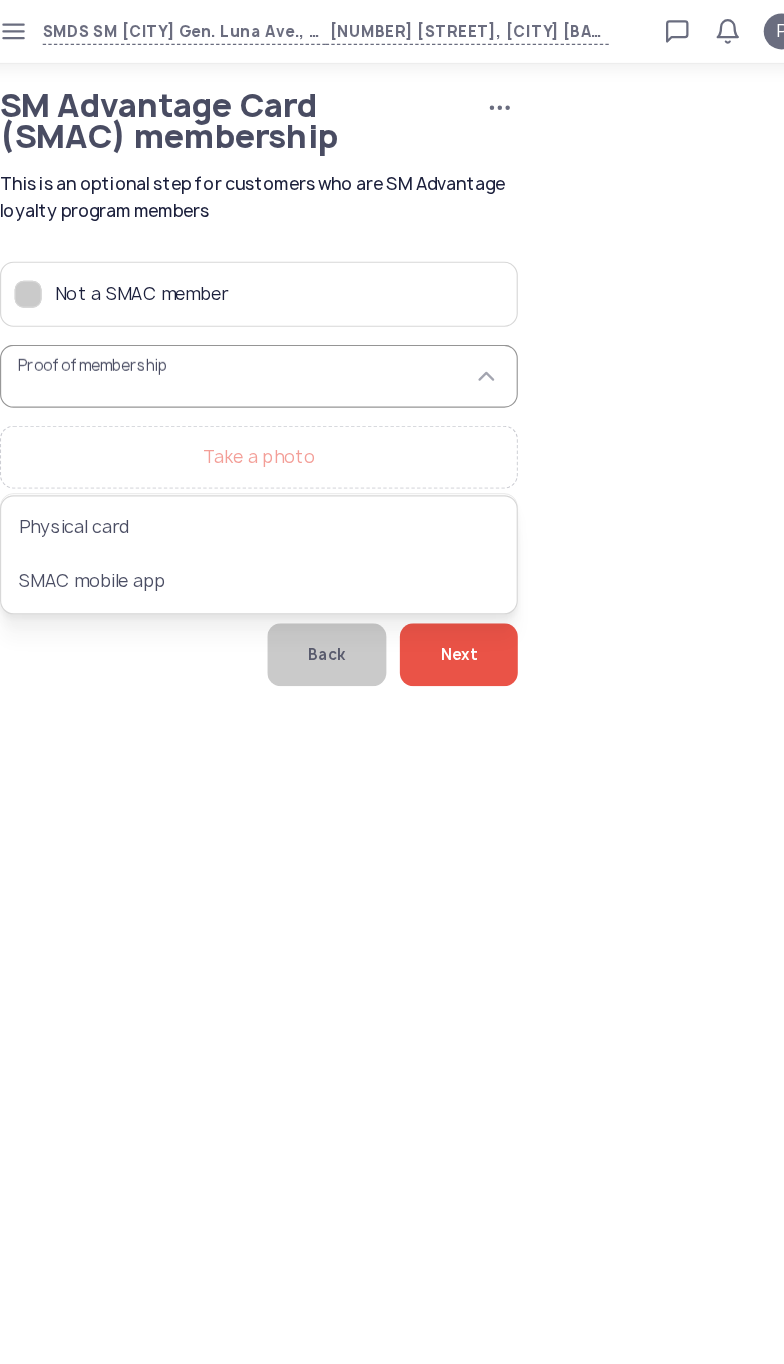 type on "**********" 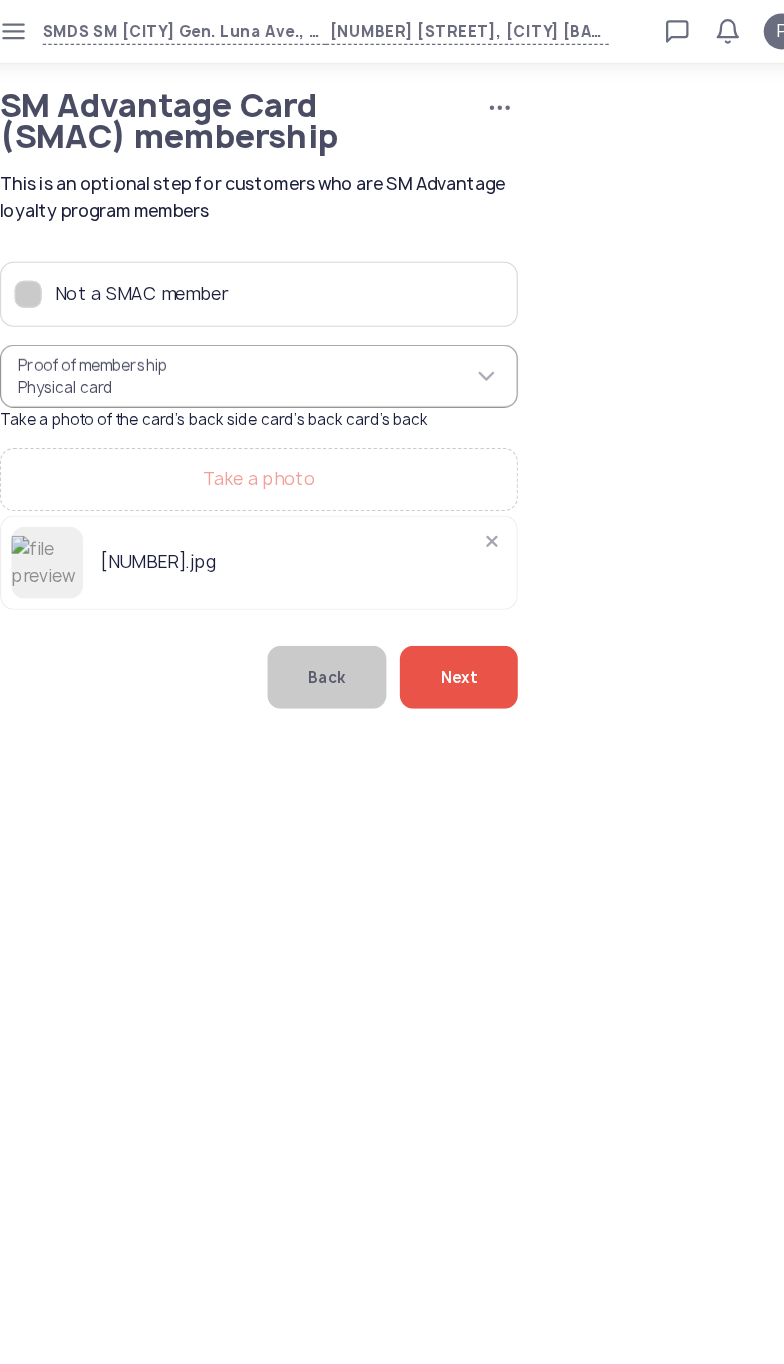 click on "Next" 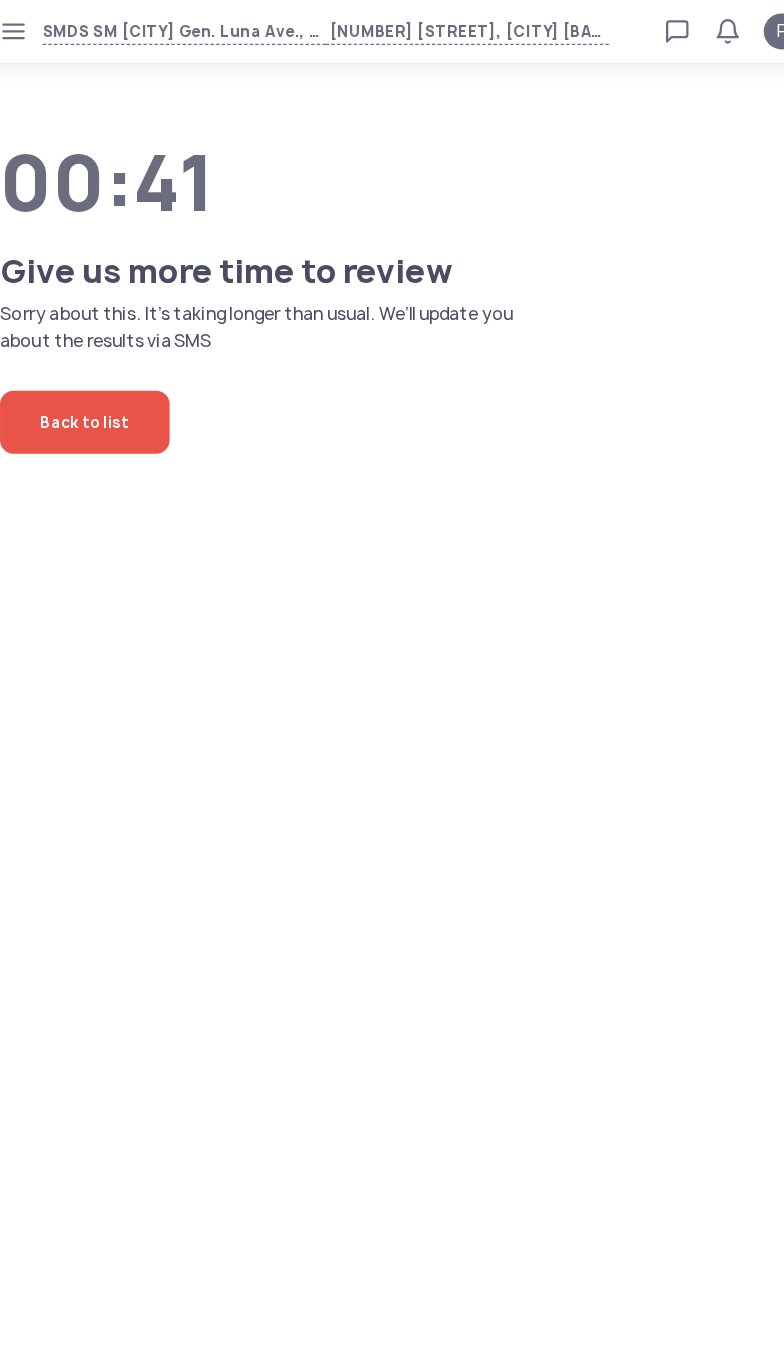 click on "SMDS SM [CITY] Gen. Luna Ave., Ampid 1, San Mateo, Rizal Loan calculator Loan applications FAQs Refund P P
Verified agent Full name [FIRST] [LAST] Telephone number [PHONE] E-mail [EMAIL] Log out  00:41  Give us more time to review Sorry about this. It’s taking longer than usual. We’ll update you about the results via SMS  Back to list" at bounding box center [392, 682] 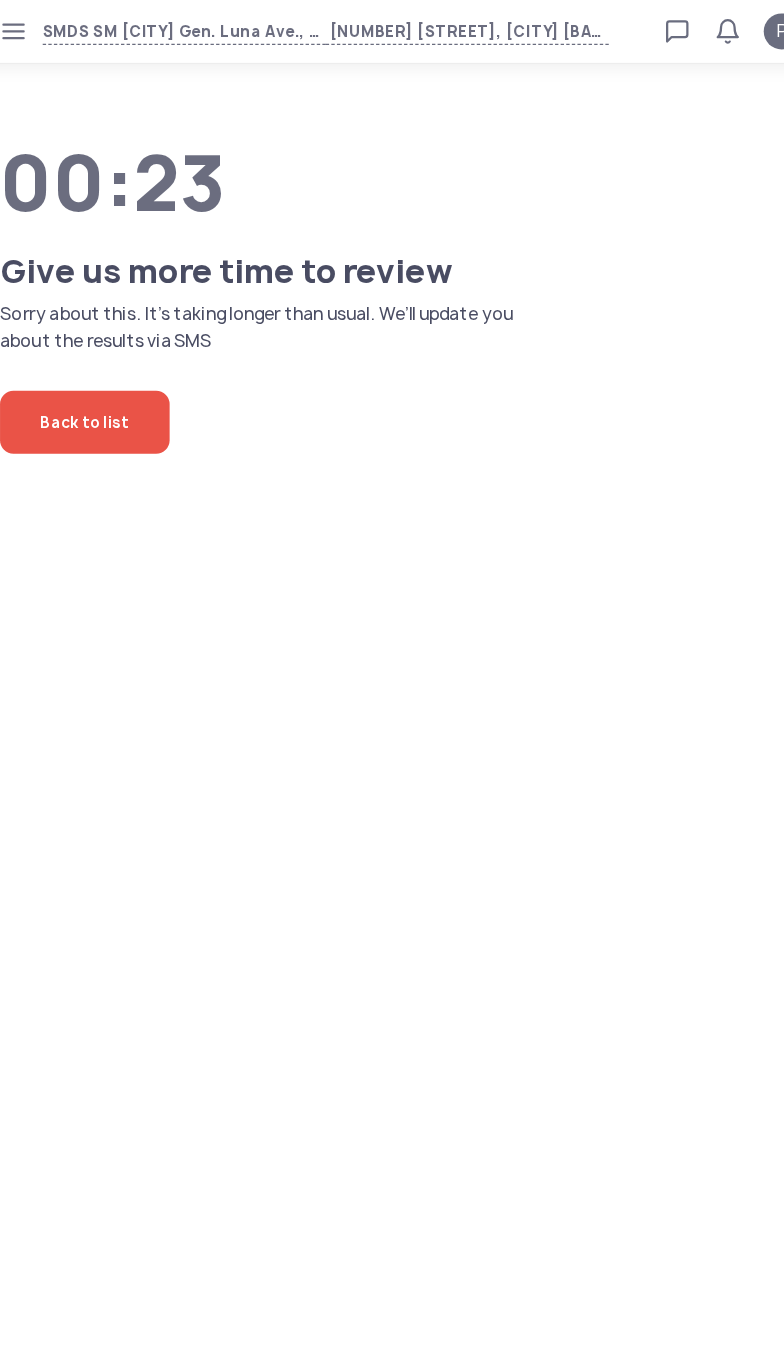 click on "SMDS SM [CITY] Gen. Luna Ave., Ampid 1, San Mateo, Rizal Loan calculator Loan applications FAQs Refund P P
Verified agent Full name [FIRST] [LAST] Telephone number [PHONE] E-mail [EMAIL] Log out  00:23  Give us more time to review Sorry about this. It’s taking longer than usual. We’ll update you about the results via SMS  Back to list" at bounding box center (392, 682) 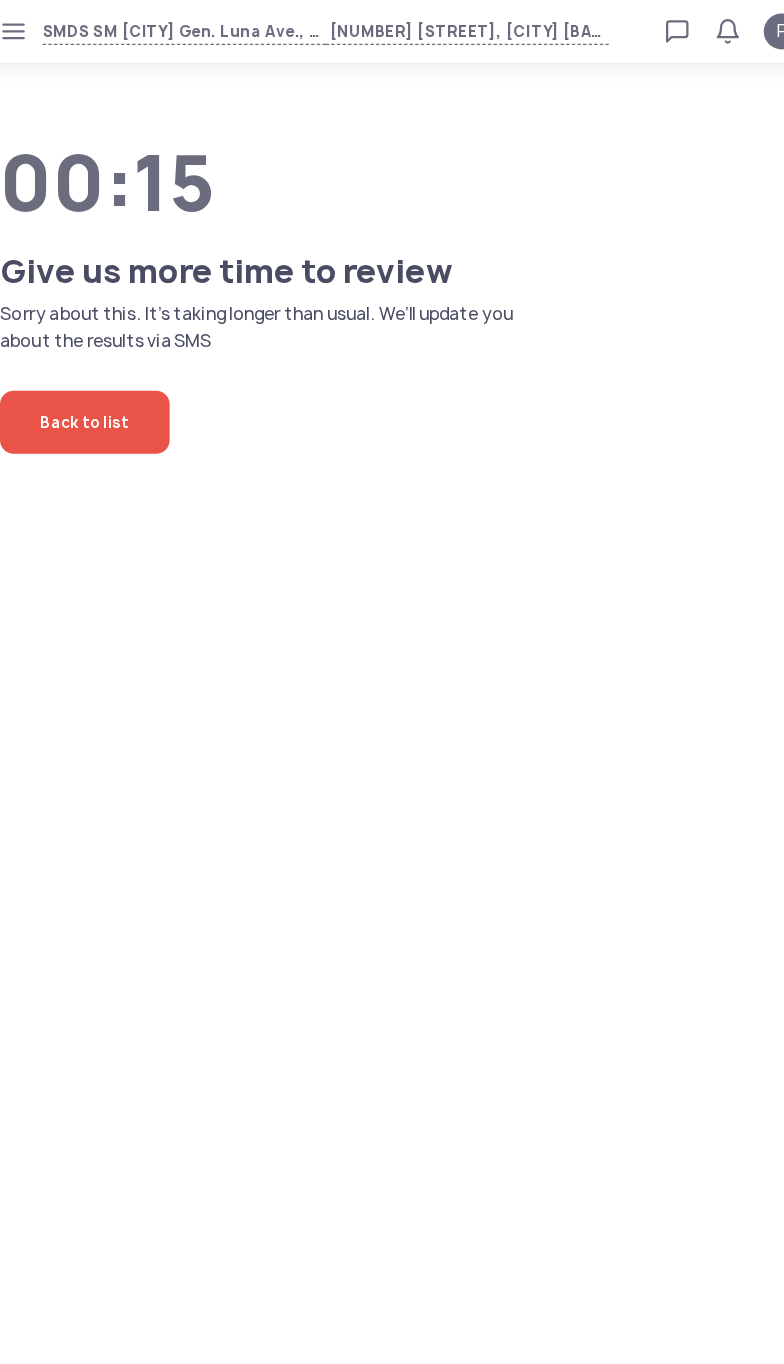 click on "SMDS SM [CITY] Gen. Luna Ave., Ampid 1, San Mateo, Rizal Loan calculator Loan applications FAQs Refund P P
Verified agent Full name [FIRST] [LAST] Telephone number [PHONE] E-mail [EMAIL] Log out  00:15  Give us more time to review Sorry about this. It’s taking longer than usual. We’ll update you about the results via SMS  Back to list" at bounding box center (392, 682) 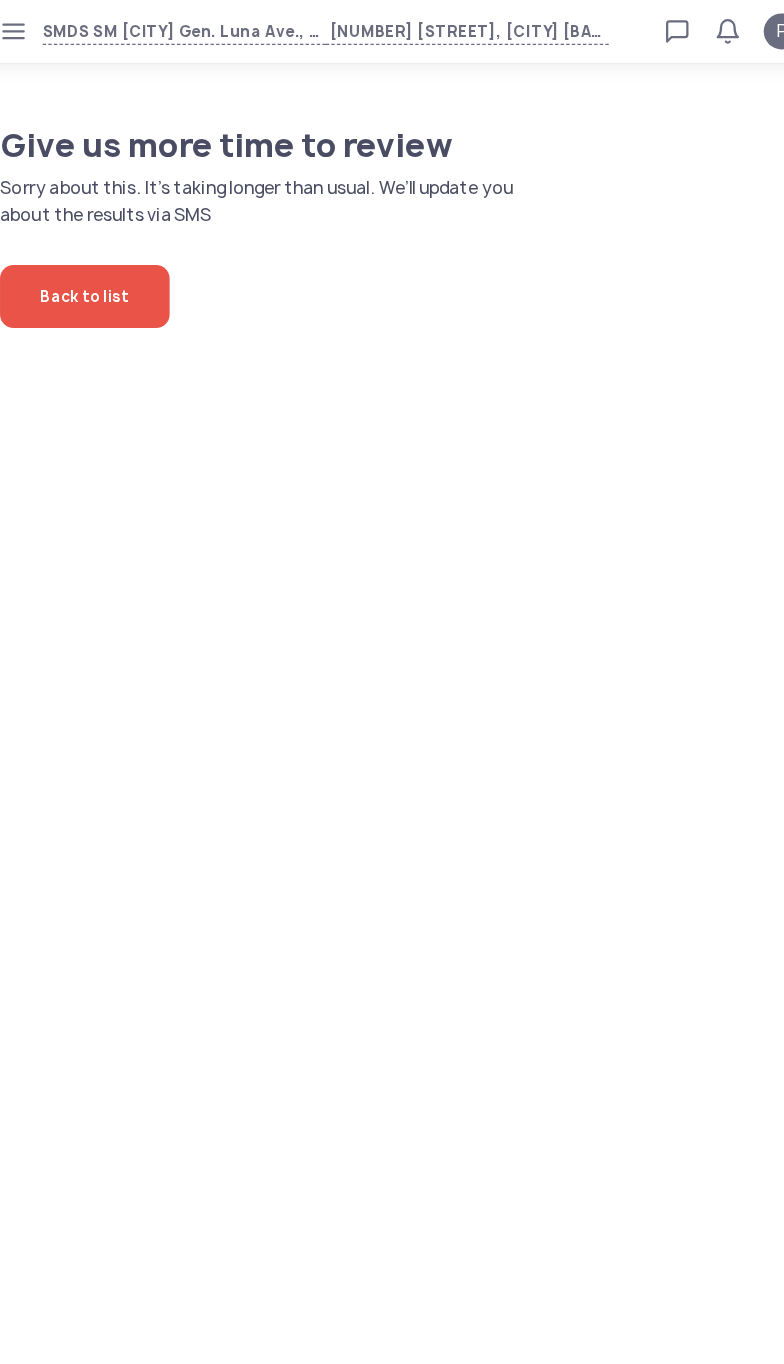 click on "SMDS SM [CITY] Gen. Luna Ave., Ampid 1, San Mateo, Rizal Loan calculator Loan applications FAQs Refund P P
Verified agent Full name [FIRST] [LAST] Telephone number [PHONE] E-mail [EMAIL] Log out Give us more time to review Sorry about this. It’s taking longer than usual. We’ll update you about the results via SMS  Back to list" at bounding box center (392, 682) 